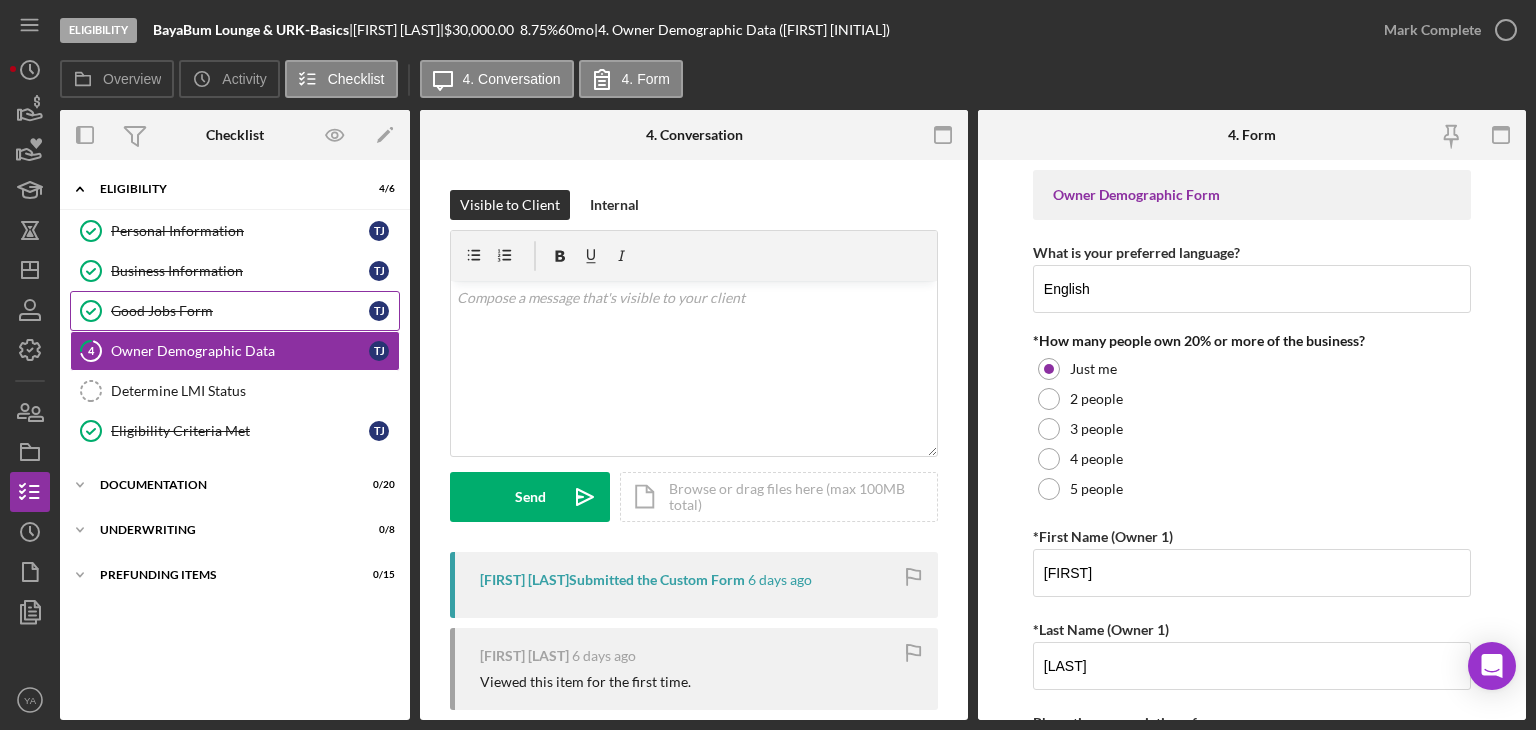 scroll, scrollTop: 0, scrollLeft: 0, axis: both 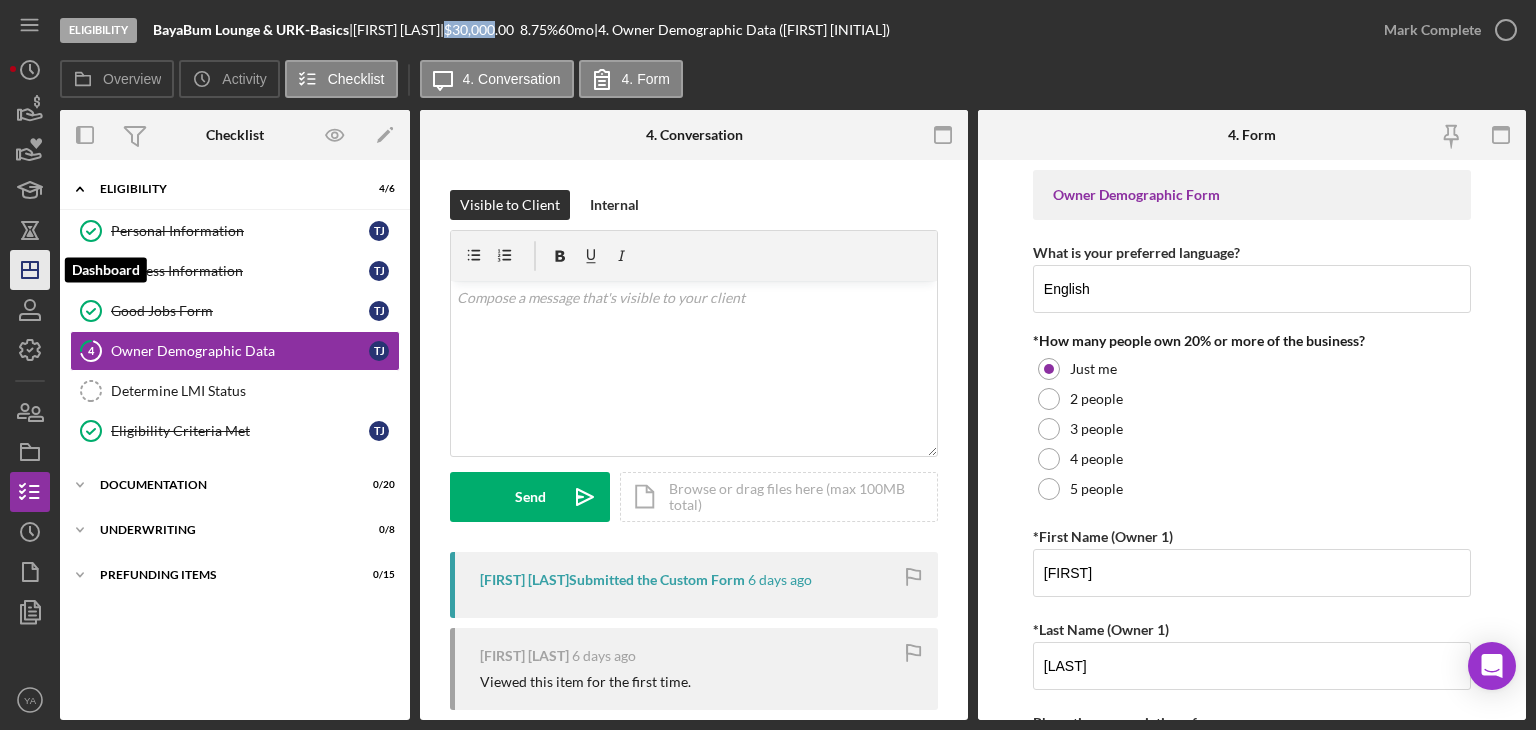 click on "Icon/Dashboard" 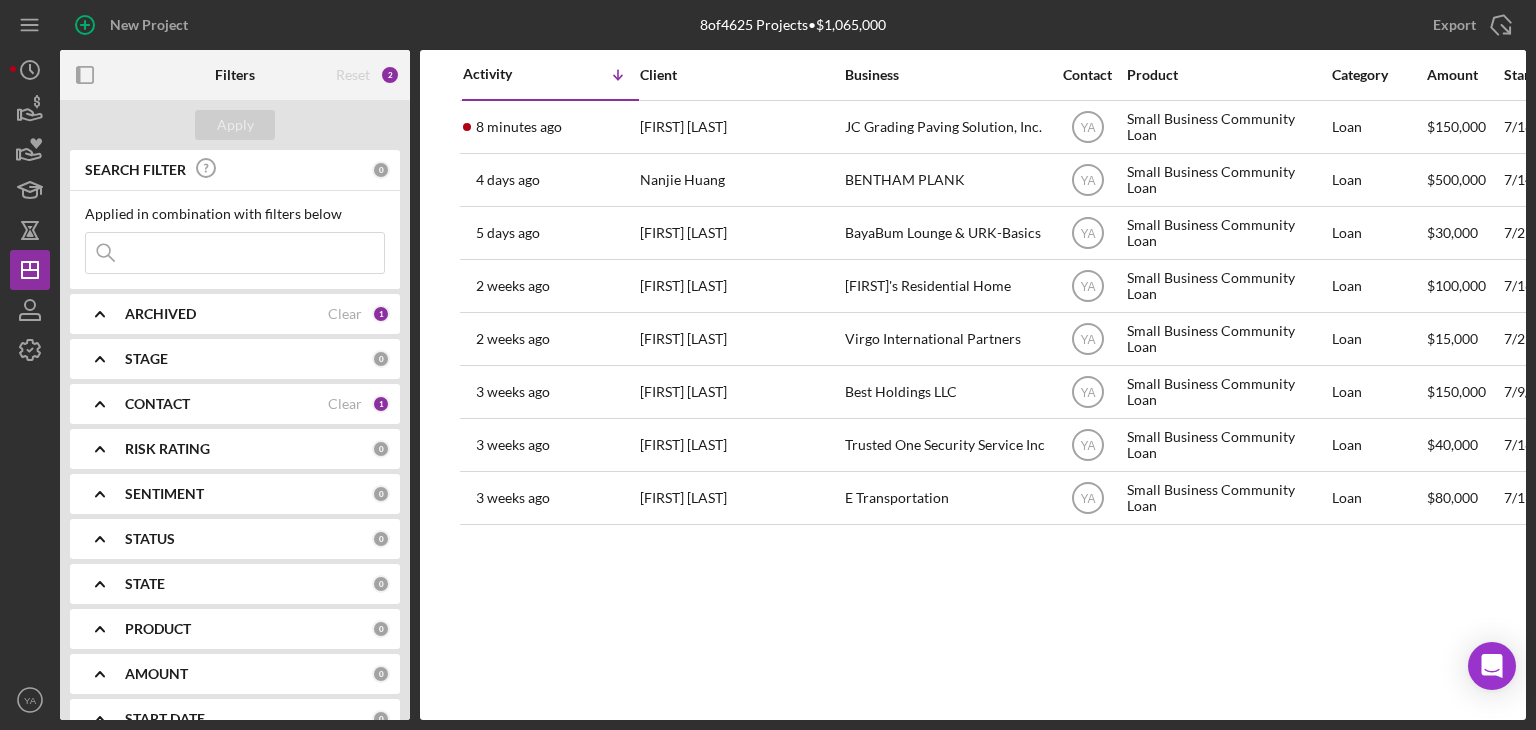 click on "Activity Icon/Table Sort Arrow Client Business Contact Product Category Amount Started Closing Checklist Stage Status Sentiment Risk Rating Resolution Resolved State View 8 minutes ago [FIRST] [LAST] JC Grading Paving Solution, Inc. Icon/User Photo YA Small Business Community Loan Loan $150,000 [DATE] Eligibility Ongoing 5 CA Icon/Navigate 4 days ago [FIRST] [LAST] BENTHAM PLANK Icon/User Photo YA Small Business Community Loan Loan $500,000 [DATE] Eligibility Ongoing 5 CA Icon/Navigate 5 days ago [FIRST] [LAST] BayaBum Lounge & URK-Basics Icon/User Photo YA Small Business Community Loan Loan $30,000 [DATE] Eligibility Ongoing 5 CA Icon/Navigate 2 weeks ago [FIRST] [LAST] Eleanor’s Residential Home Icon/User Photo YA Small Business Community Loan Loan $100,000 [DATE] Eligibility Ongoing 5 CA Icon/Navigate 2 weeks ago [FIRST] [LAST] Virgo International Partners Icon/User Photo YA Small Business Community Loan Loan $15,000 [DATE] 5" at bounding box center (973, 385) 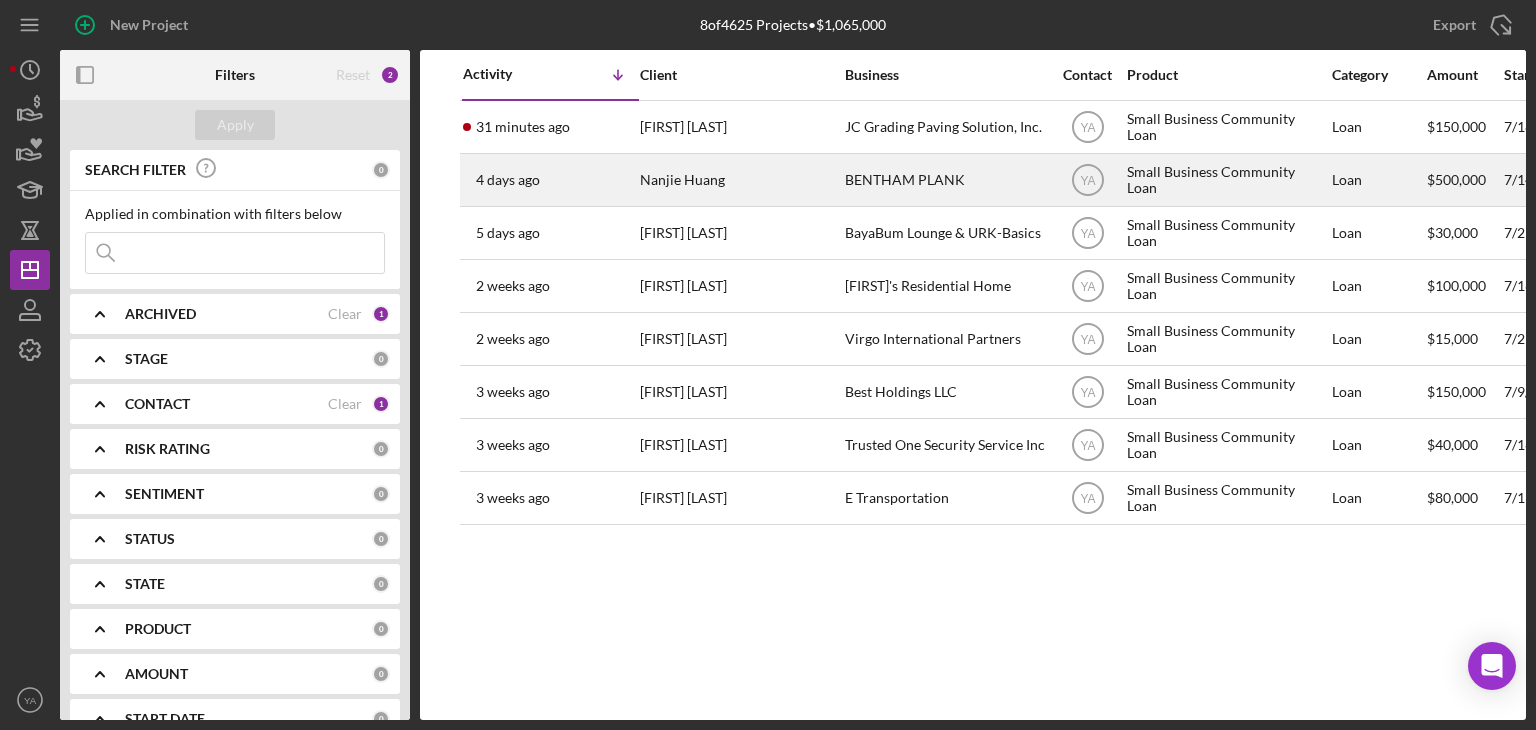 click on "BENTHAM PLANK" at bounding box center [945, 180] 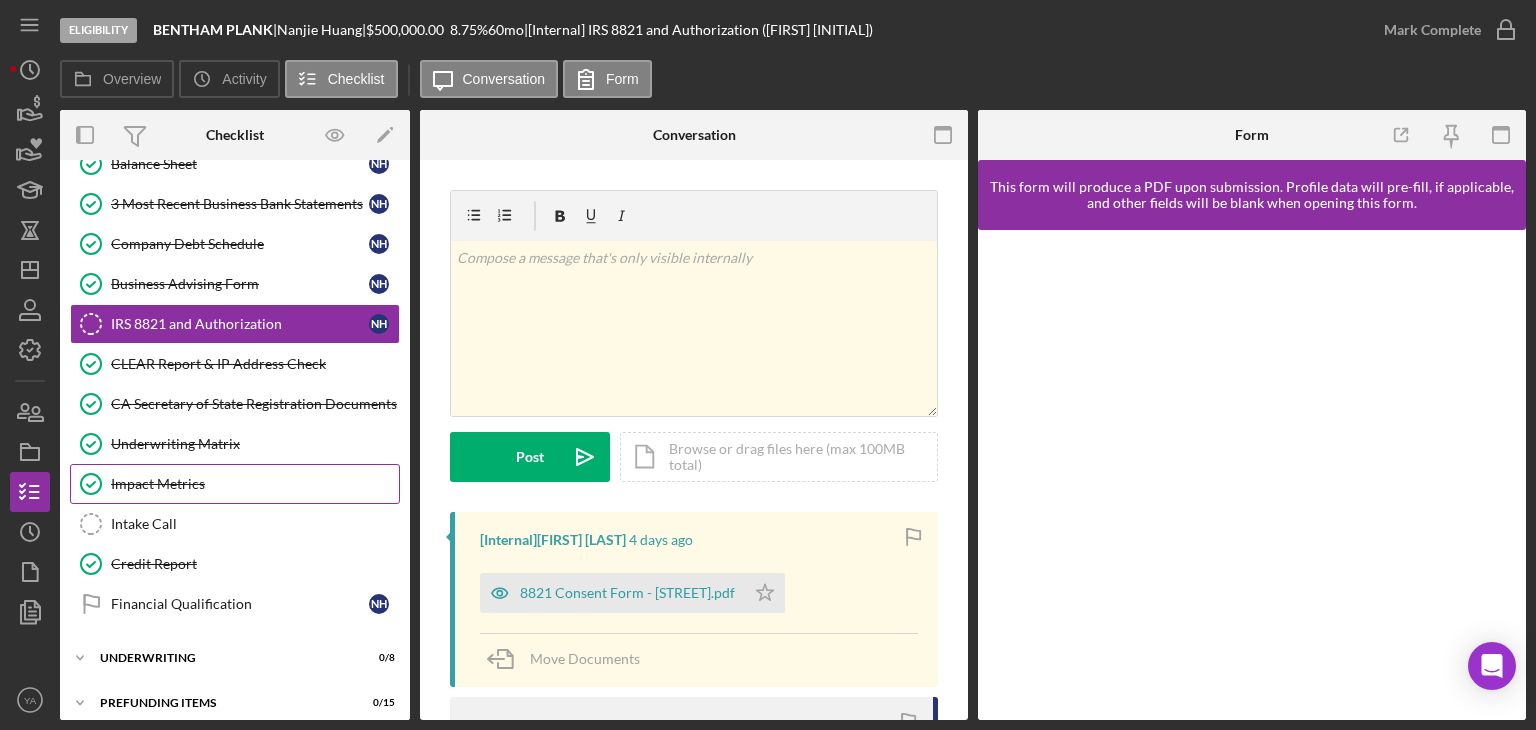 scroll, scrollTop: 437, scrollLeft: 0, axis: vertical 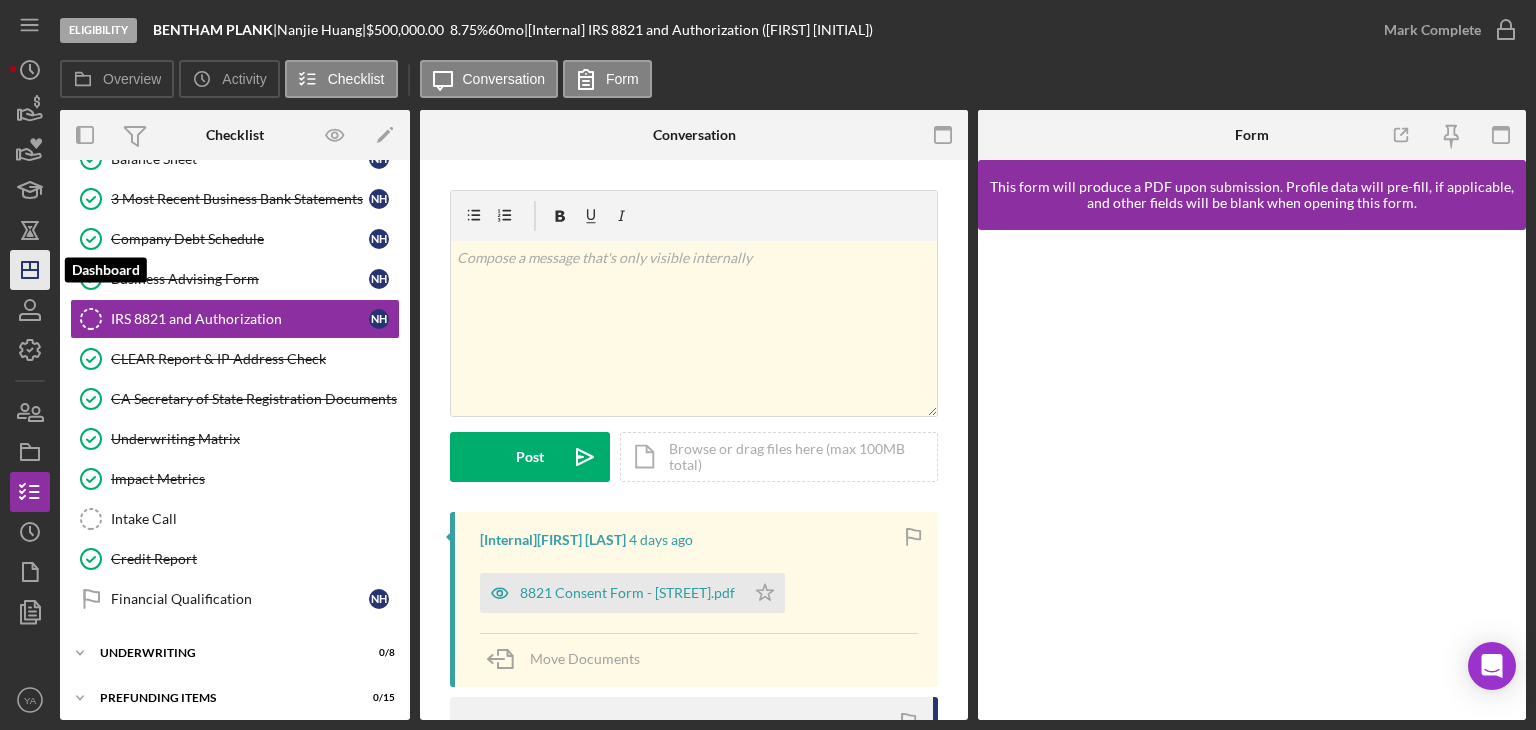 click 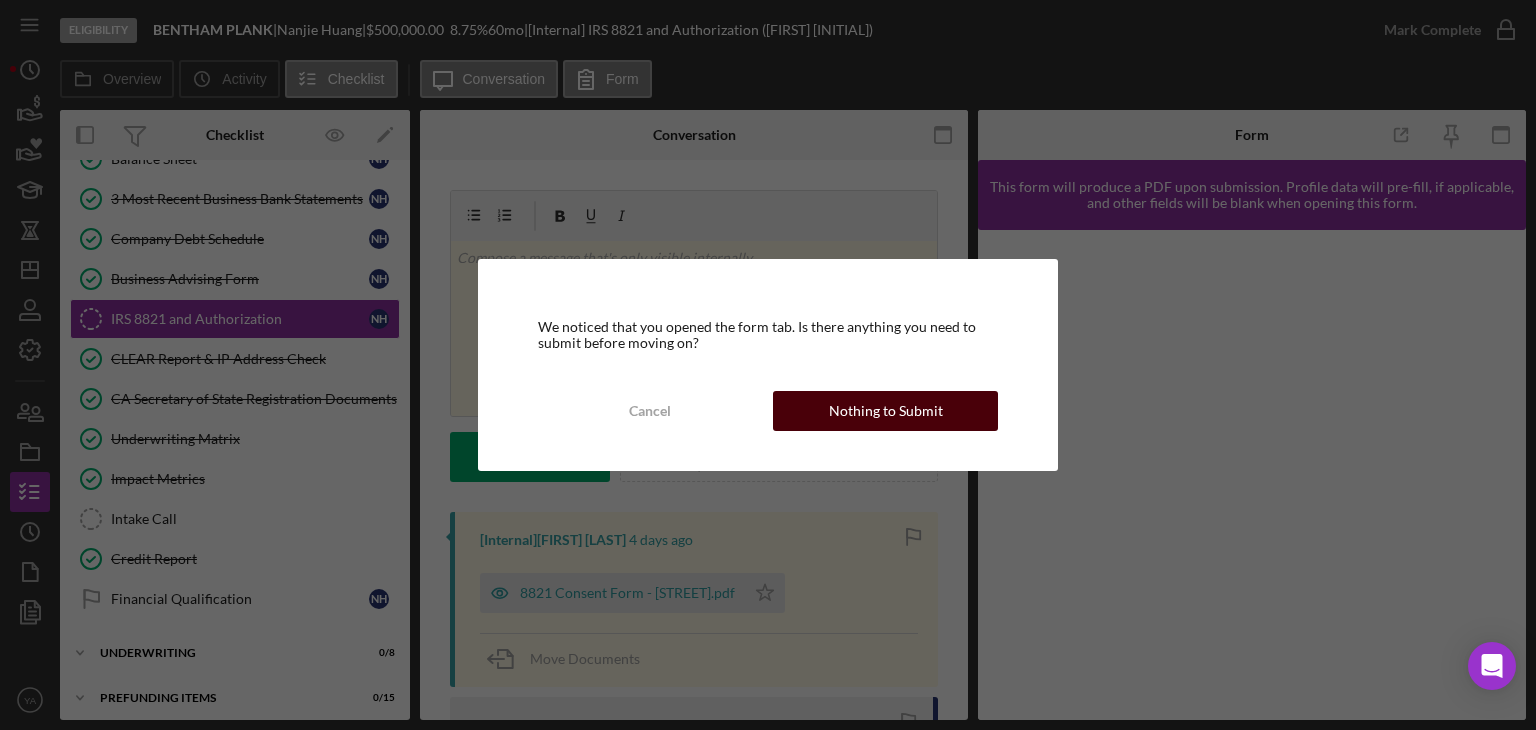 click on "Nothing to Submit" at bounding box center [885, 411] 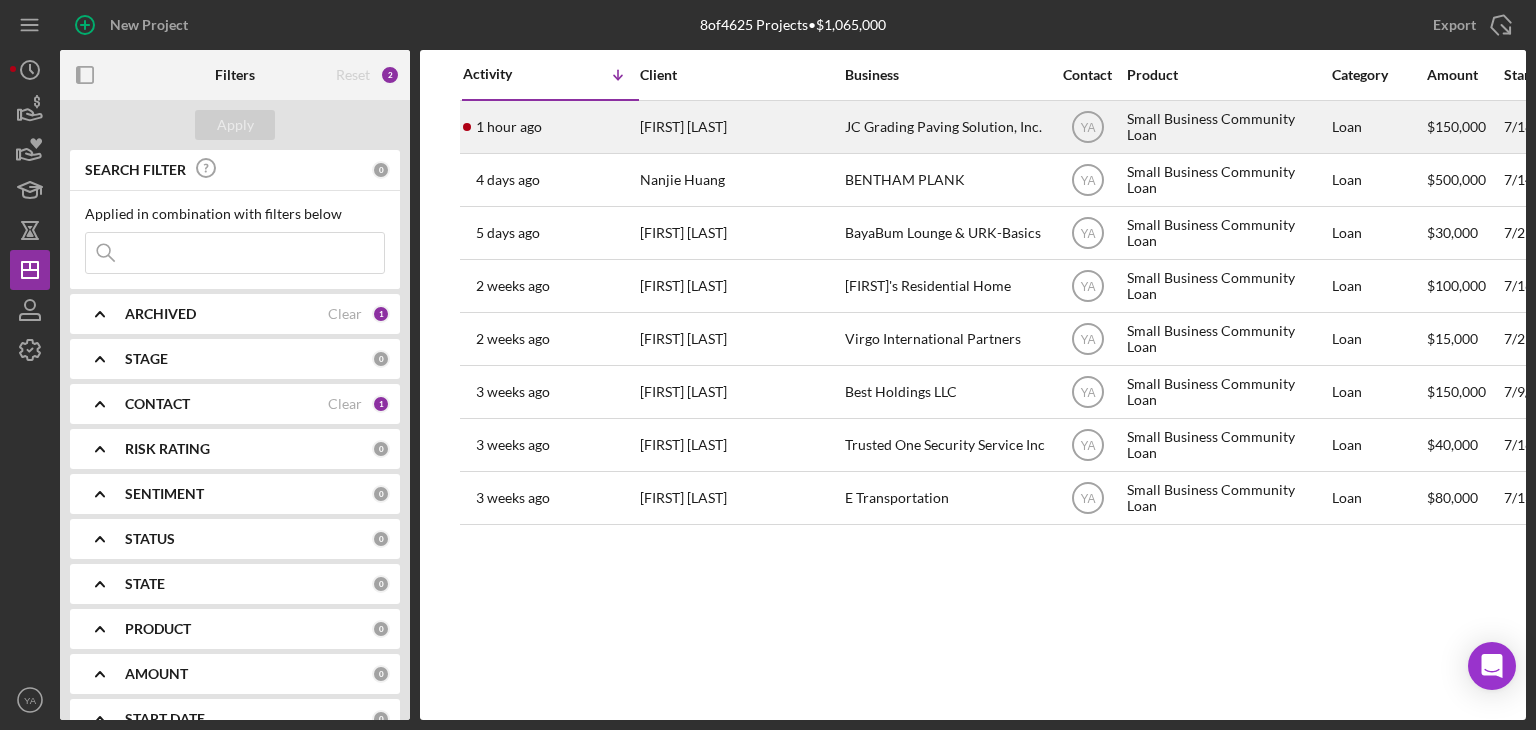click on "JC Grading Paving Solution, Inc." at bounding box center [945, 127] 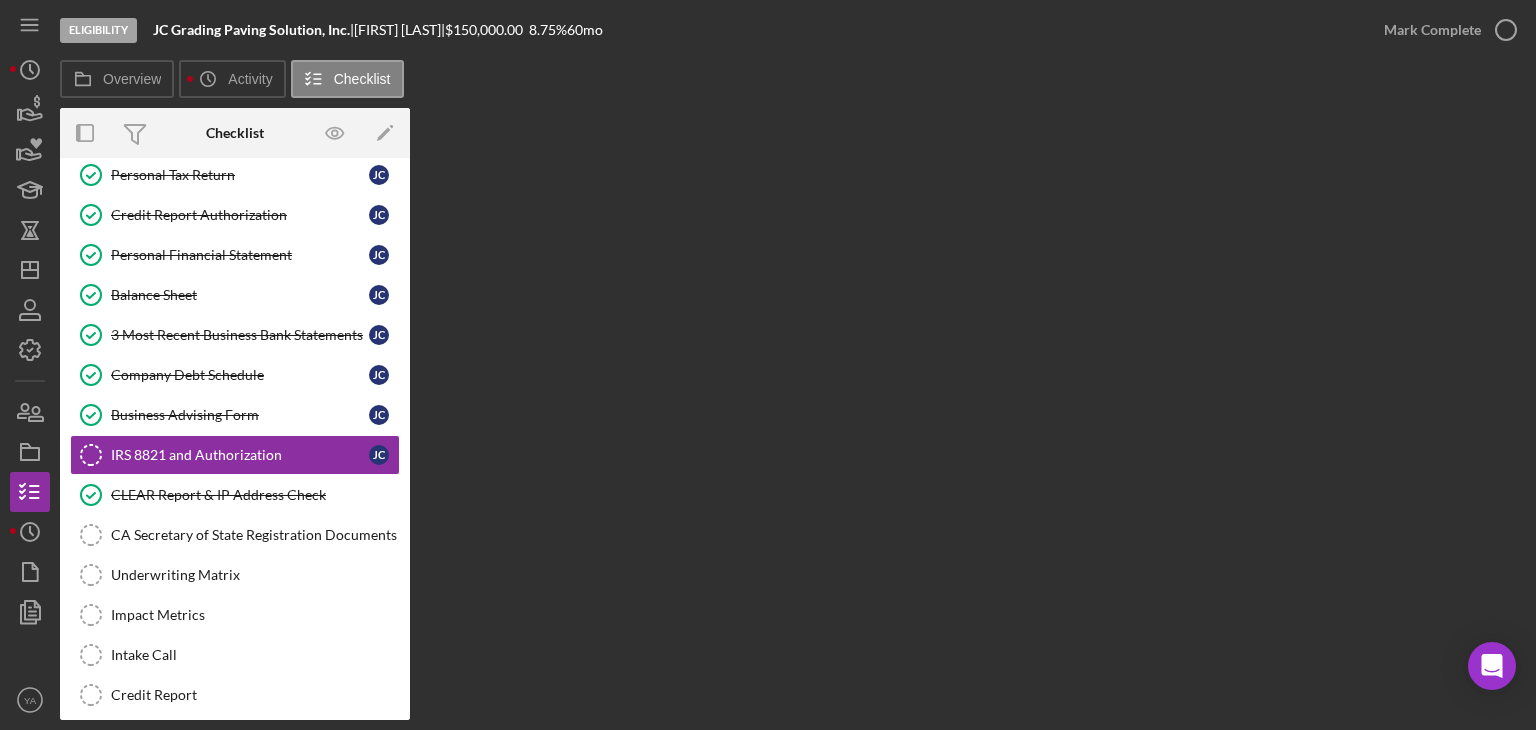 scroll, scrollTop: 311, scrollLeft: 0, axis: vertical 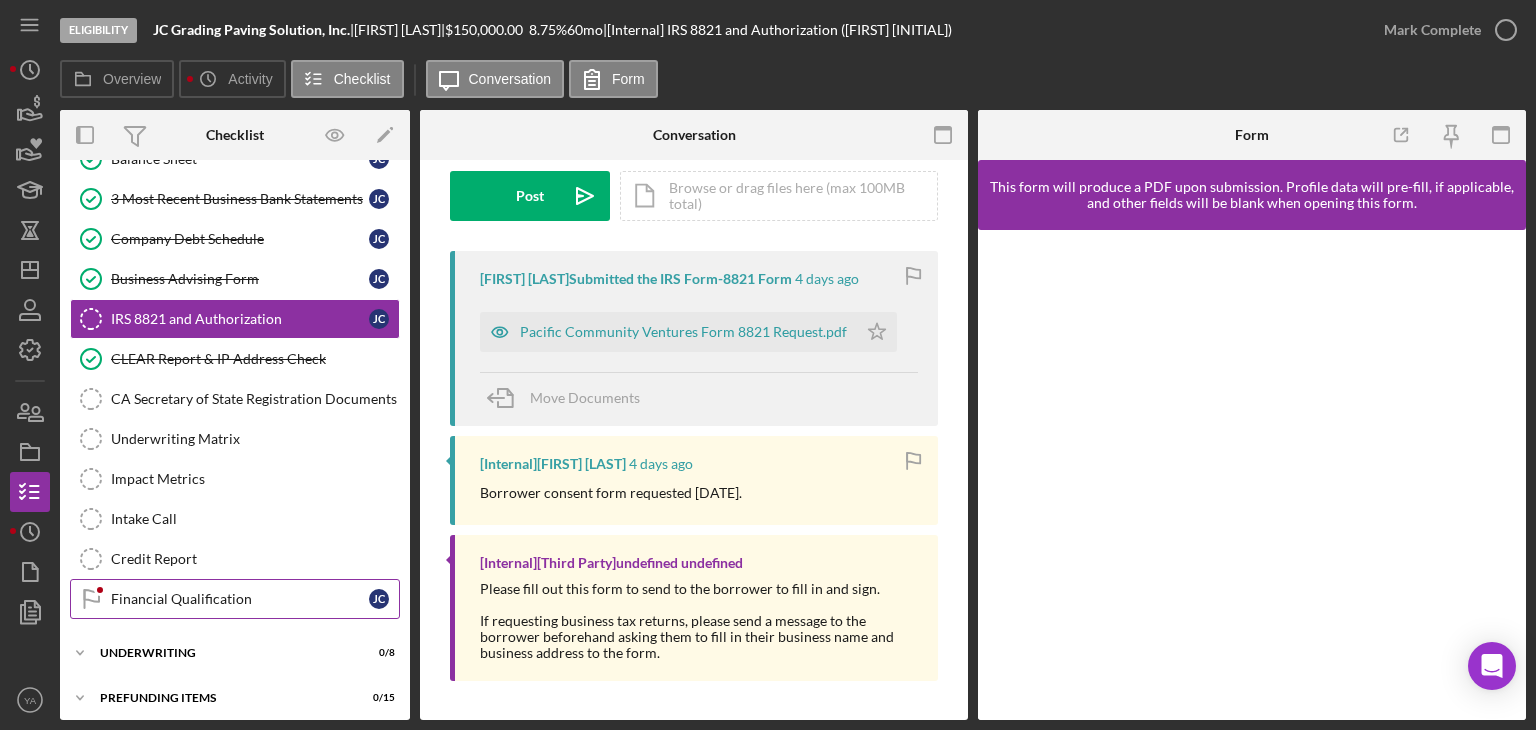 click on "Financial Qualification Financial Qualification J C" at bounding box center (235, 599) 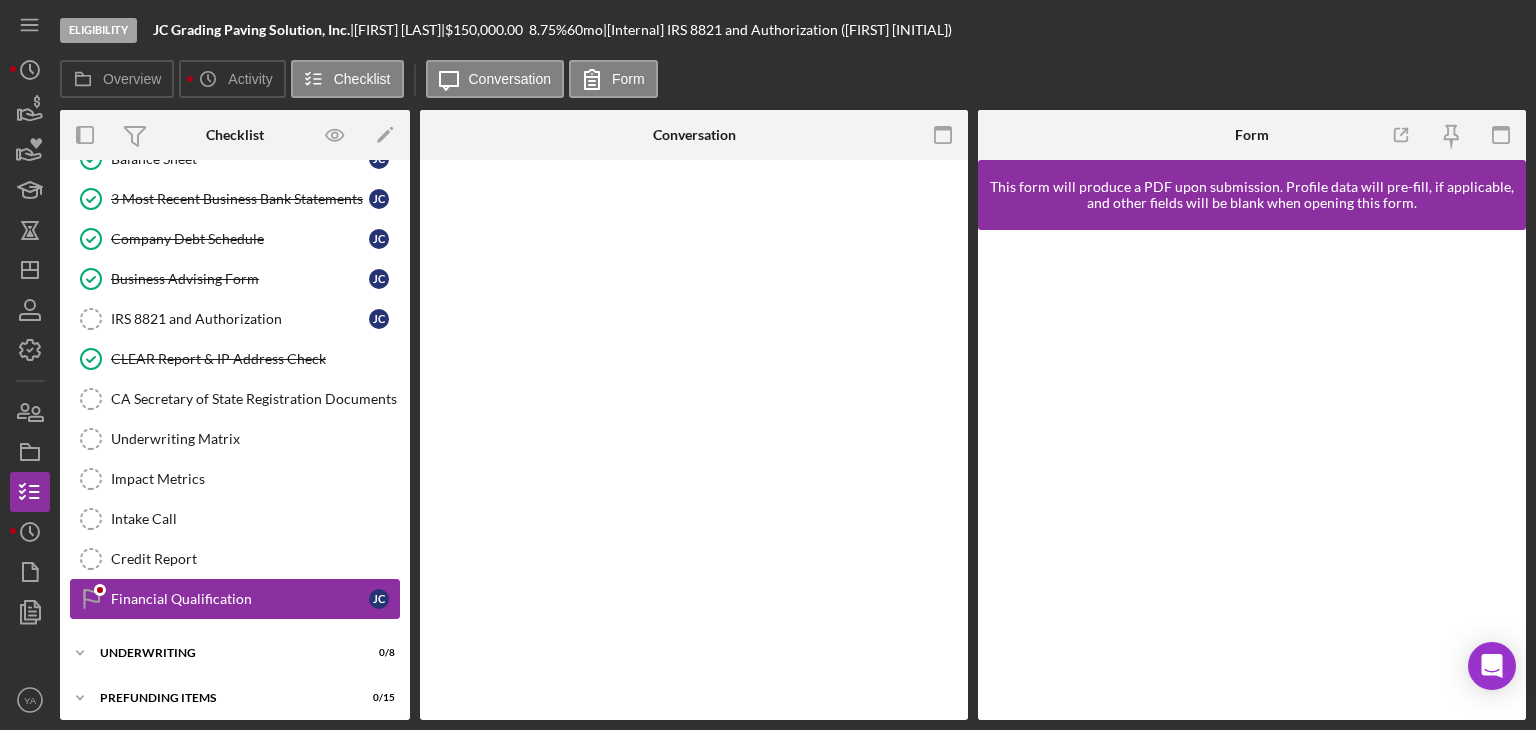 scroll, scrollTop: 0, scrollLeft: 0, axis: both 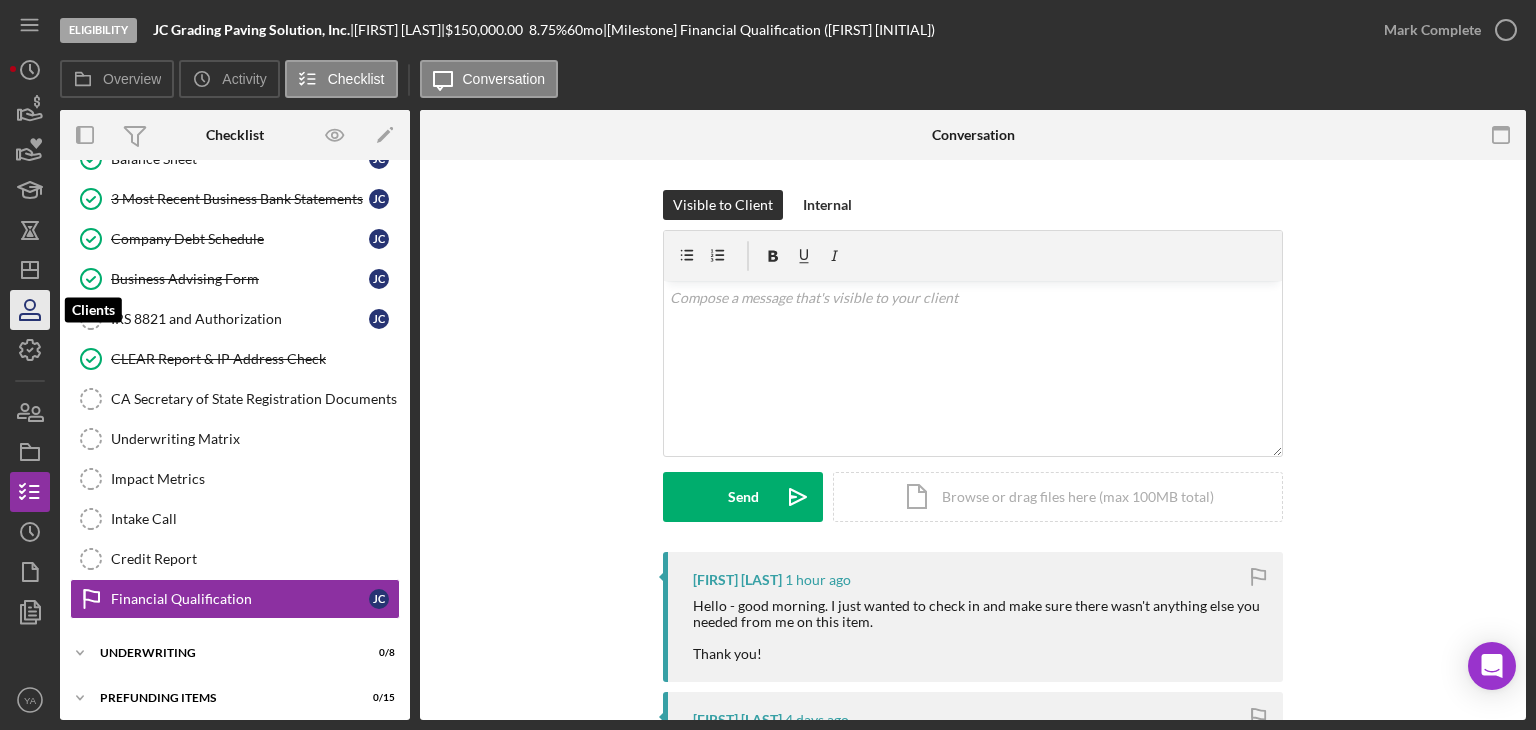click 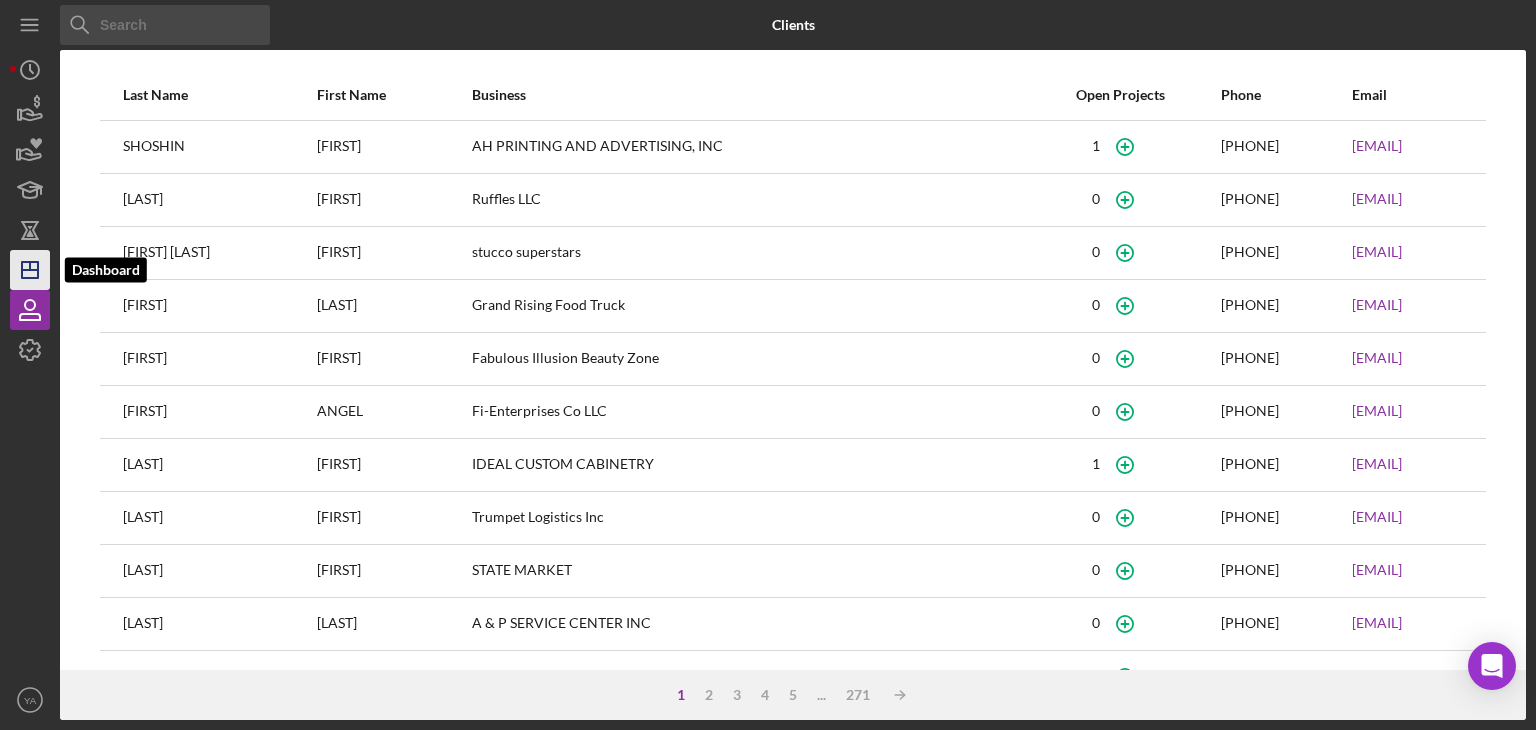 click on "Icon/Dashboard" 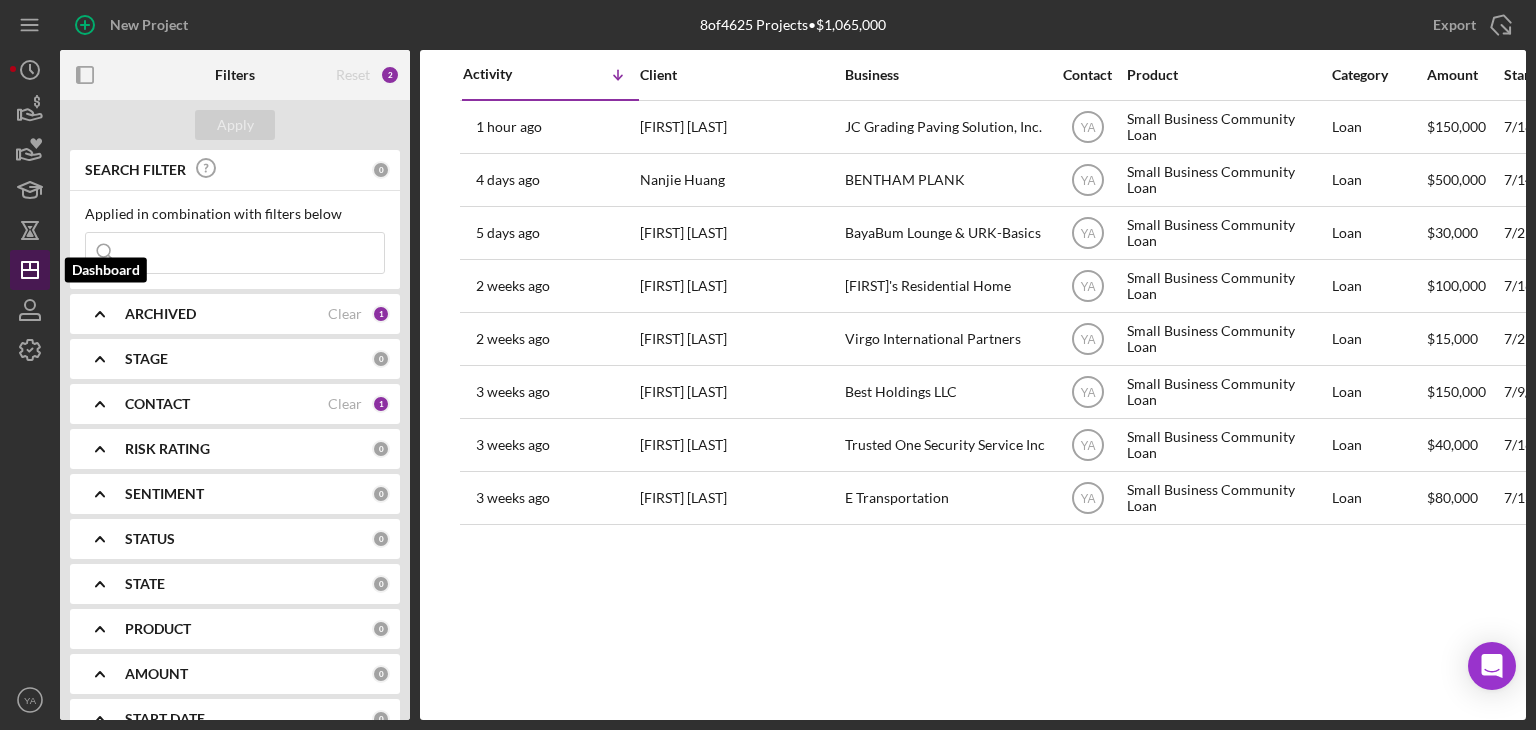 click 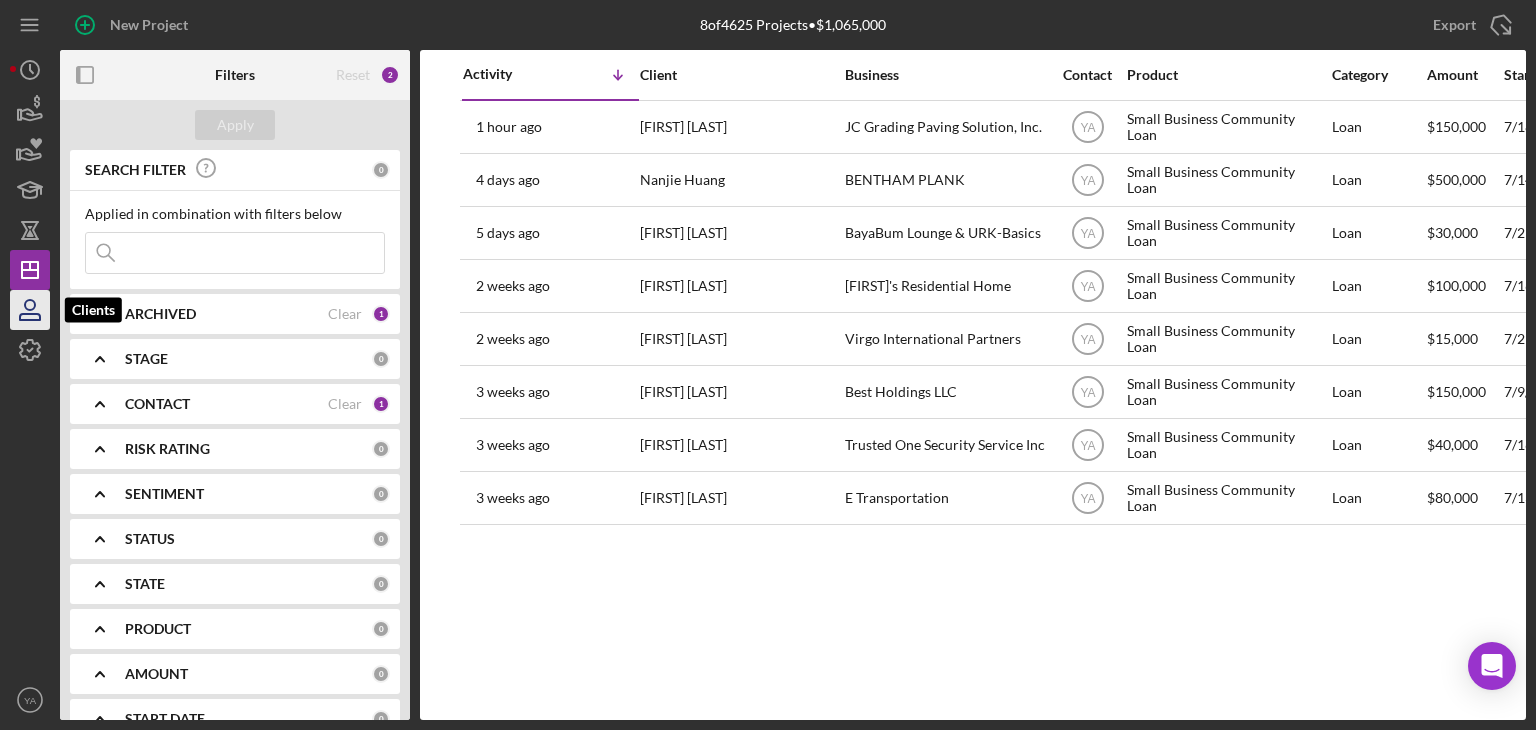 click 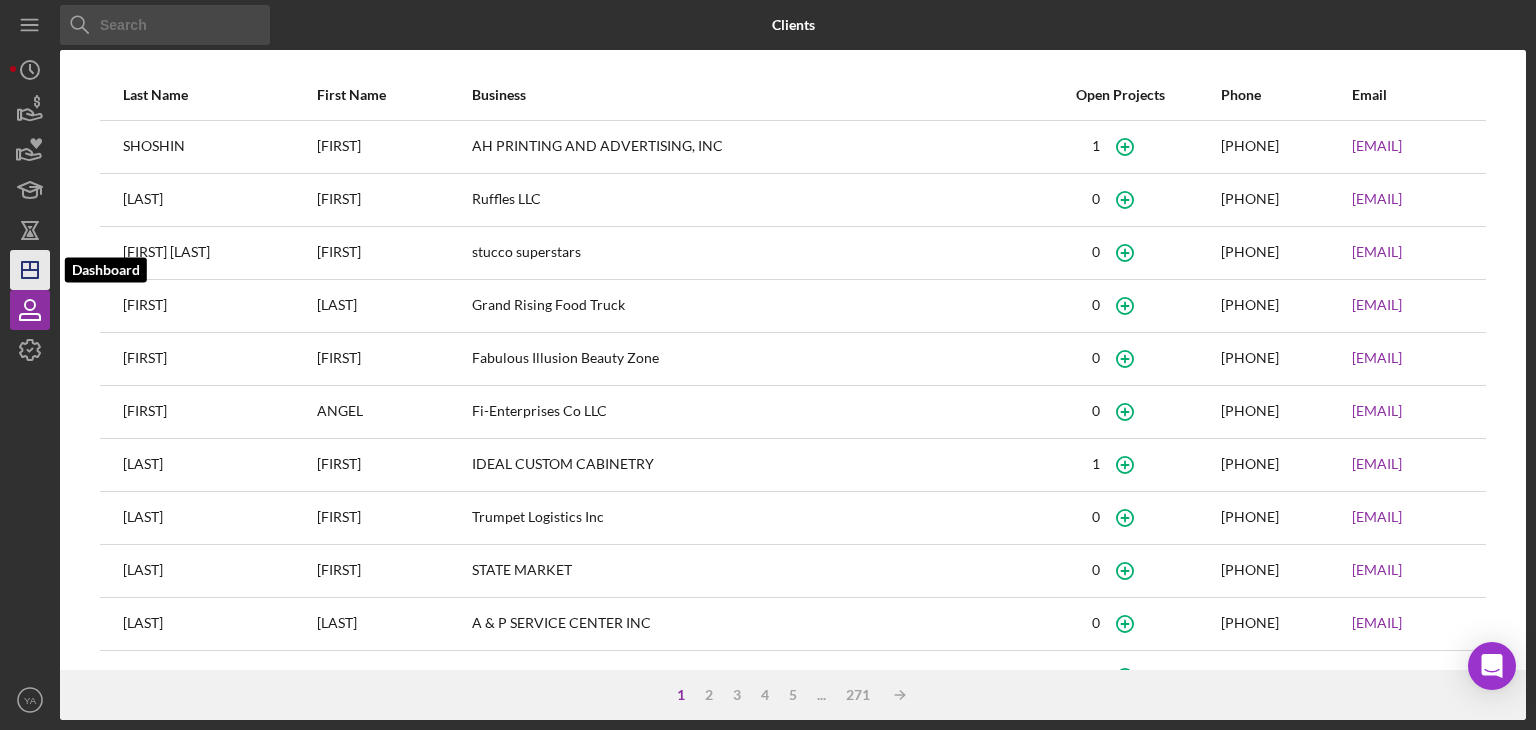 click on "Icon/Dashboard" 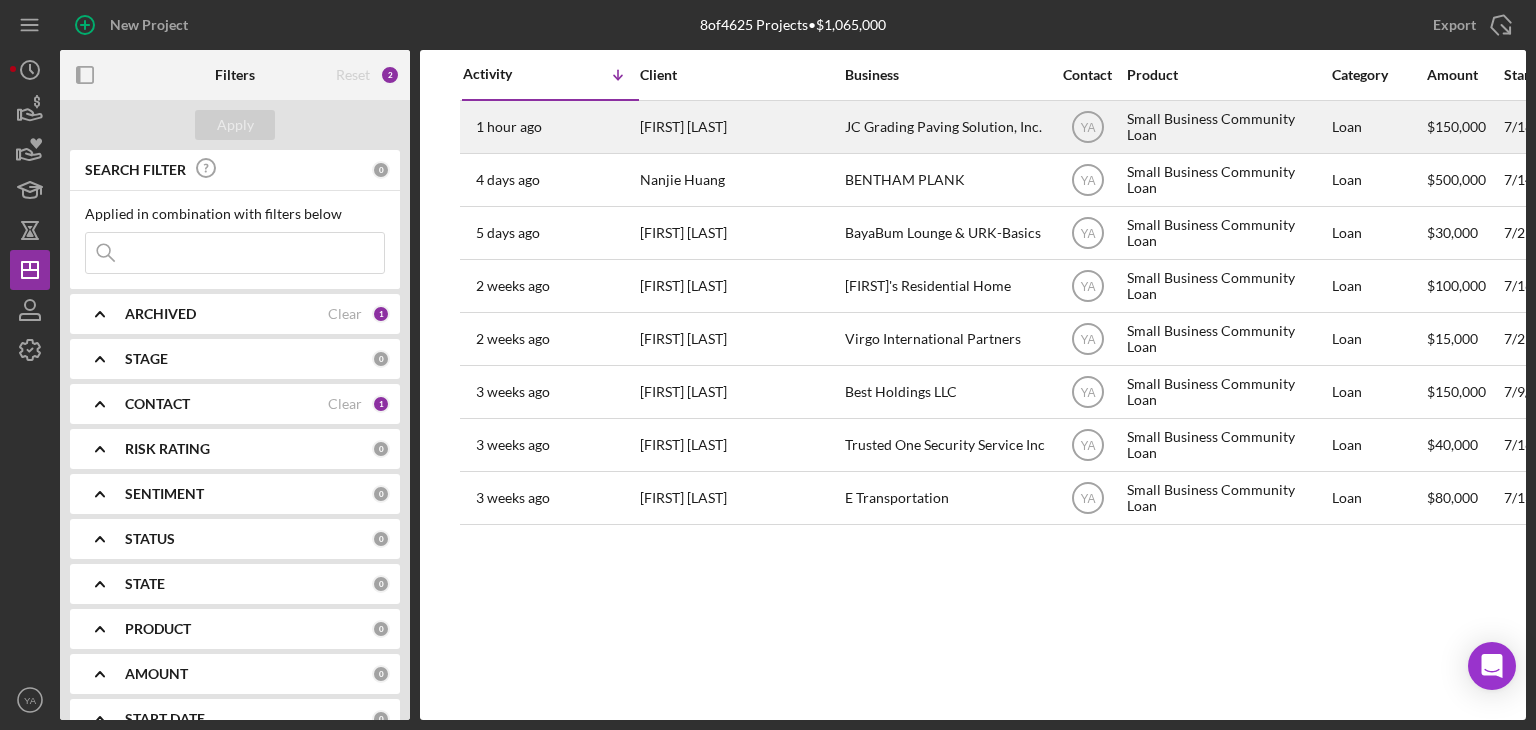 click on "JC Grading Paving Solution, Inc." at bounding box center [945, 127] 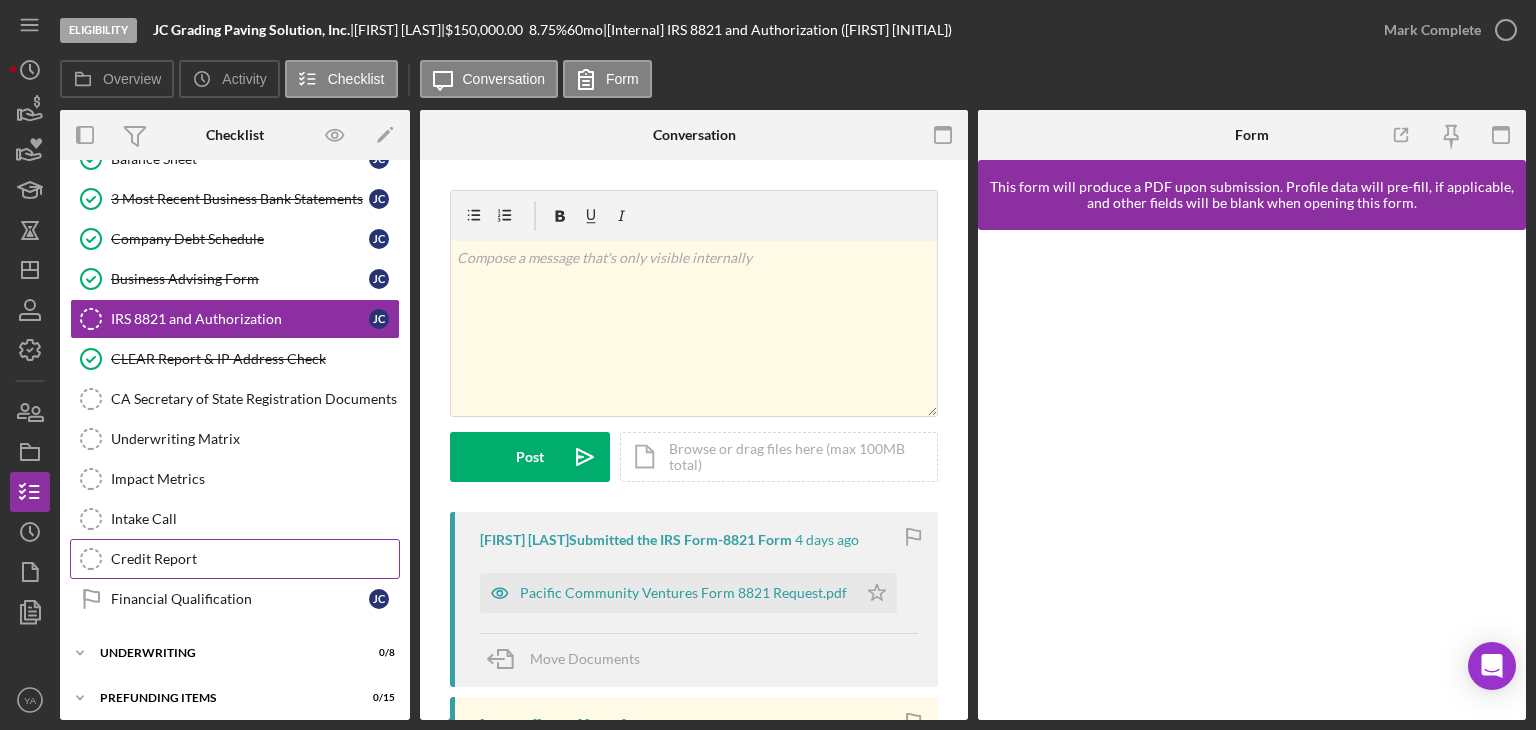 click on "Credit Report Credit Report" at bounding box center [235, 559] 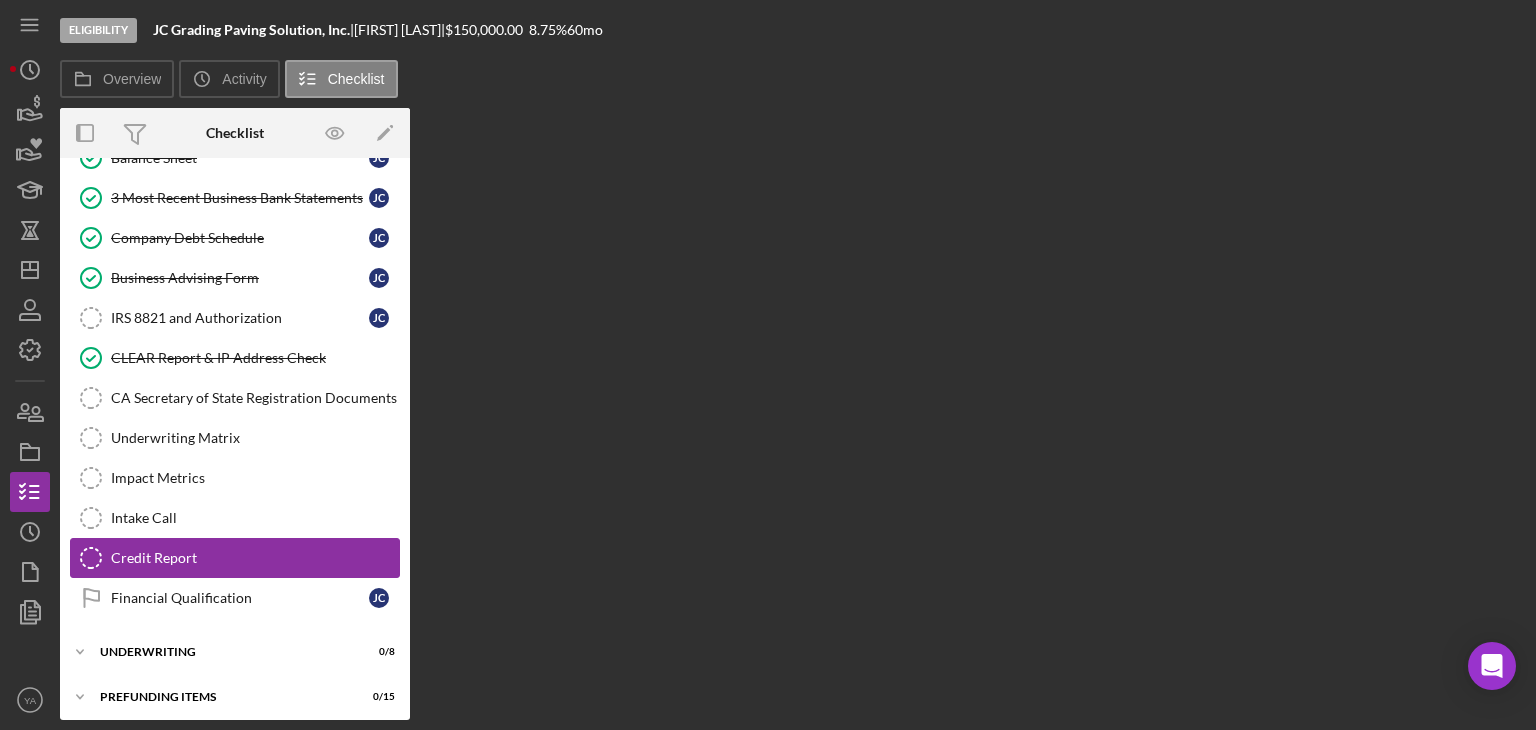 scroll, scrollTop: 437, scrollLeft: 0, axis: vertical 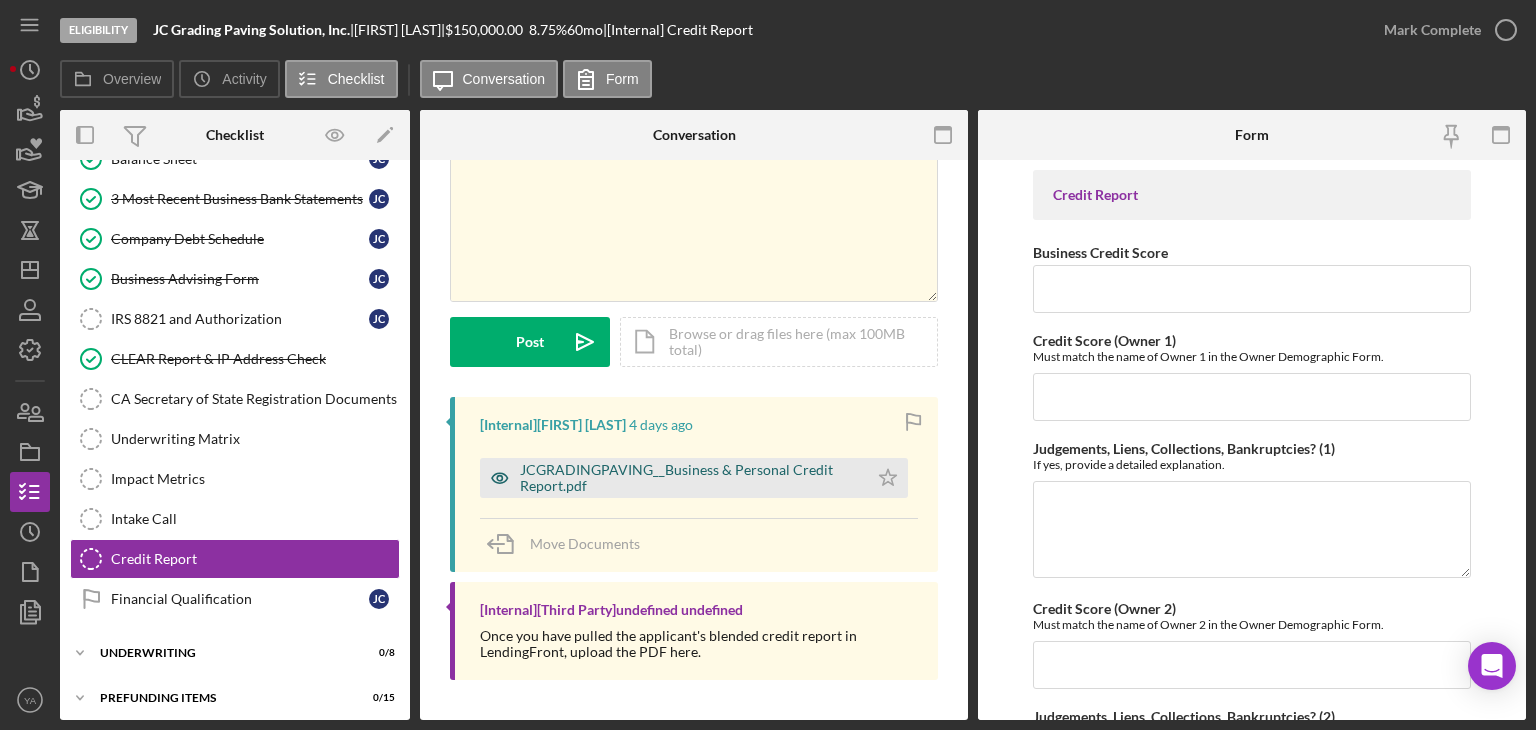 click on "JCGRADINGPAVING__Business & Personal Credit Report.pdf" at bounding box center (689, 478) 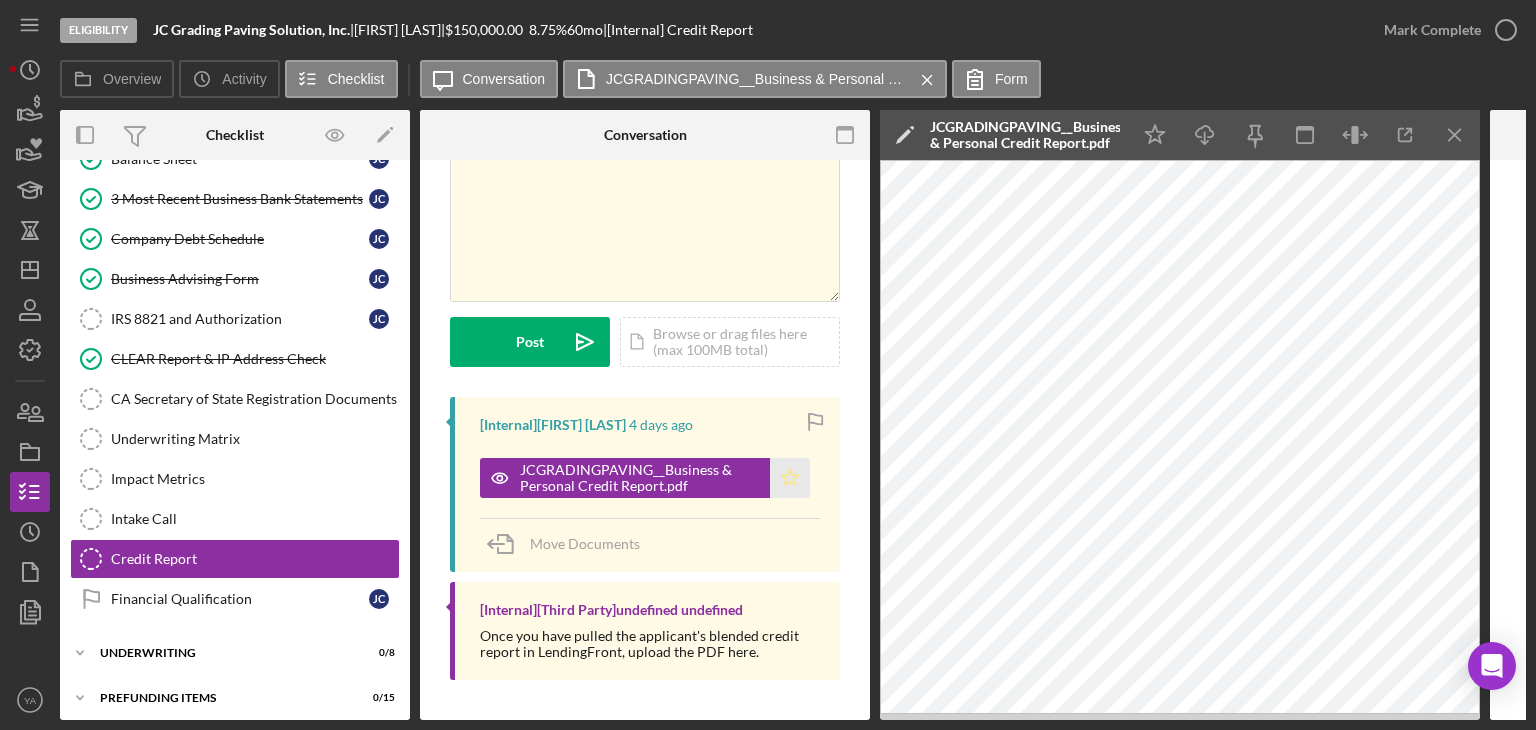 click on "Icon/Star" 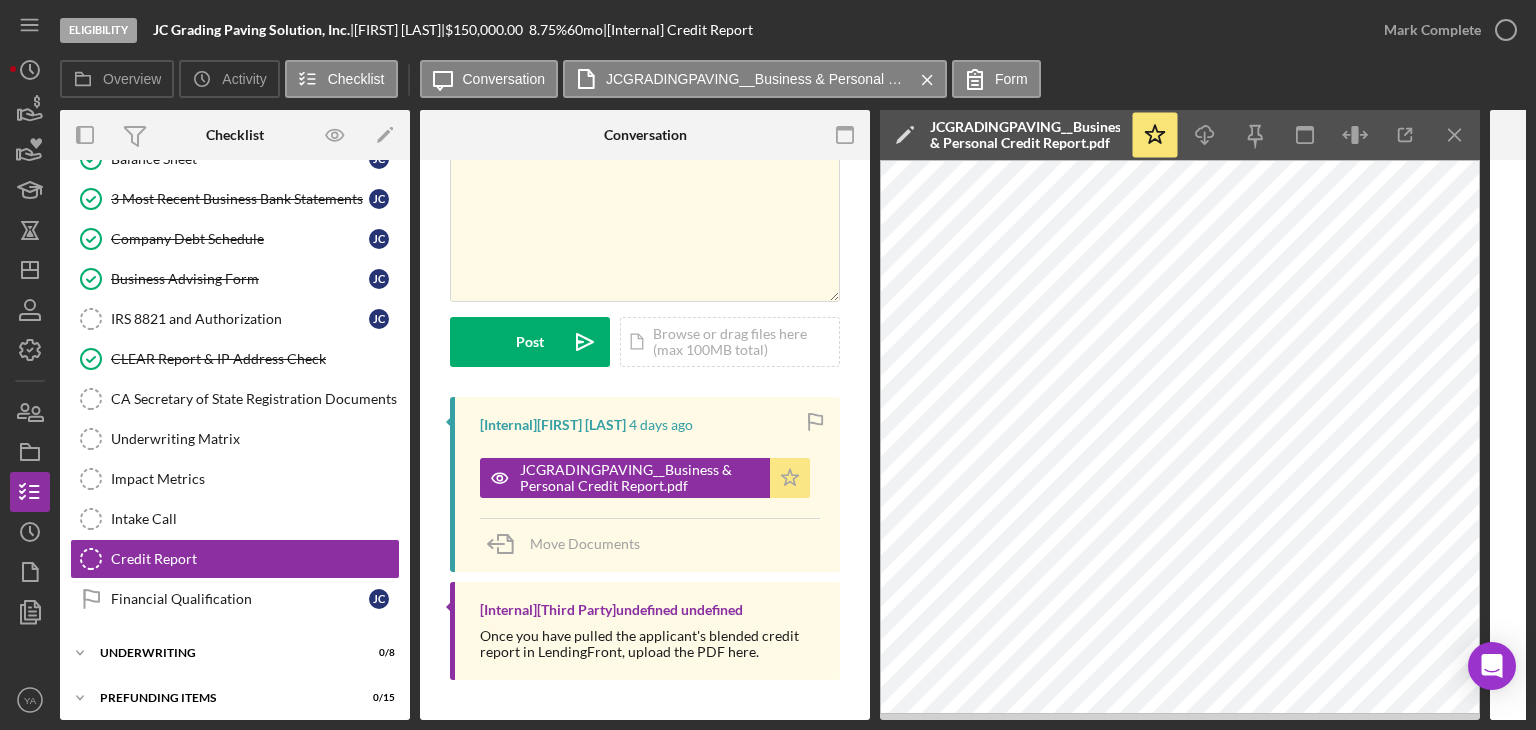 click 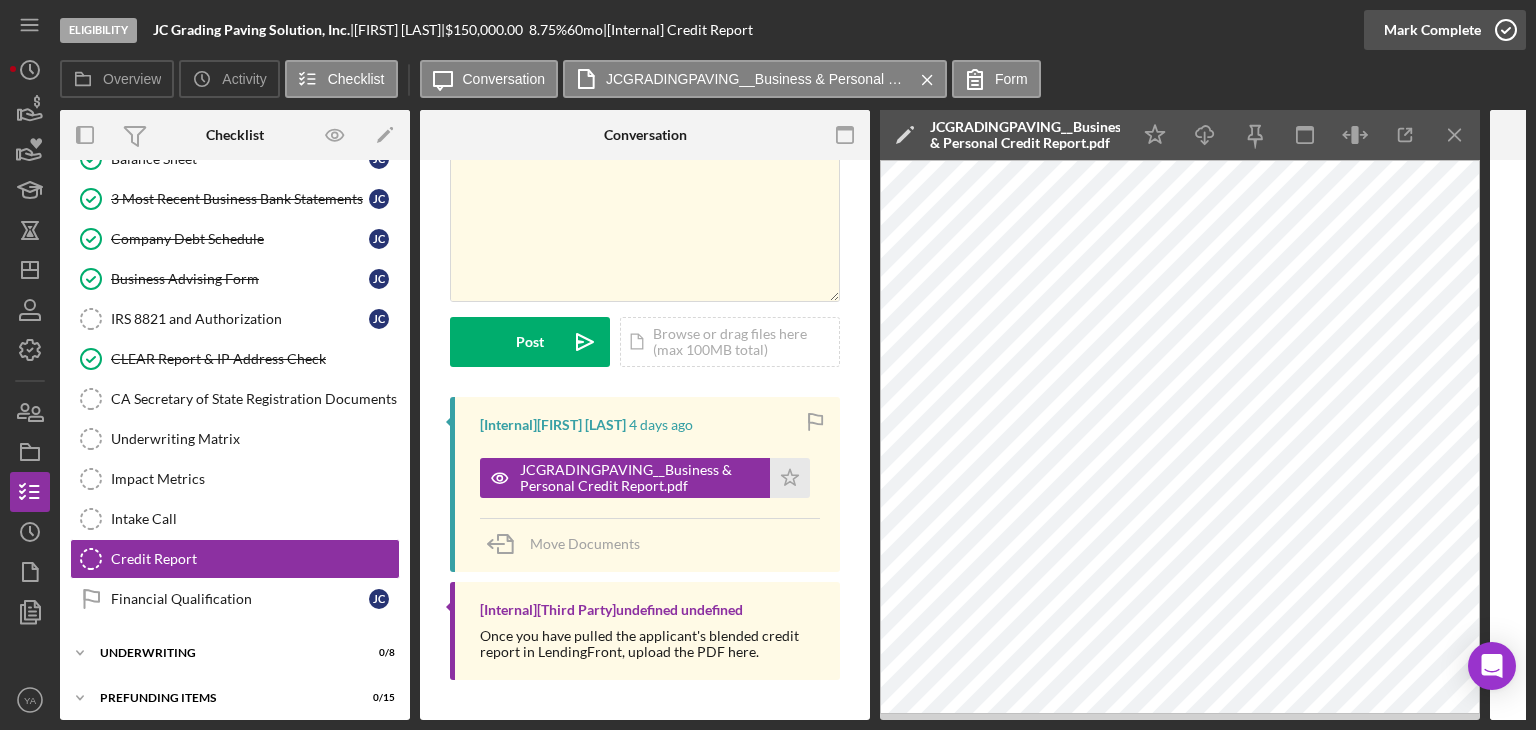 click 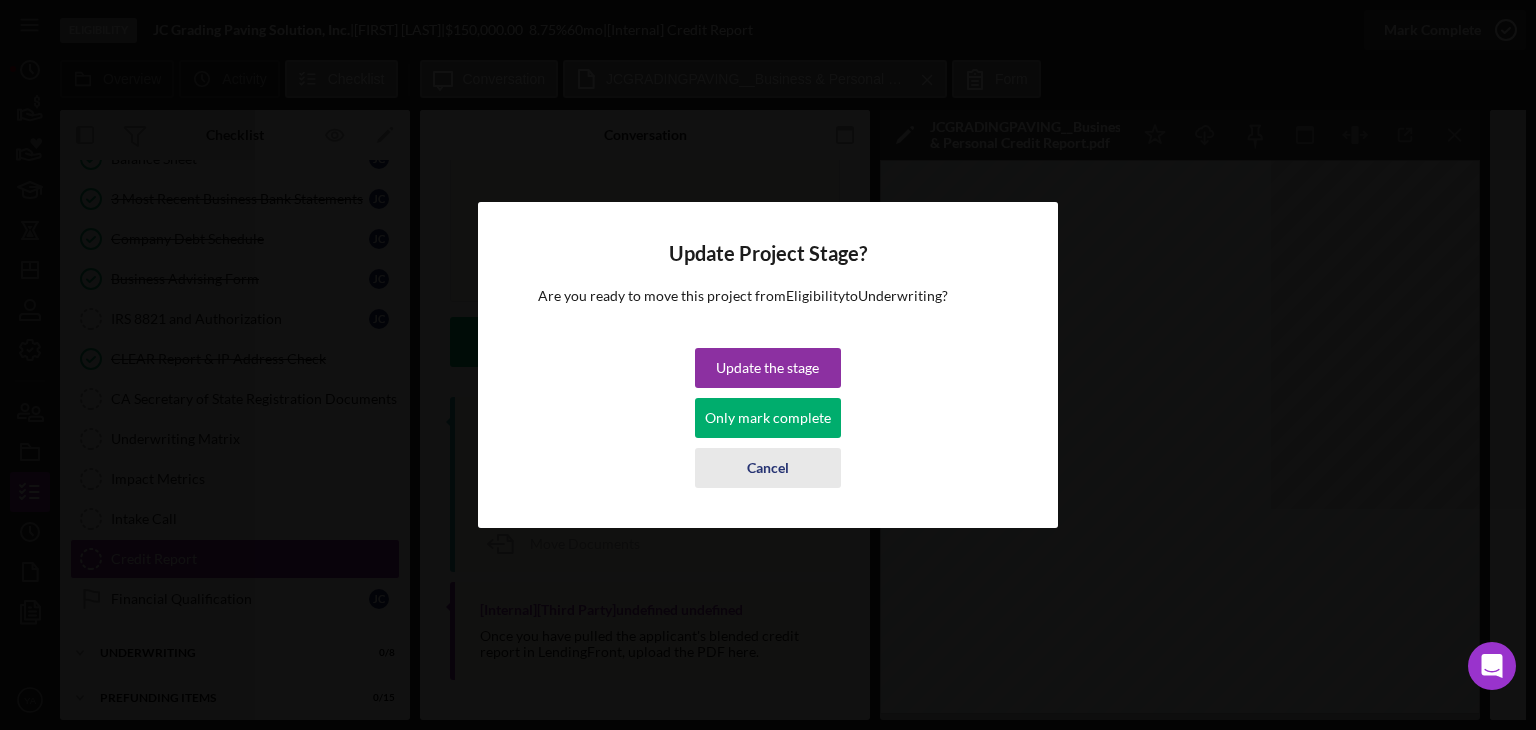 click on "Cancel" at bounding box center [768, 468] 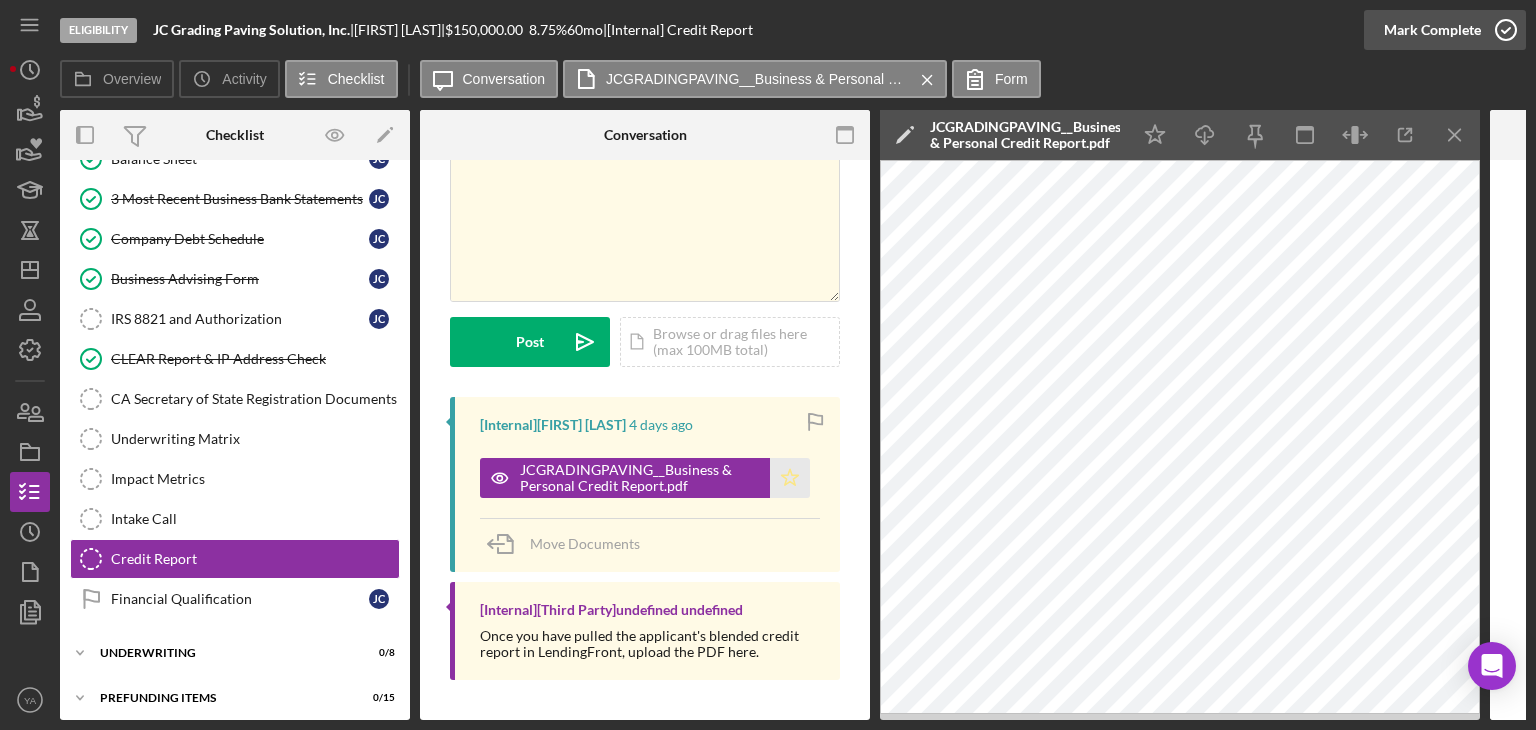 click on "Icon/Star" 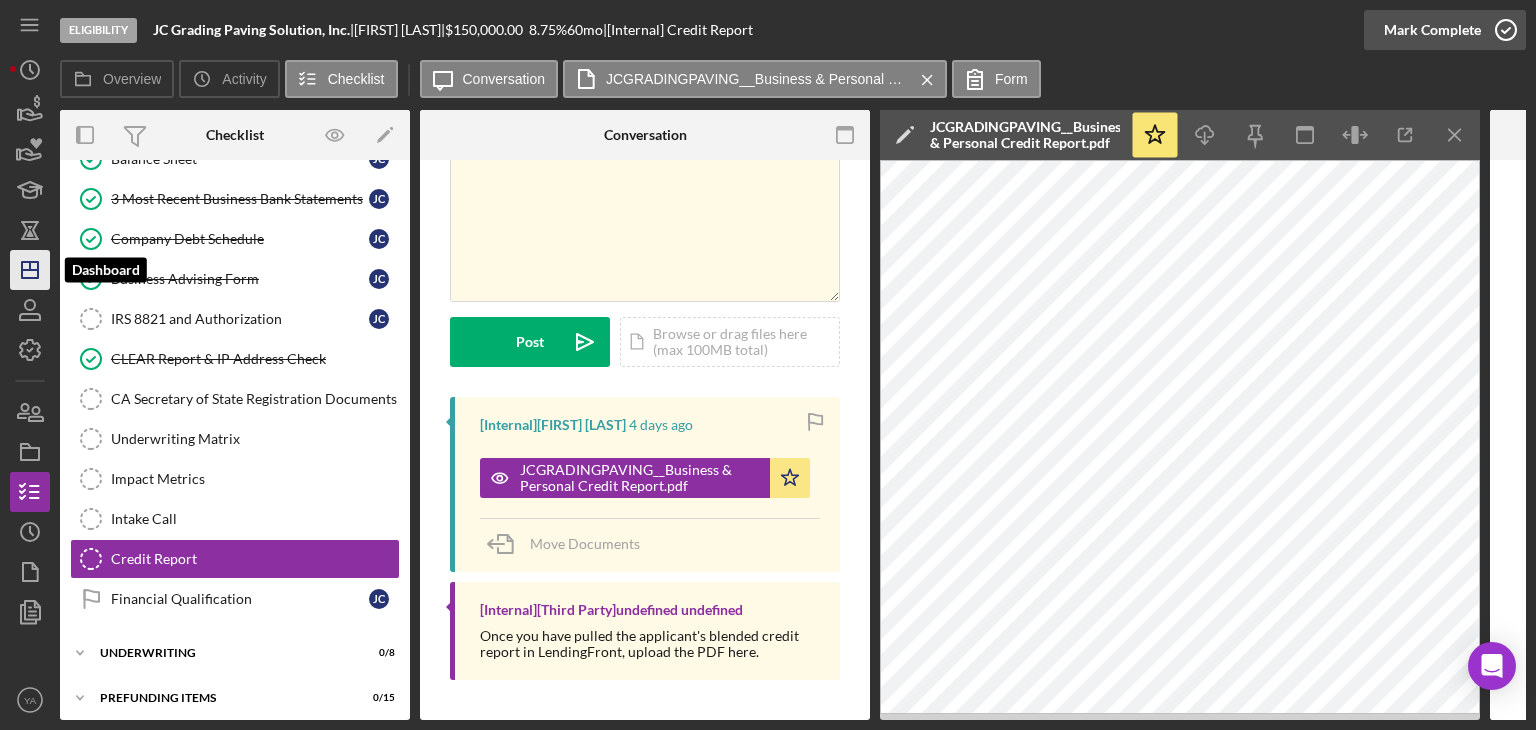 click 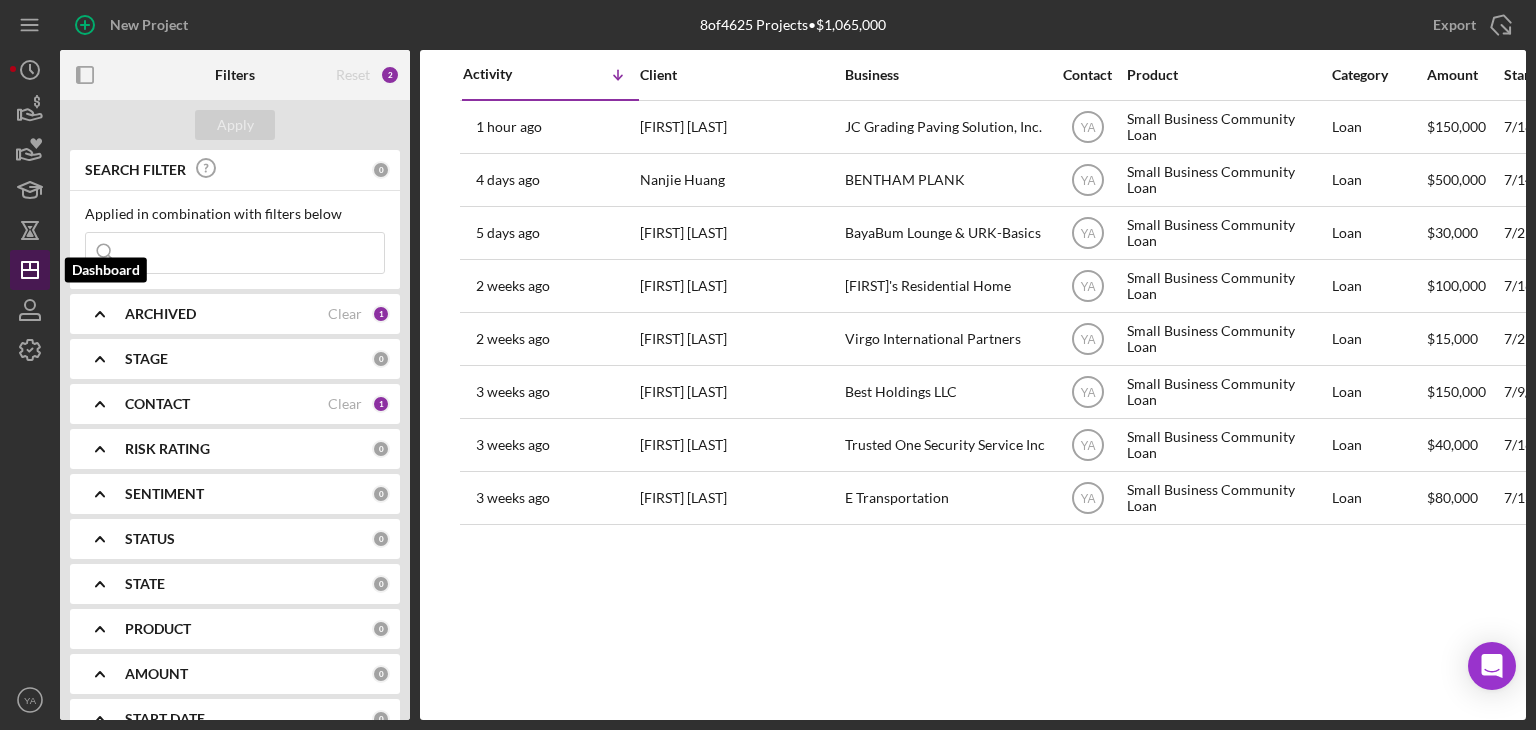 type 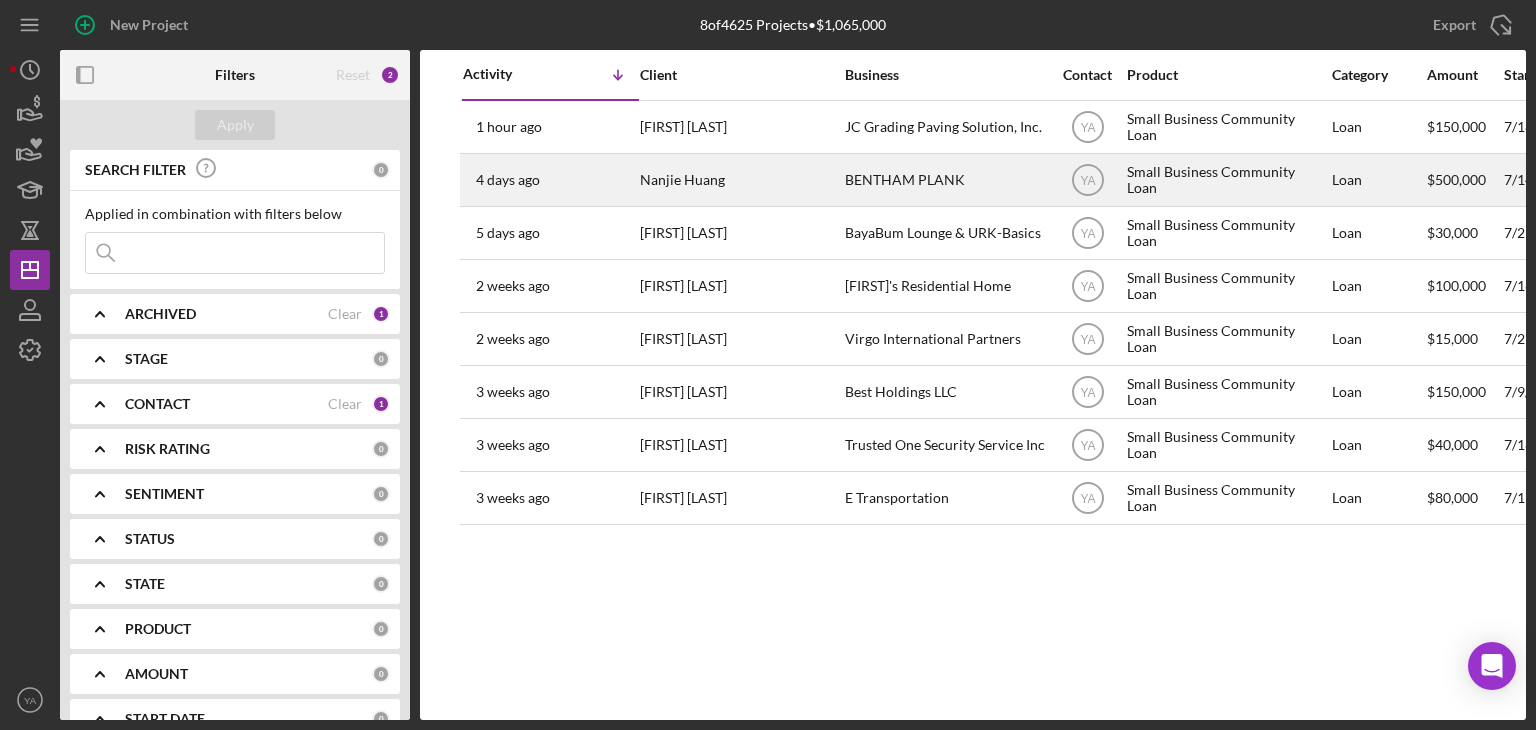click on "BENTHAM PLANK" at bounding box center (945, 180) 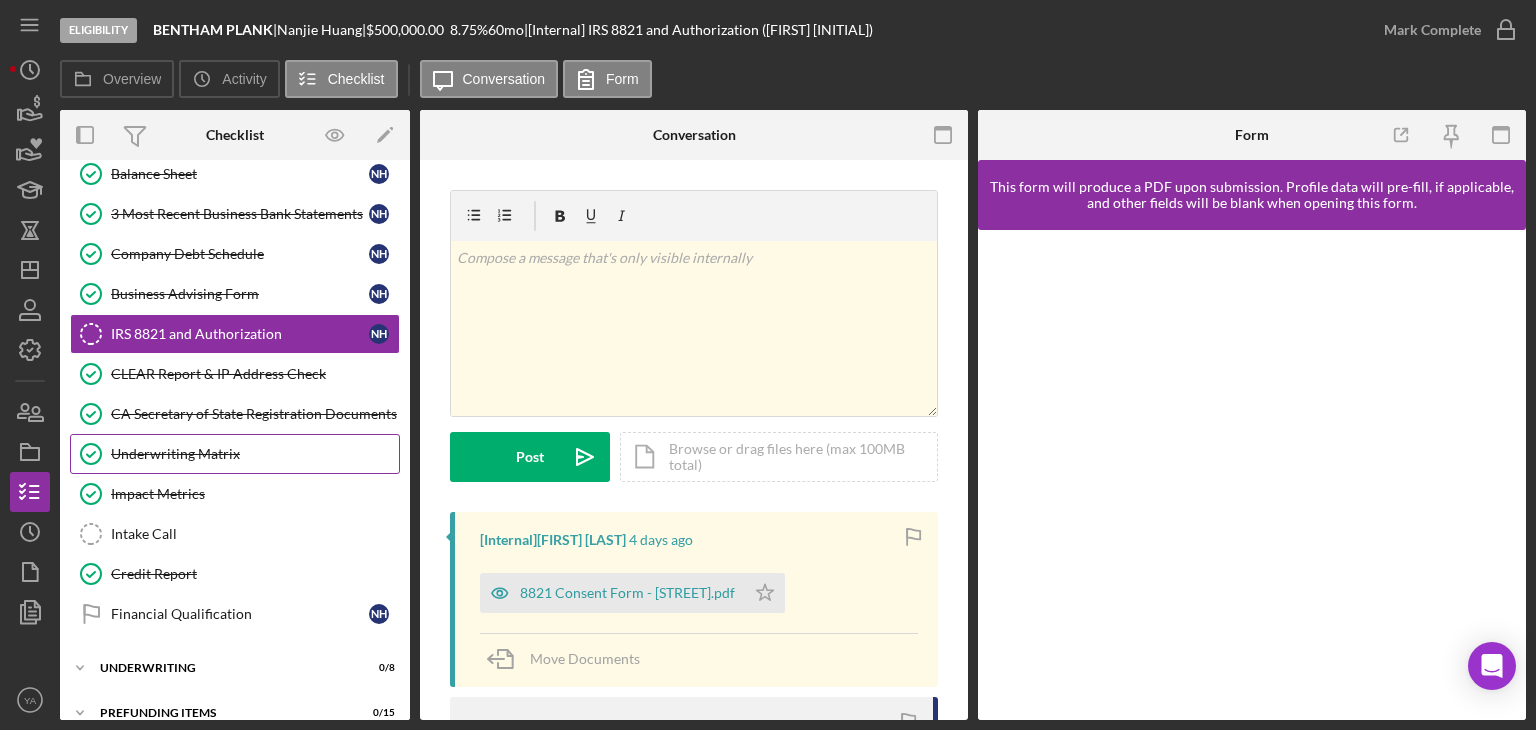 scroll, scrollTop: 437, scrollLeft: 0, axis: vertical 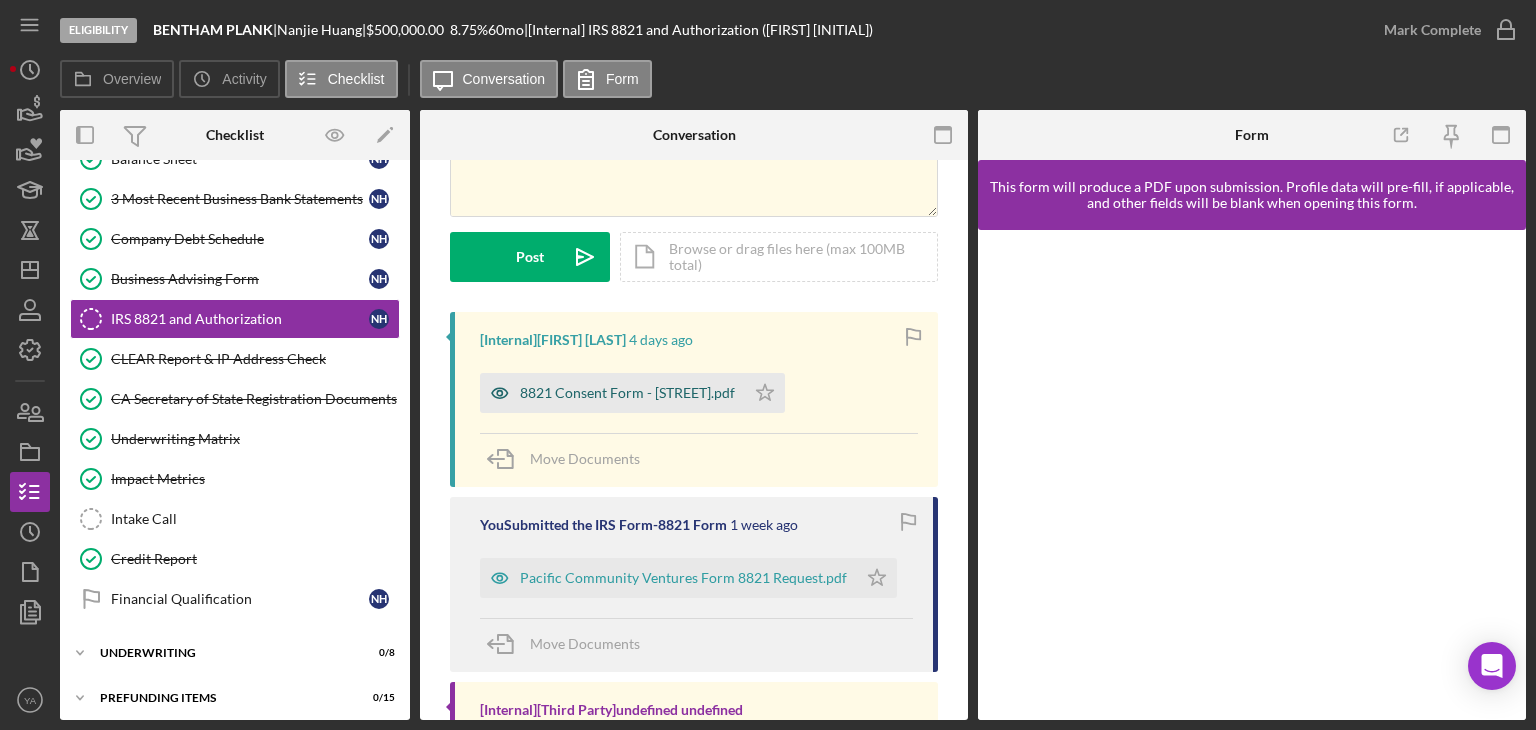 click on "8821 Consent Form - [STREET].pdf" at bounding box center [627, 393] 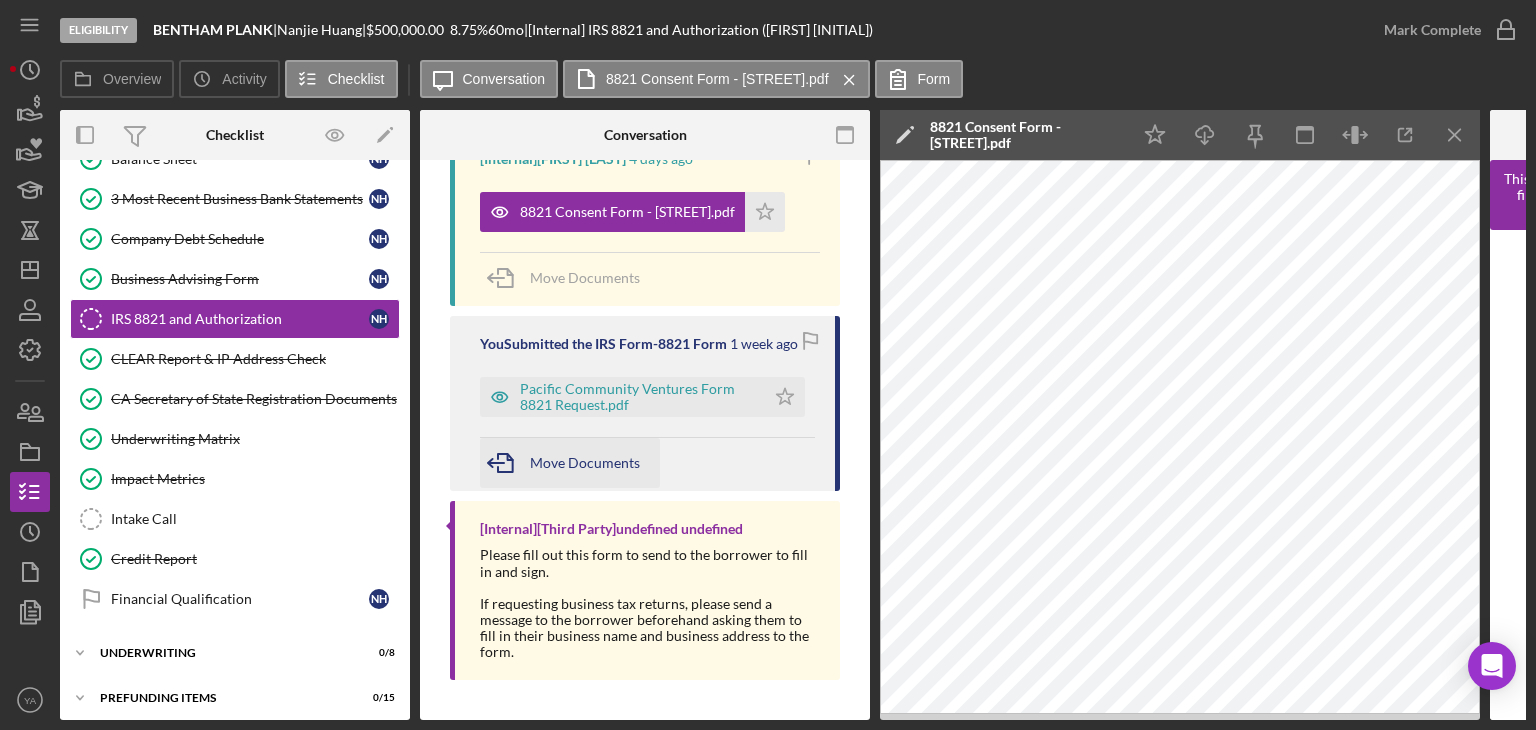 scroll, scrollTop: 386, scrollLeft: 0, axis: vertical 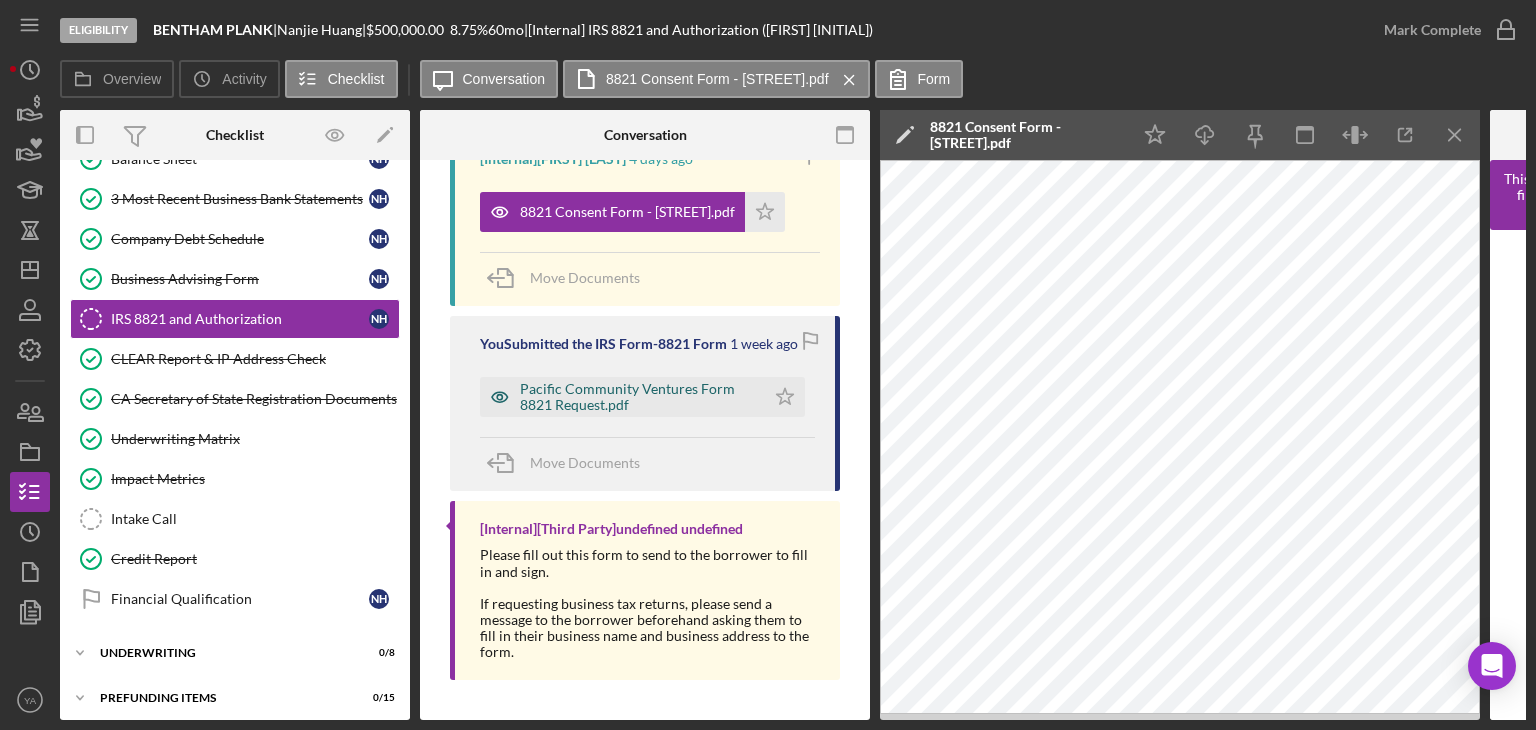 click on "Pacific Community Ventures Form 8821 Request.pdf" at bounding box center [637, 397] 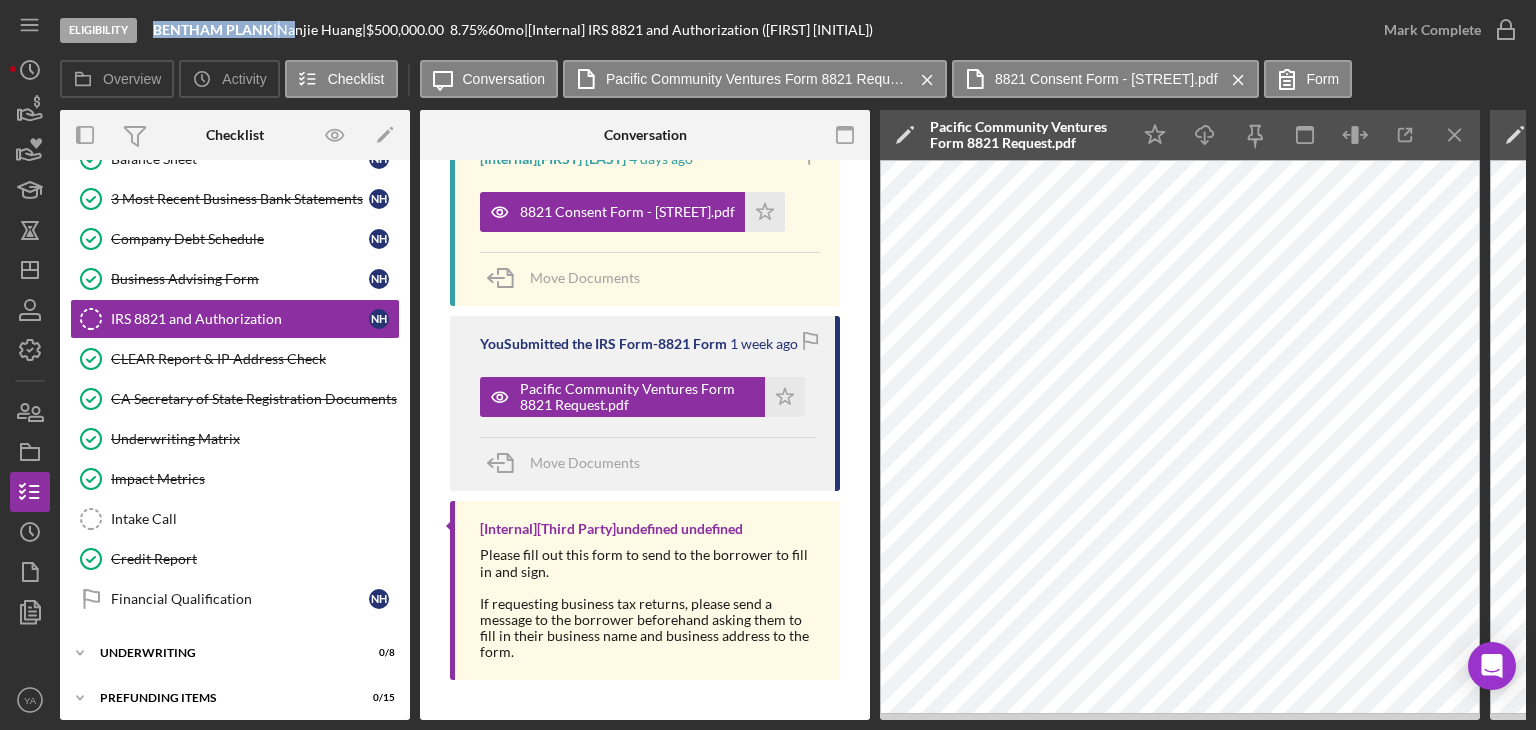 drag, startPoint x: 158, startPoint y: 23, endPoint x: 304, endPoint y: 9, distance: 146.6697 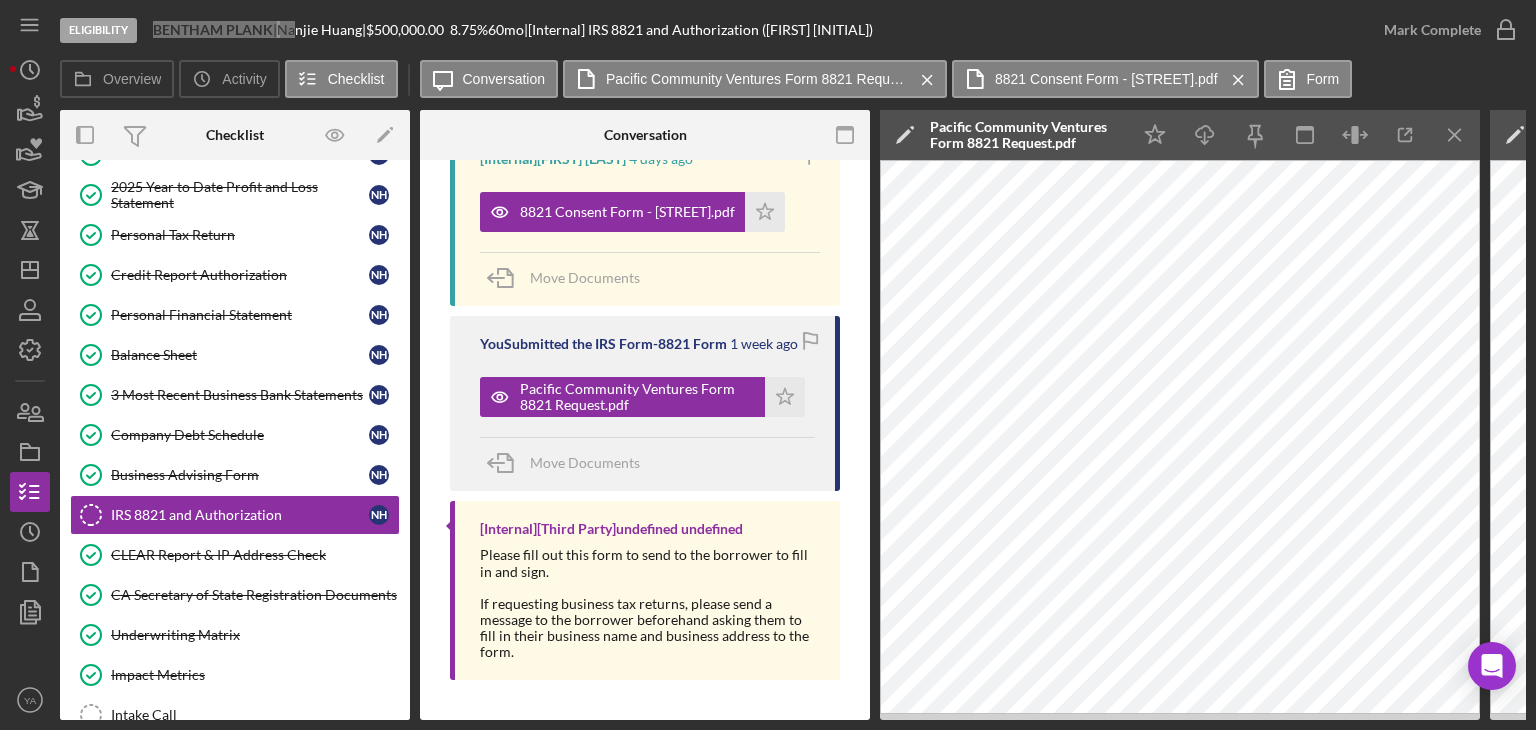 scroll, scrollTop: 400, scrollLeft: 0, axis: vertical 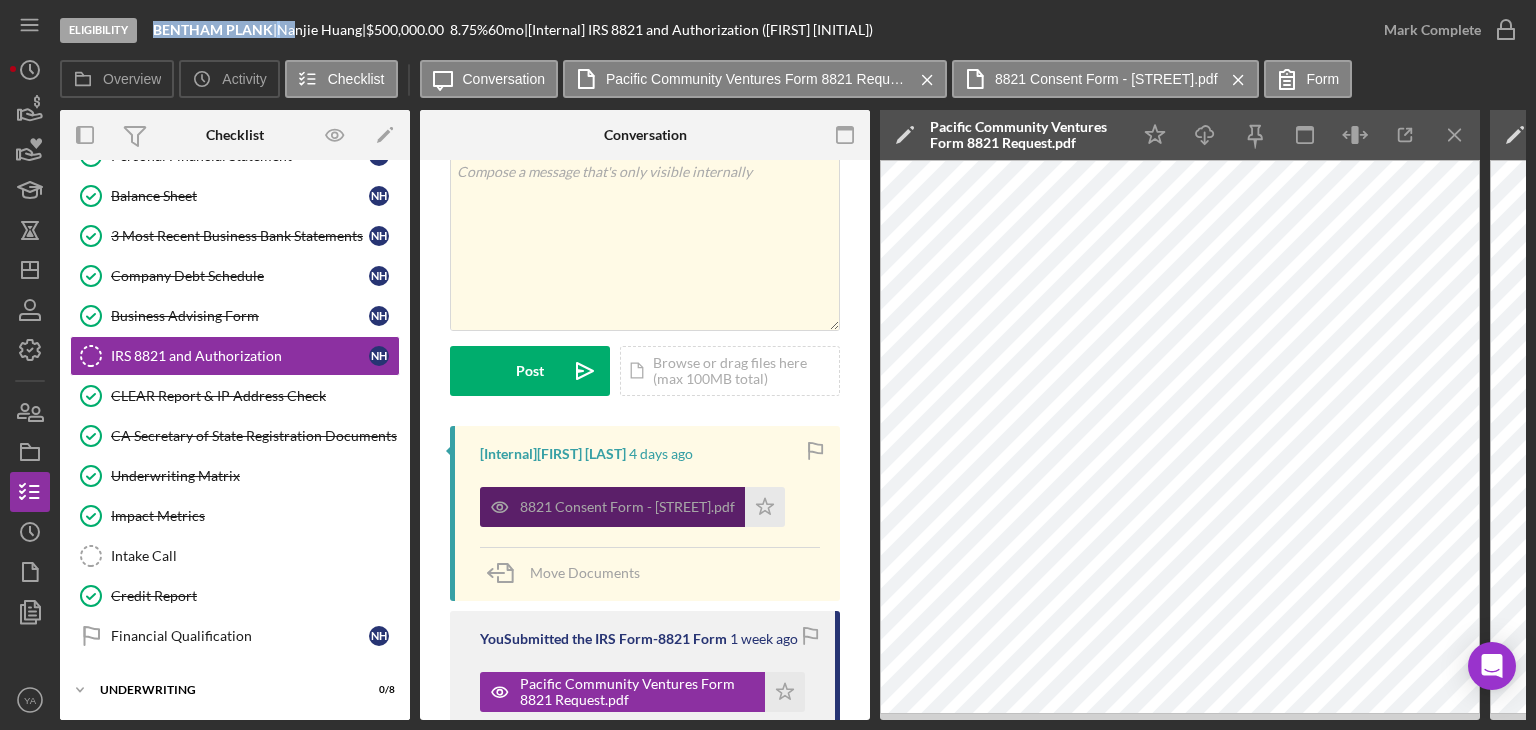 click on "8821 Consent Form - [STREET].pdf" at bounding box center (612, 507) 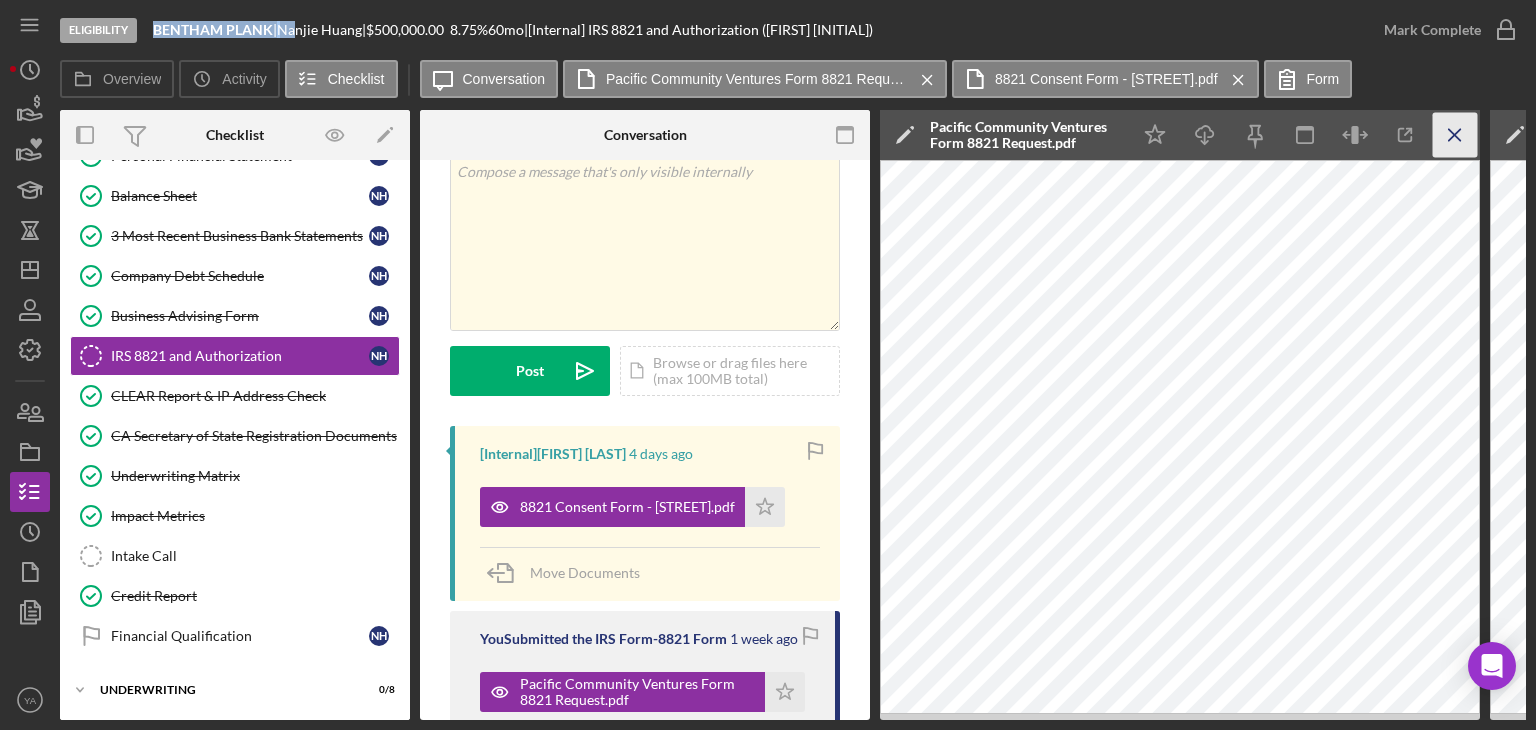 click on "Icon/Menu Close" 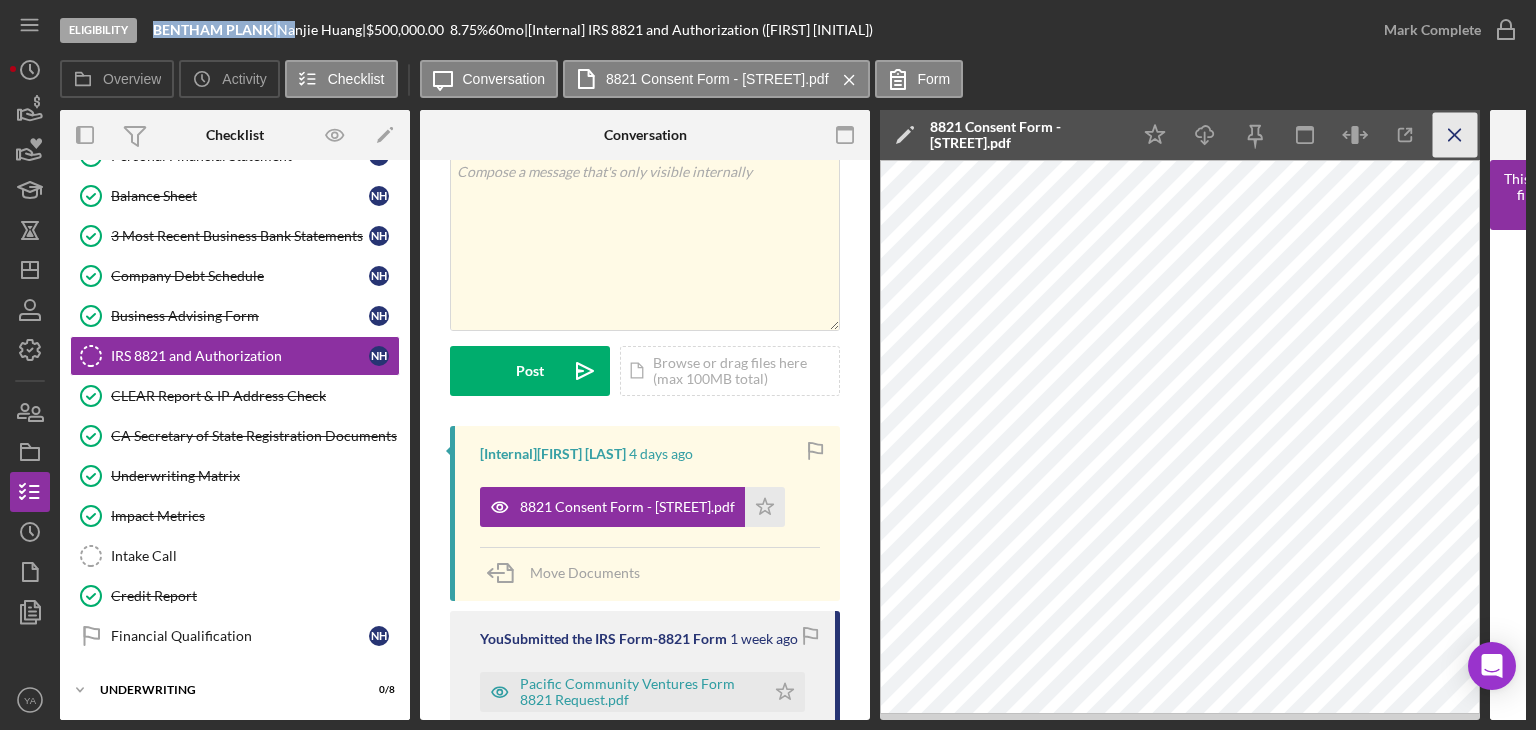 click on "Icon/Menu Close" 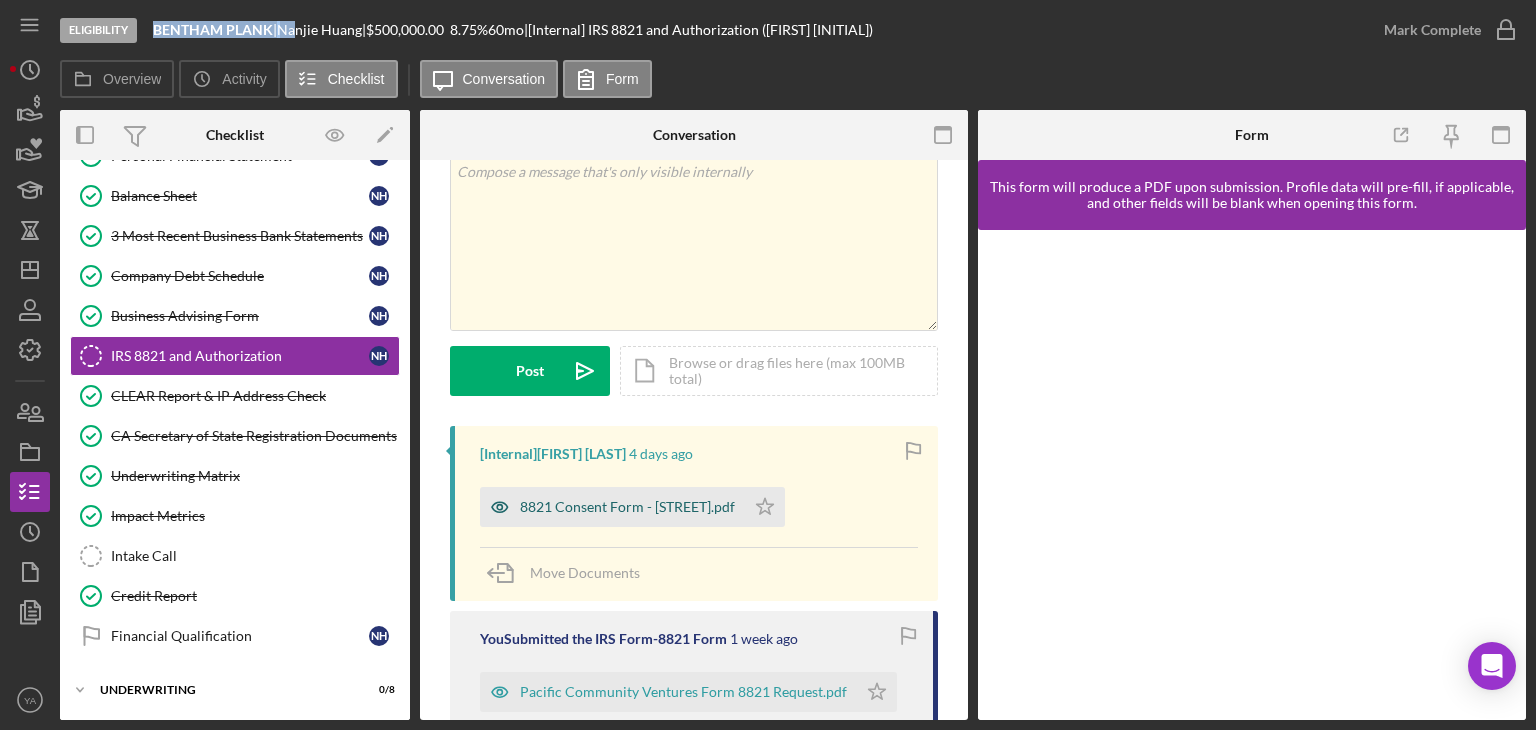 click on "8821 Consent Form - [STREET].pdf" at bounding box center (612, 507) 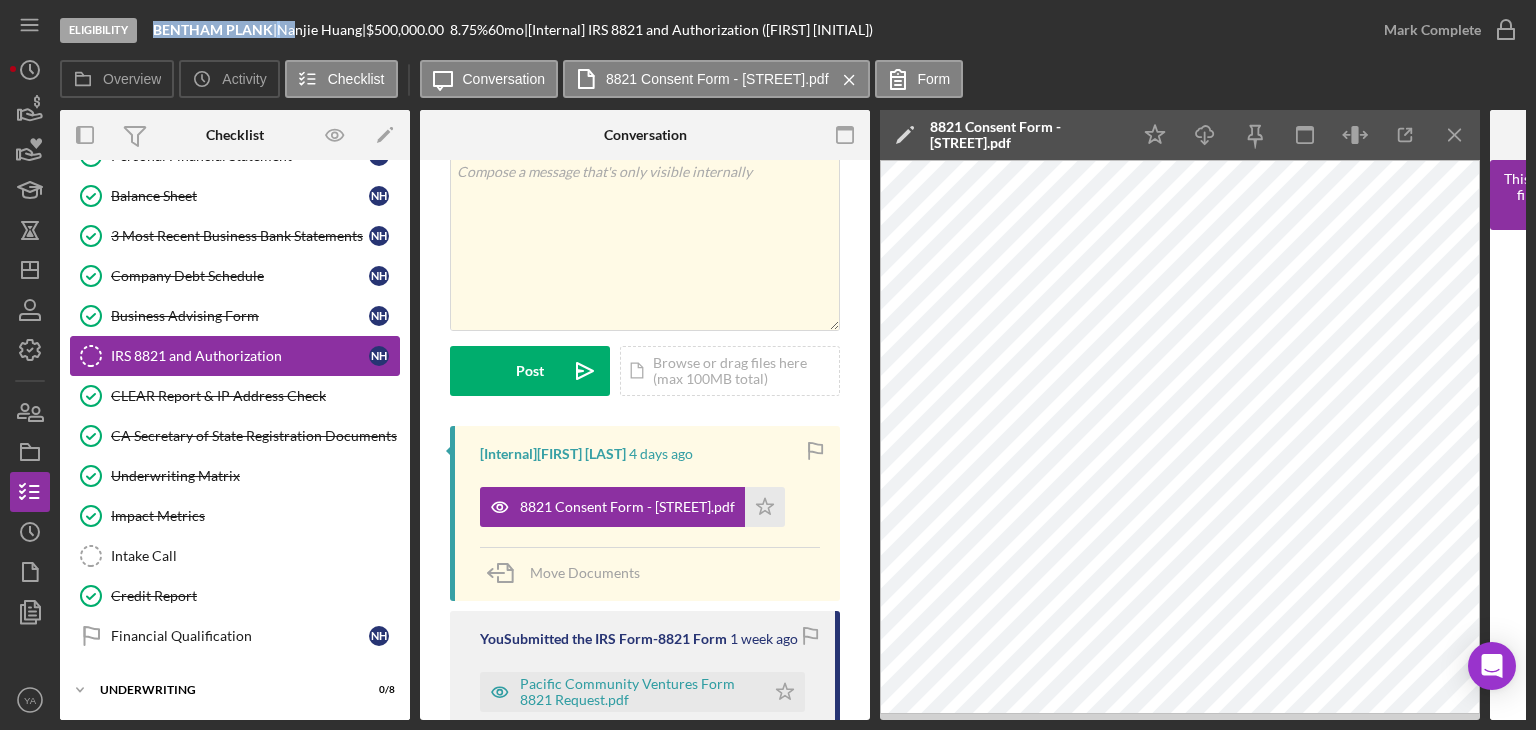 scroll, scrollTop: 0, scrollLeft: 0, axis: both 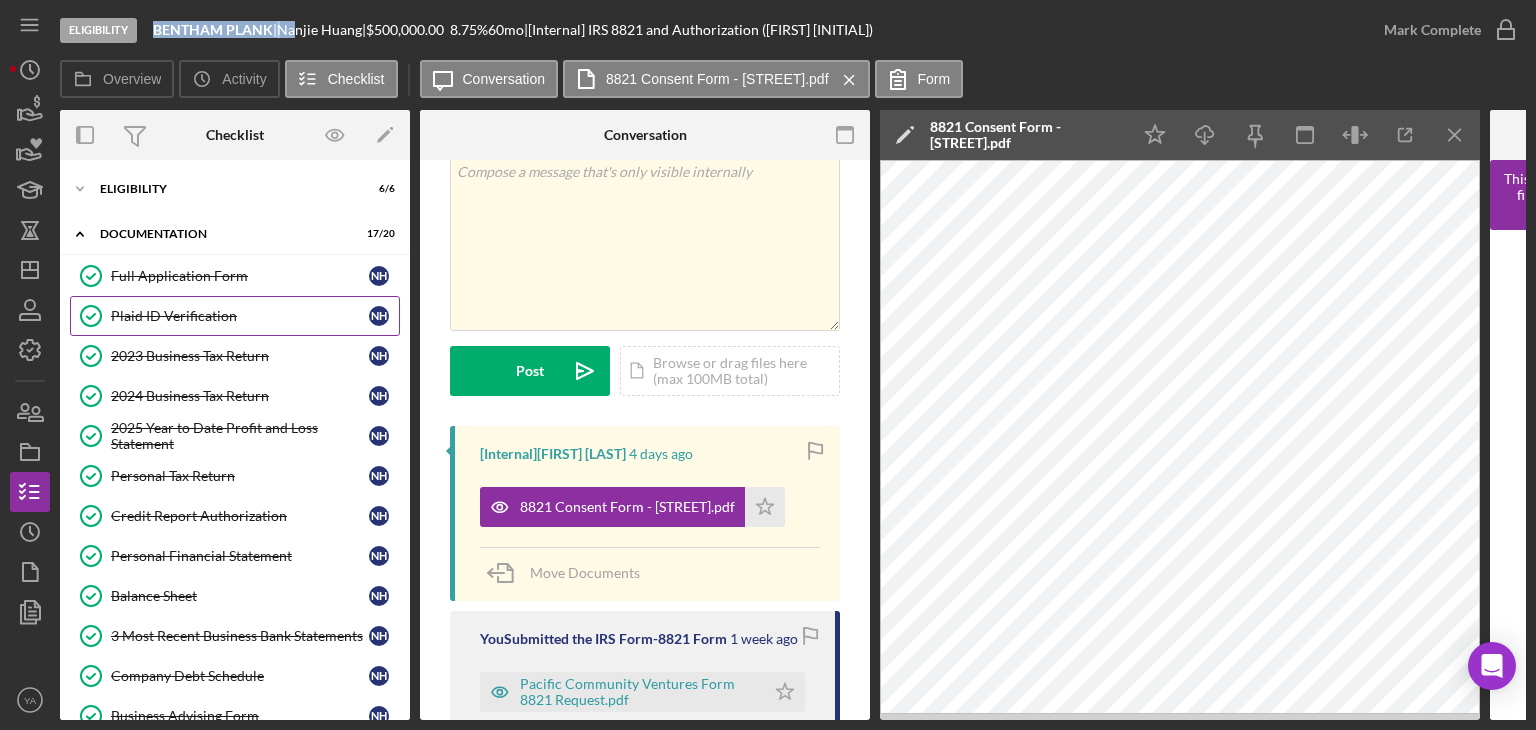 click on "Plaid ID Verification Plaid ID Verification N H" at bounding box center (235, 316) 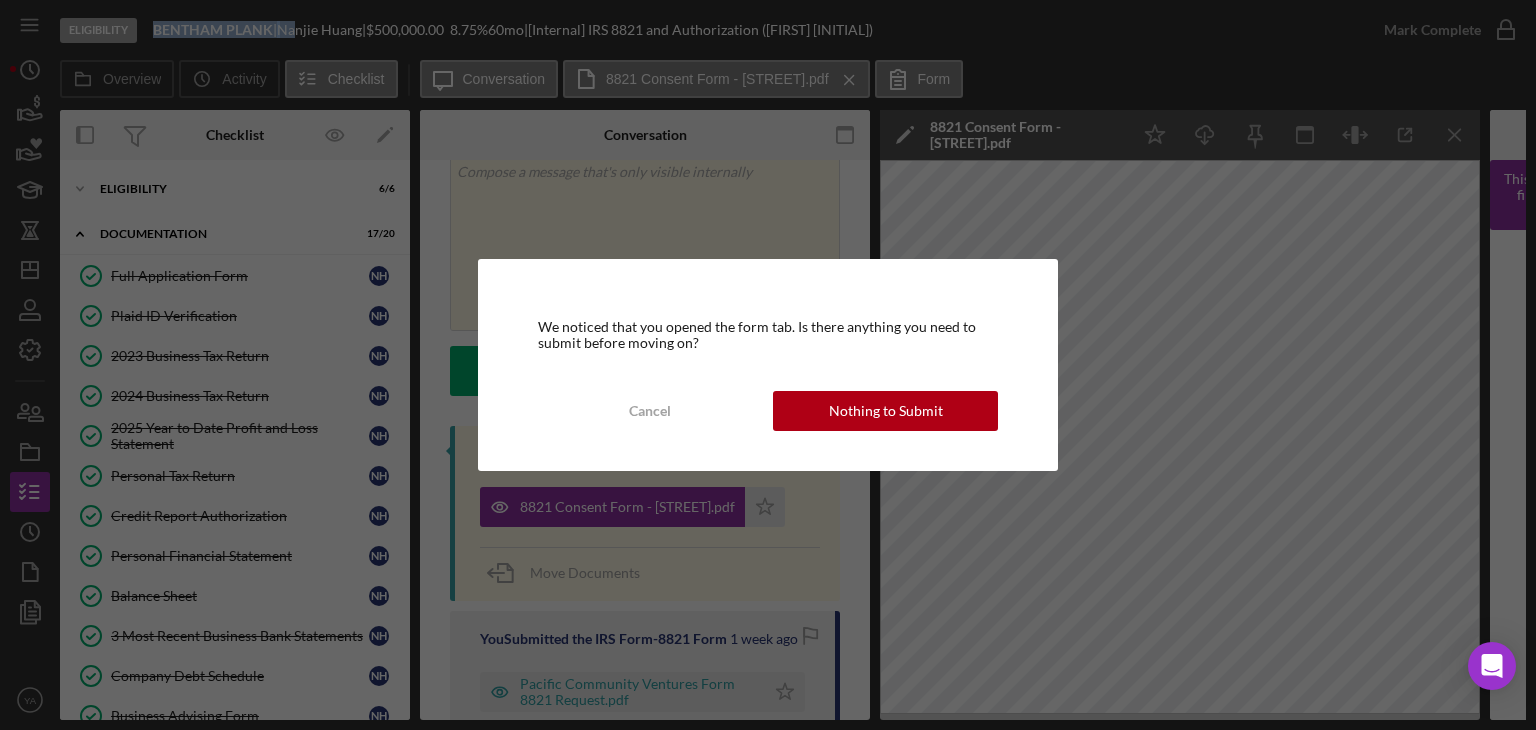 click on "We noticed that you opened the form tab. Is there anything you need to submit before moving on? Cancel Nothing to Submit" at bounding box center [768, 365] 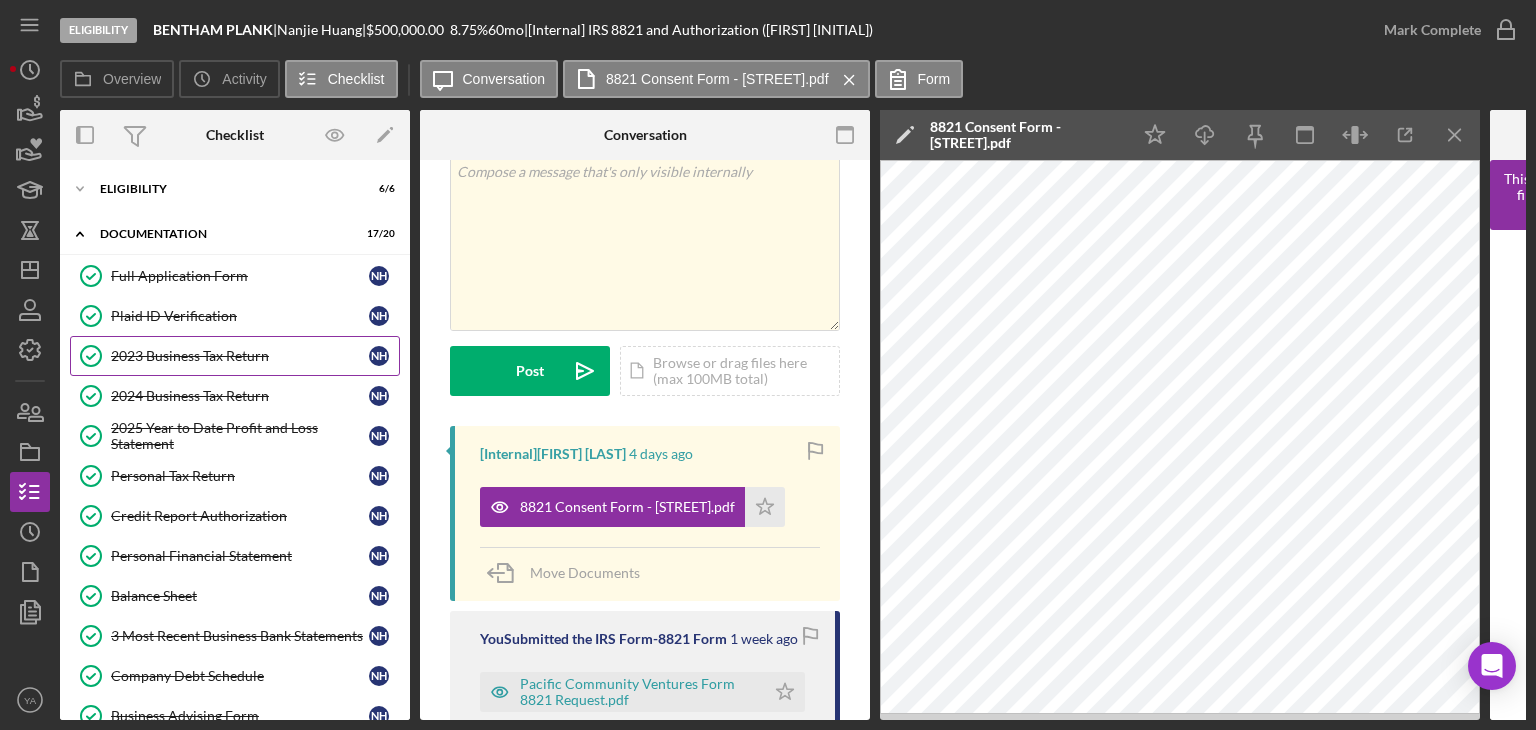 click on "2023 Business Tax Return 2023 Business Tax Return N H" at bounding box center [235, 356] 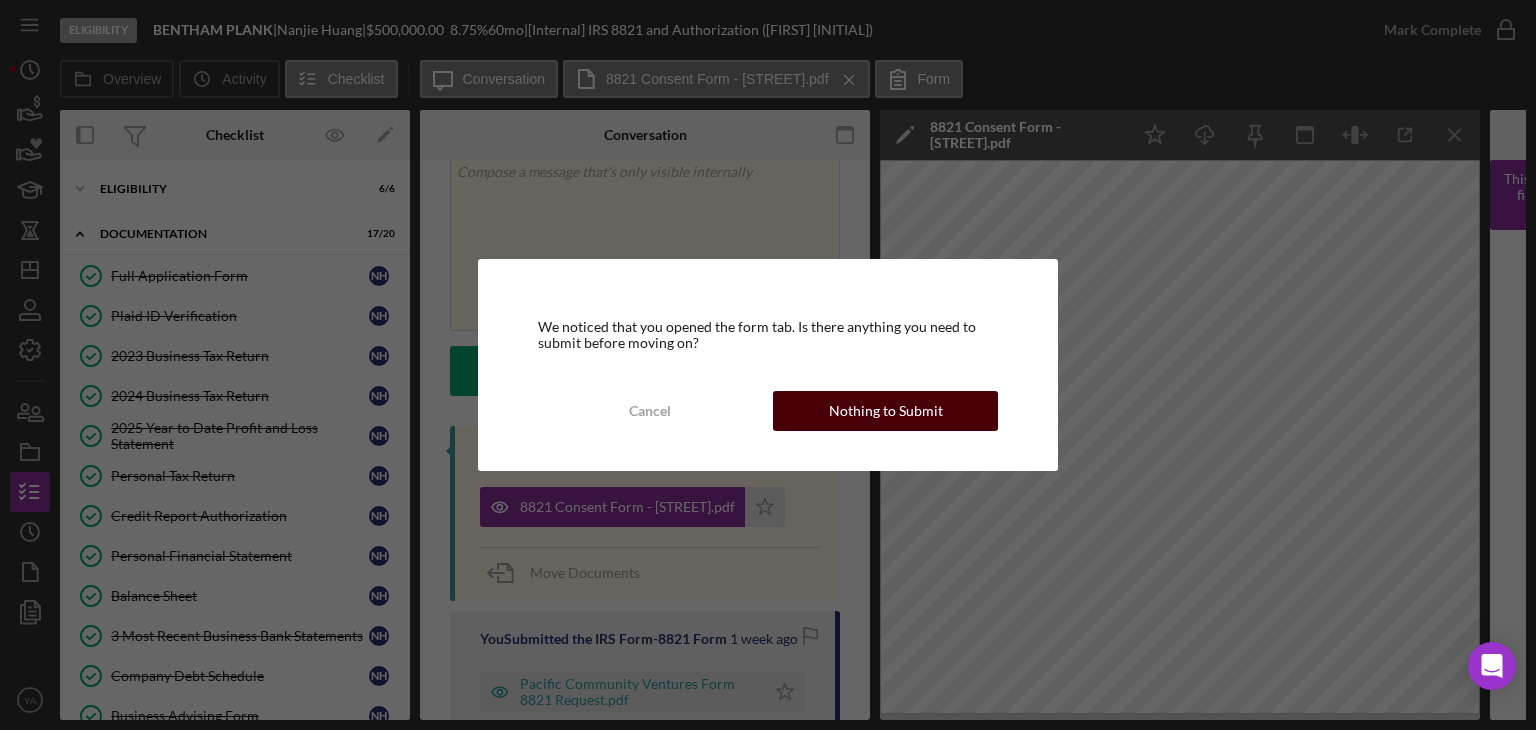 click on "Nothing to Submit" at bounding box center [886, 411] 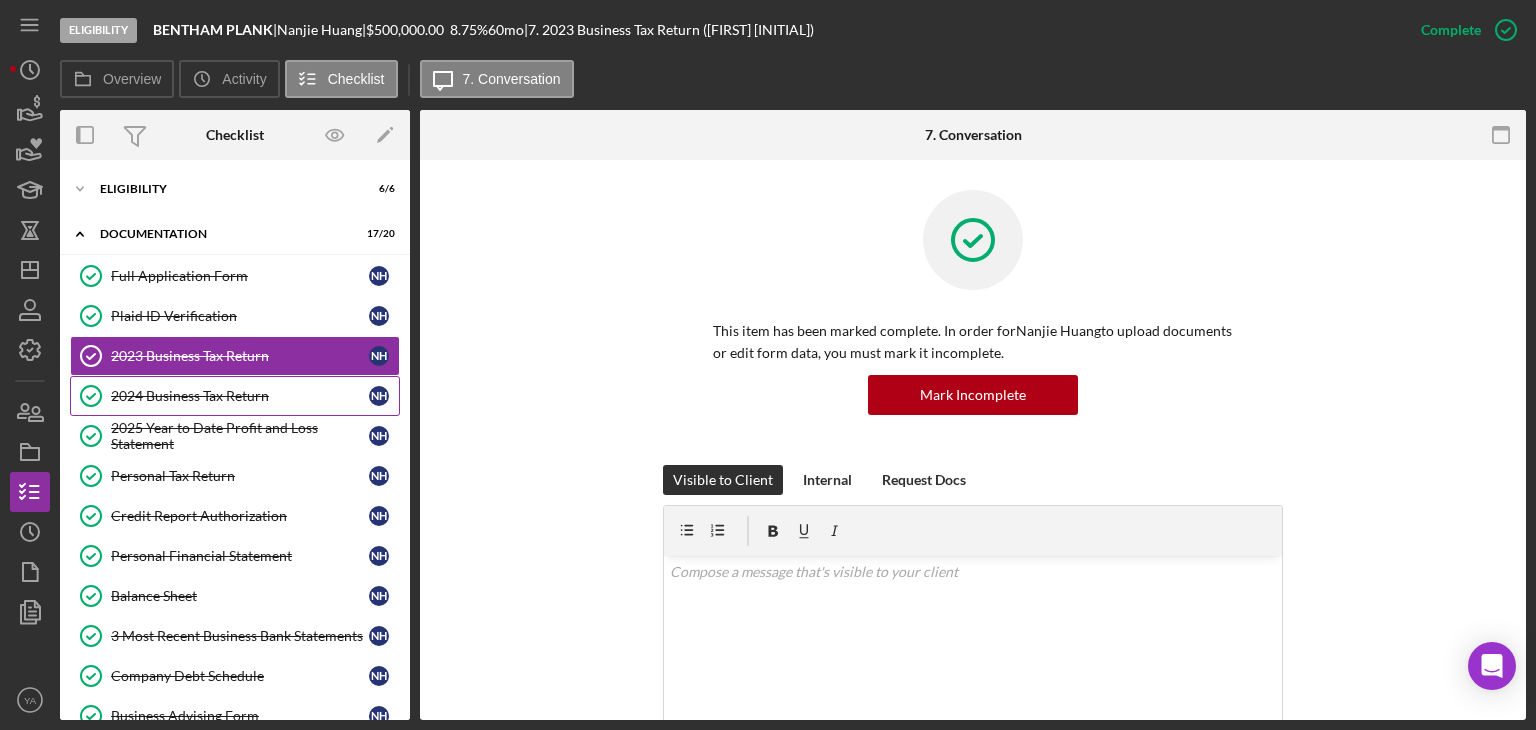 click on "2024 Business Tax Return" at bounding box center [240, 396] 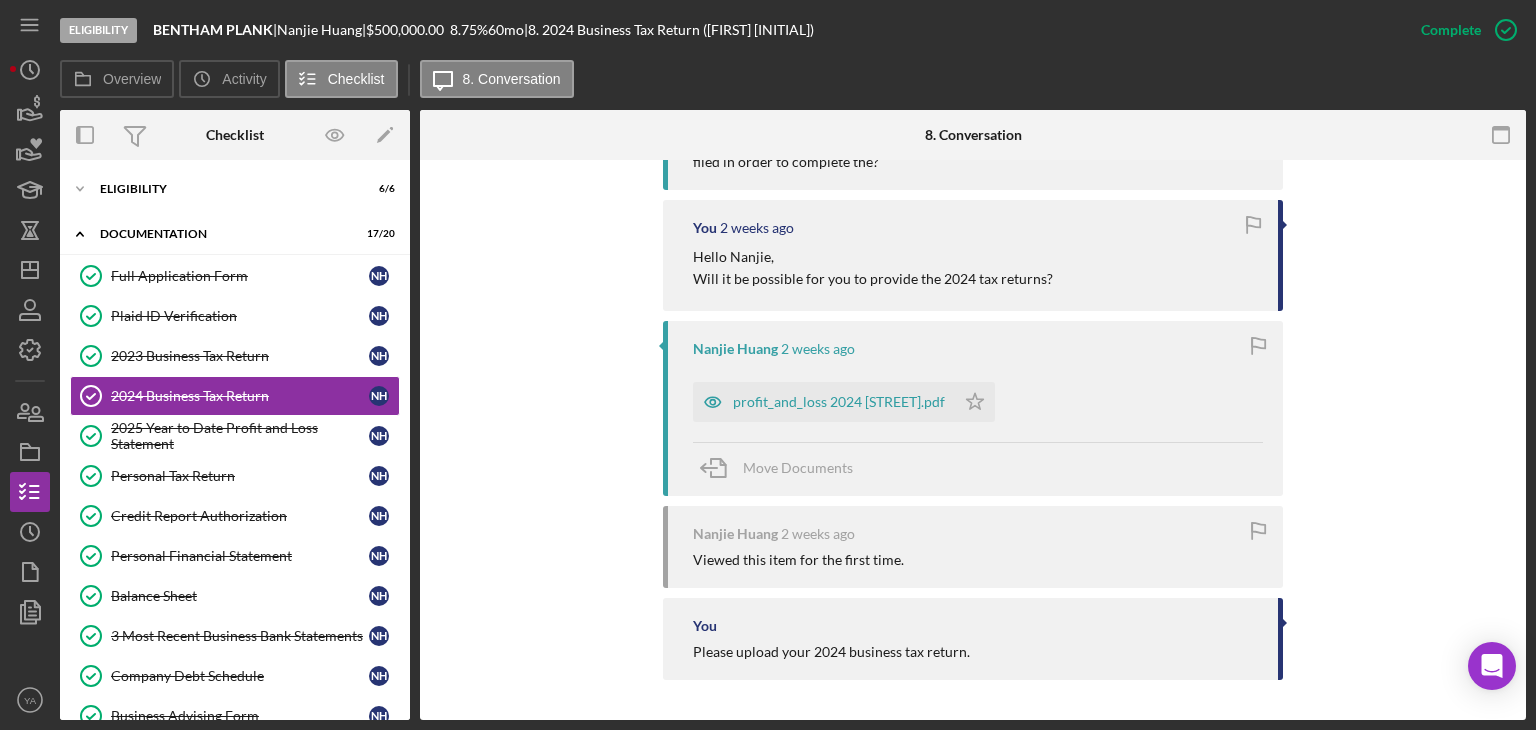 scroll, scrollTop: 1327, scrollLeft: 0, axis: vertical 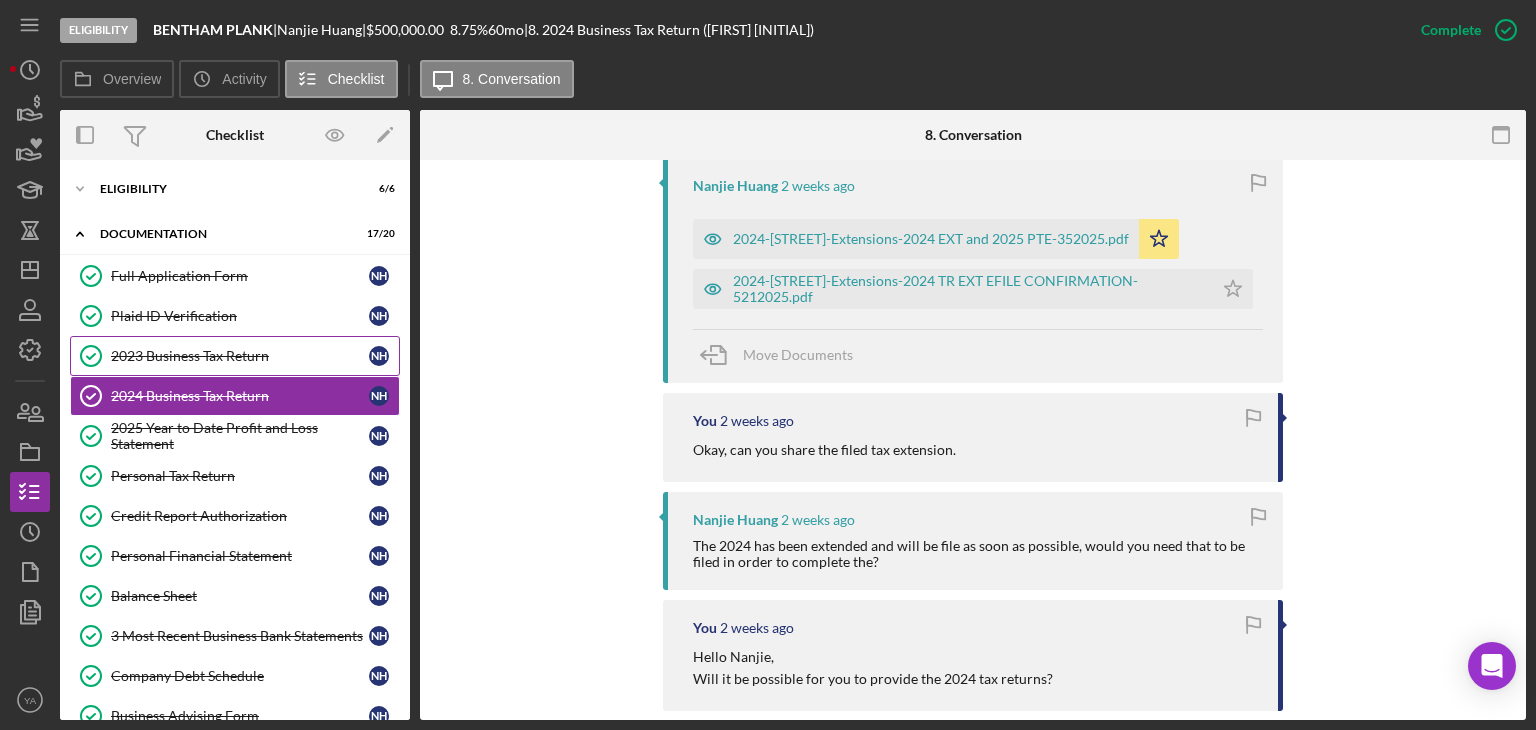 click on "2023 Business Tax Return 2023 Business Tax Return N H" at bounding box center [235, 356] 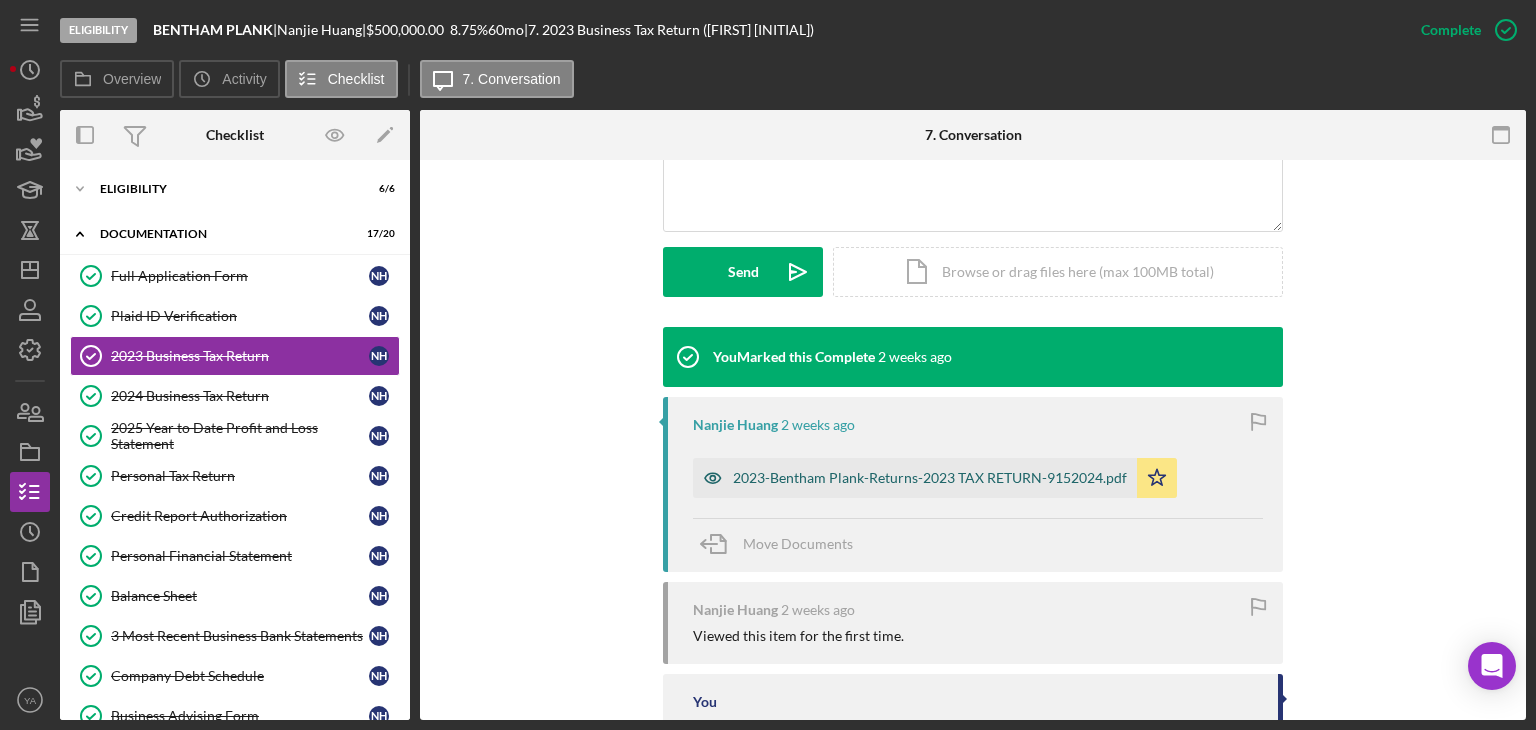 click on "2023-Bentham Plank-Returns-2023 TAX RETURN-9152024.pdf" at bounding box center (915, 478) 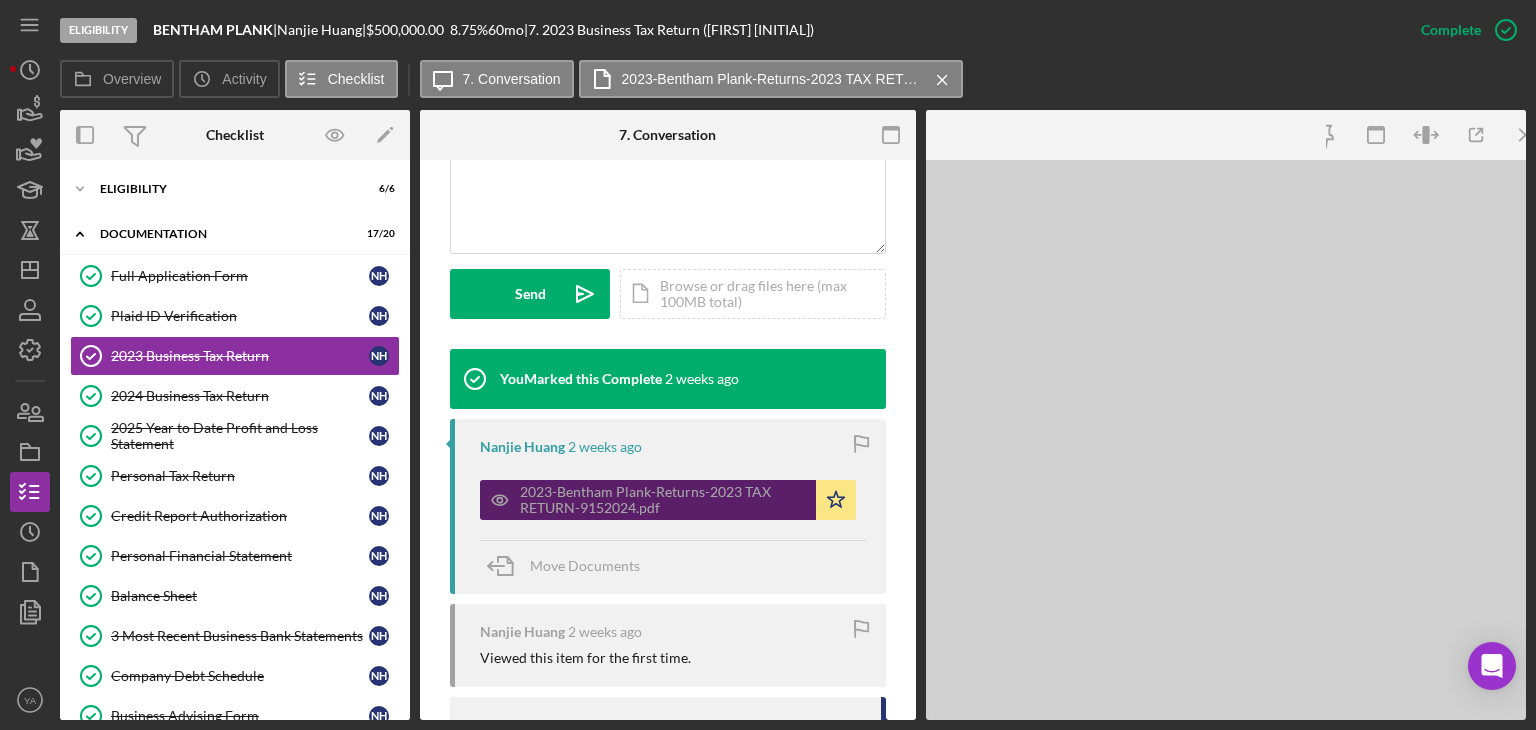 scroll, scrollTop: 522, scrollLeft: 0, axis: vertical 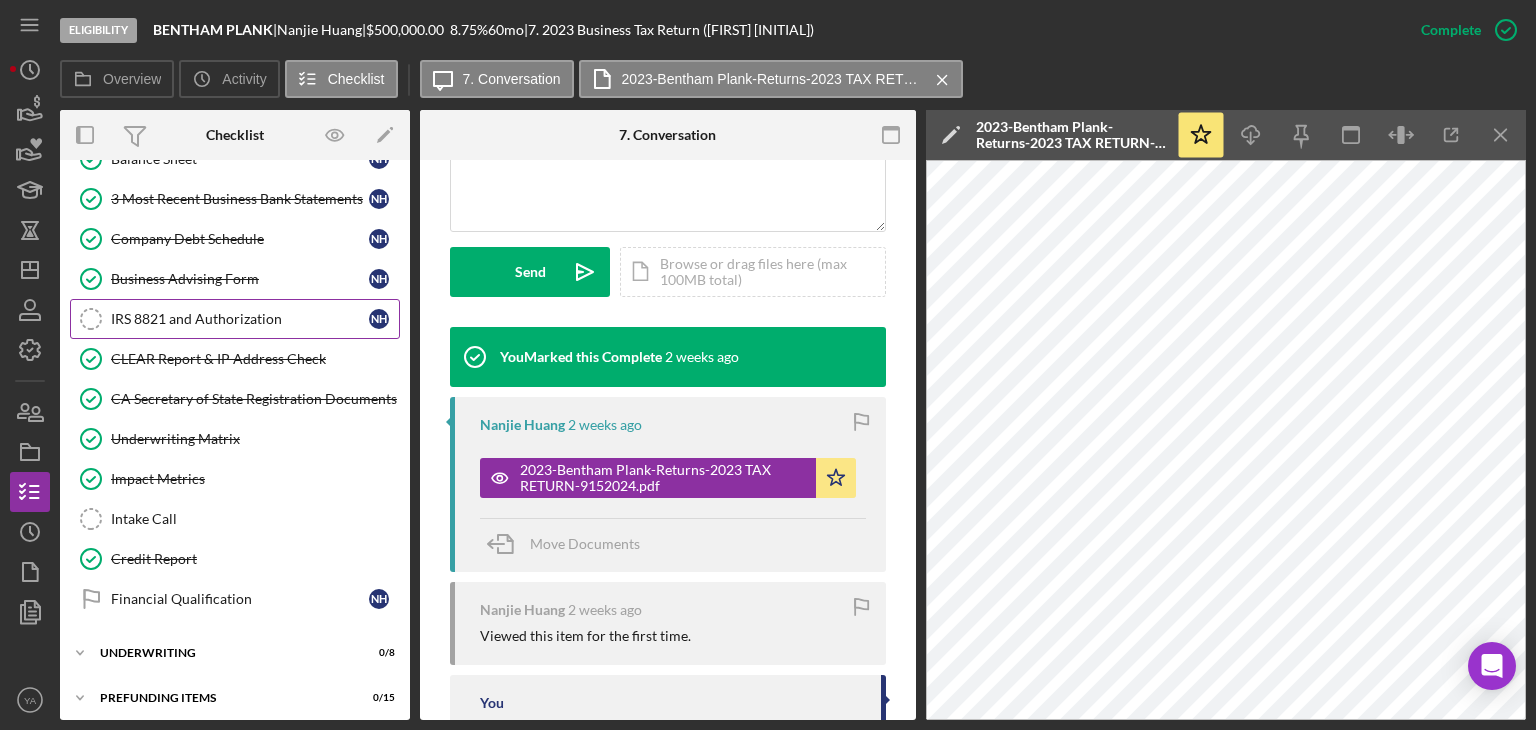 click on "IRS 8821 and Authorization IRS 8821 and Authorization N H" at bounding box center [235, 319] 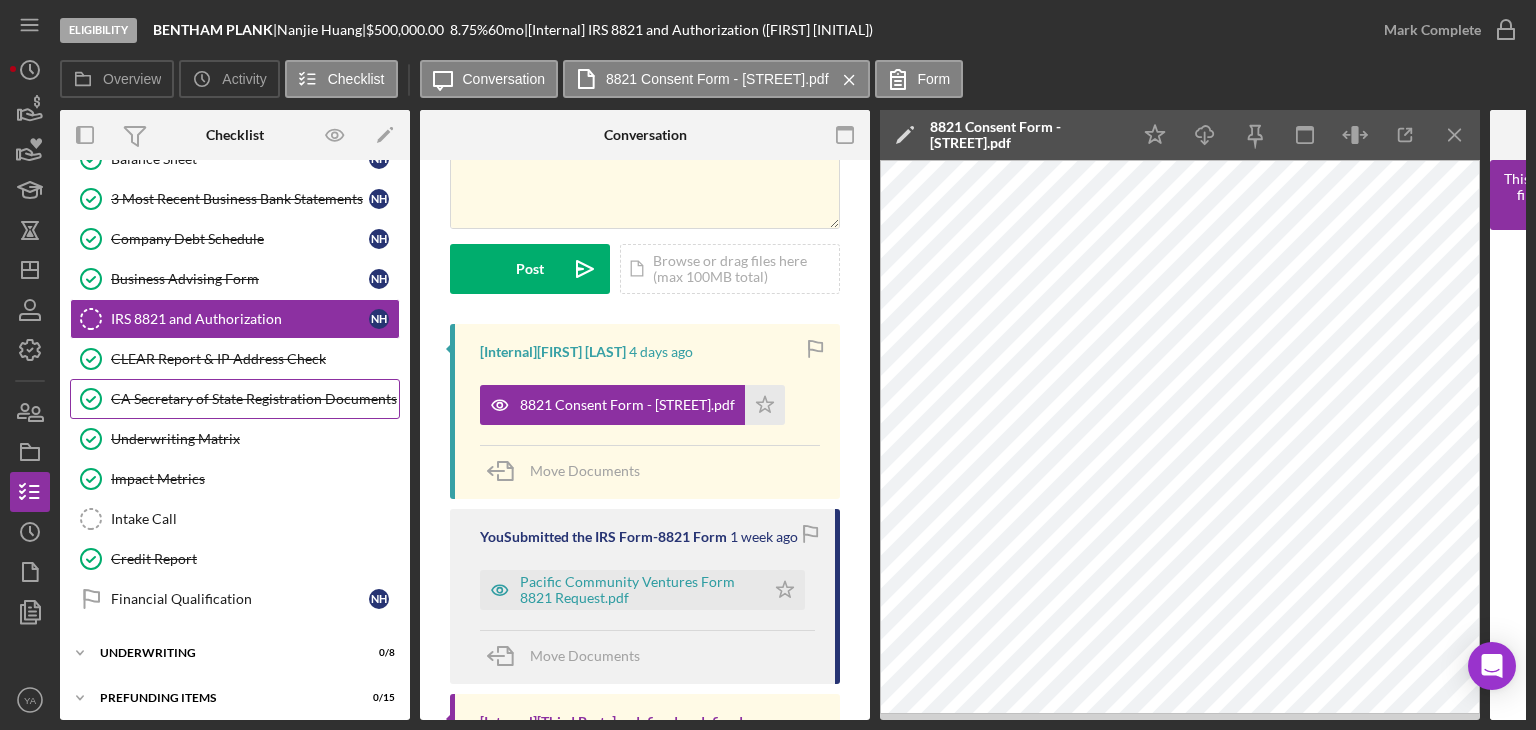 scroll, scrollTop: 200, scrollLeft: 0, axis: vertical 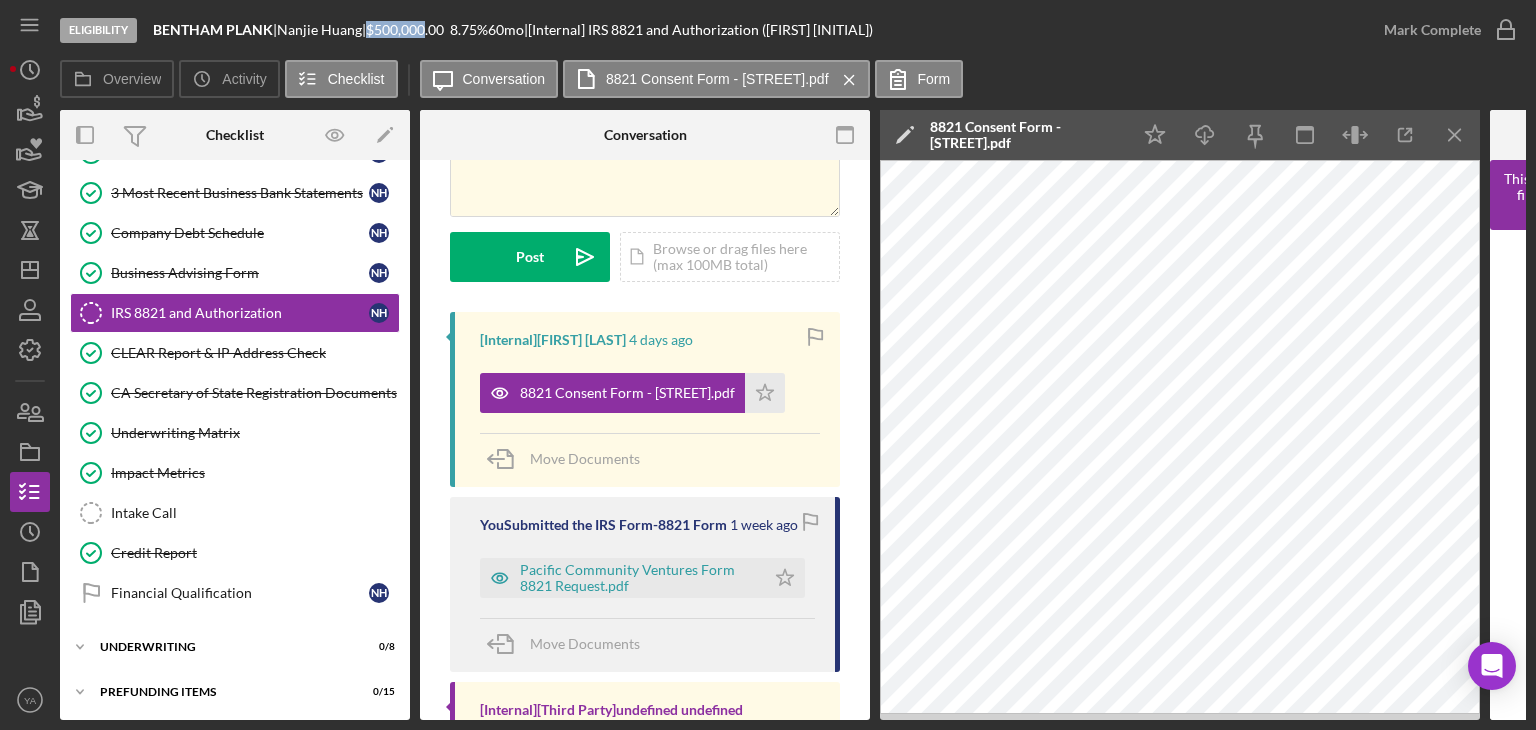 drag, startPoint x: 387, startPoint y: 24, endPoint x: 444, endPoint y: 29, distance: 57.21888 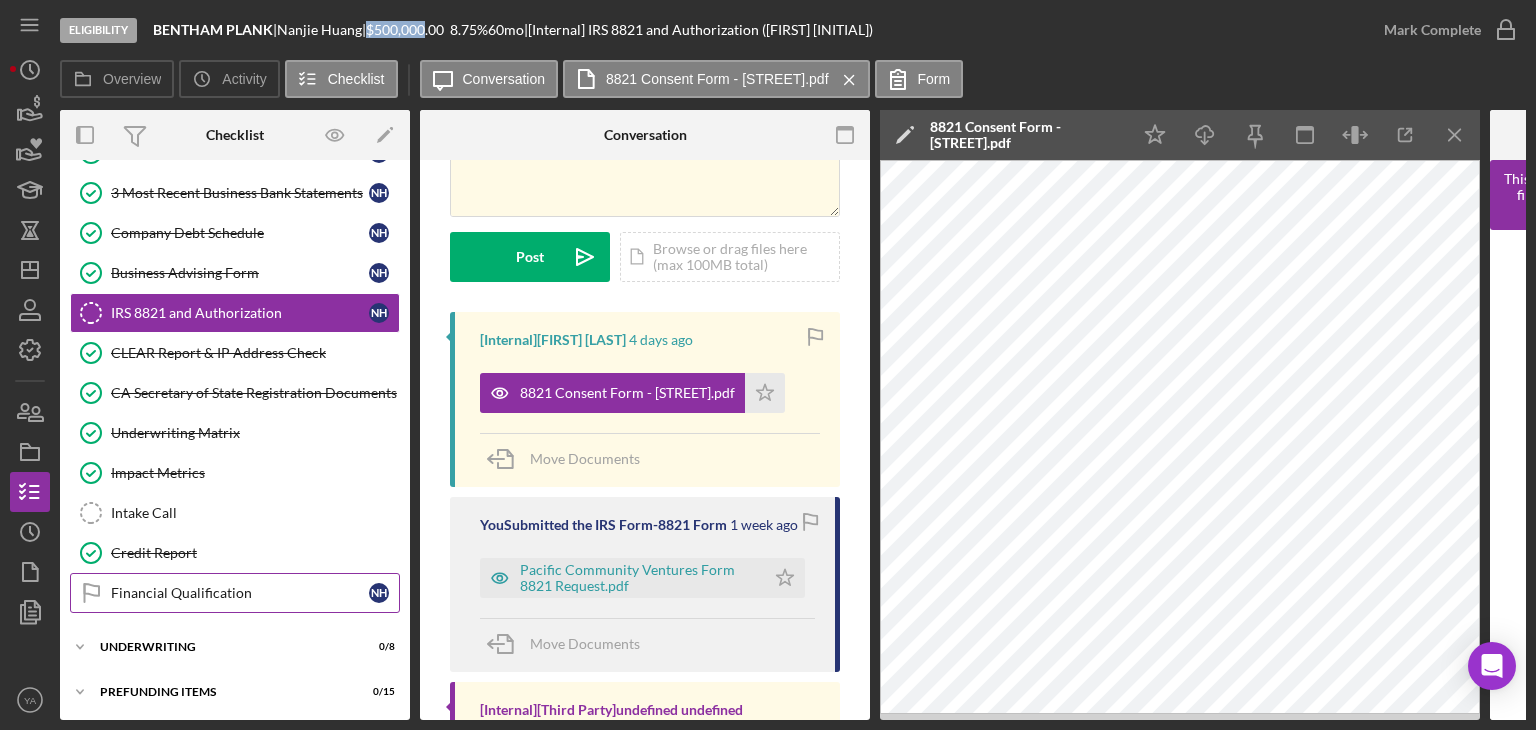 click on "Financial Qualification Financial Qualification N H" at bounding box center [235, 593] 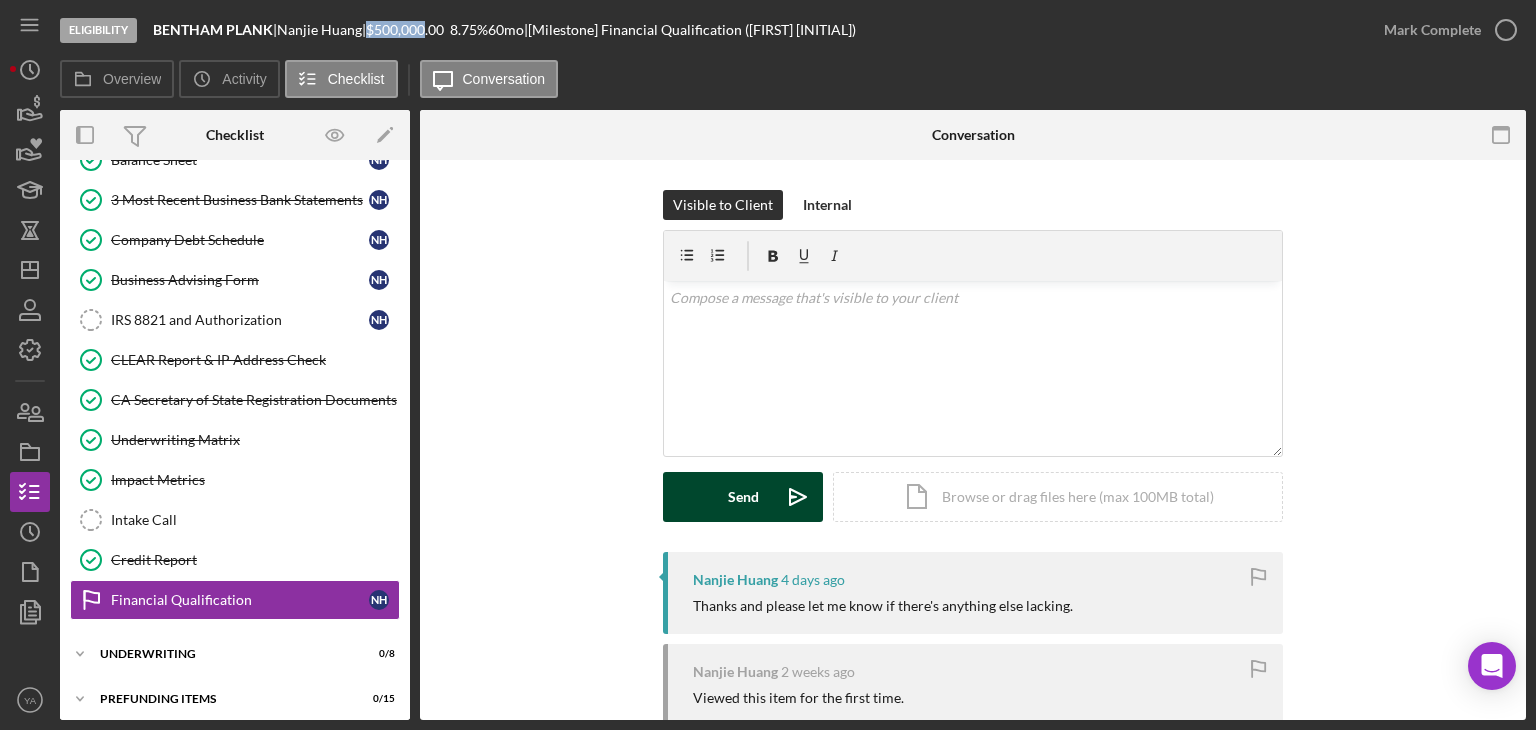 scroll, scrollTop: 437, scrollLeft: 0, axis: vertical 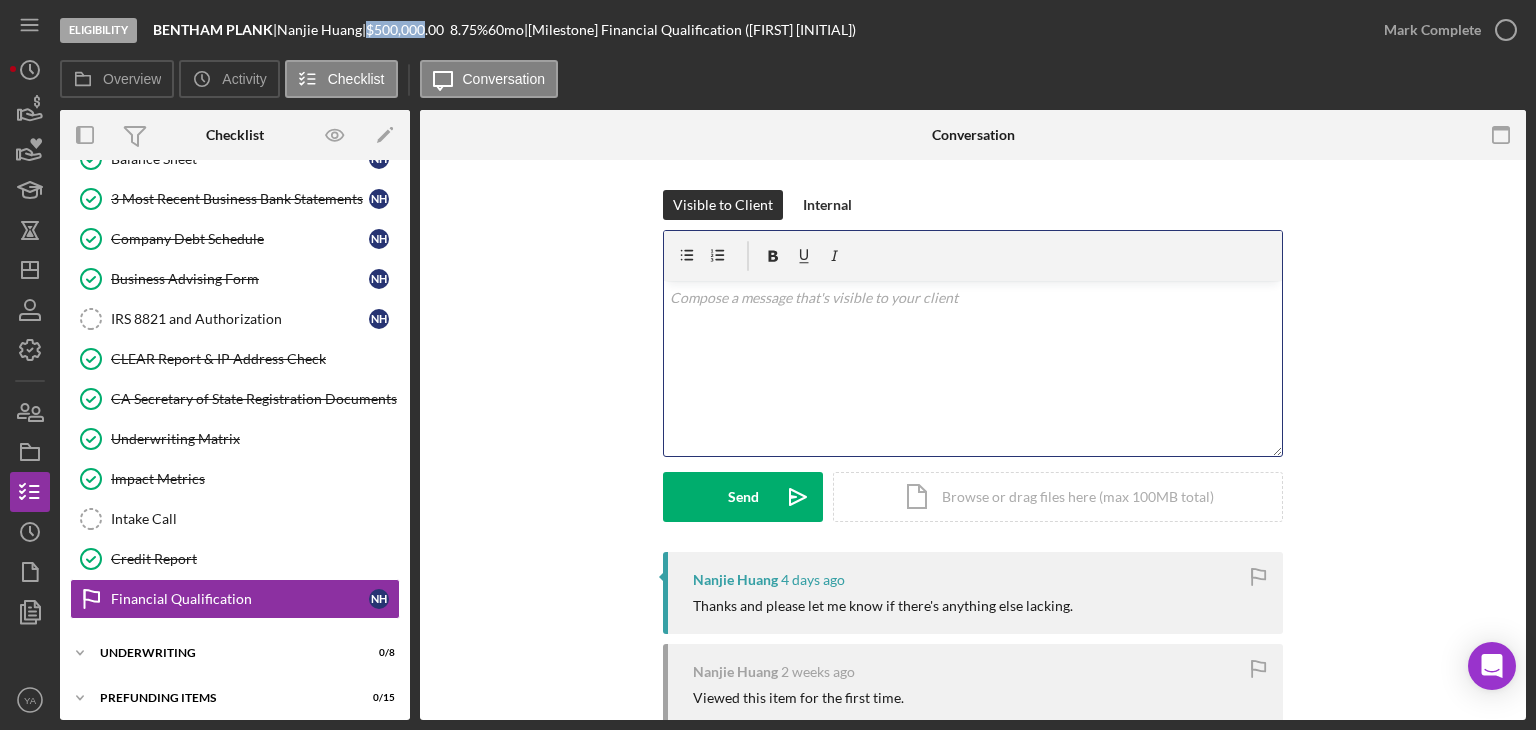 click on "v Color teal Color pink Remove color Add row above Add row below Add column before Add column after Merge cells Split cells Remove column Remove row Remove table" at bounding box center (973, 368) 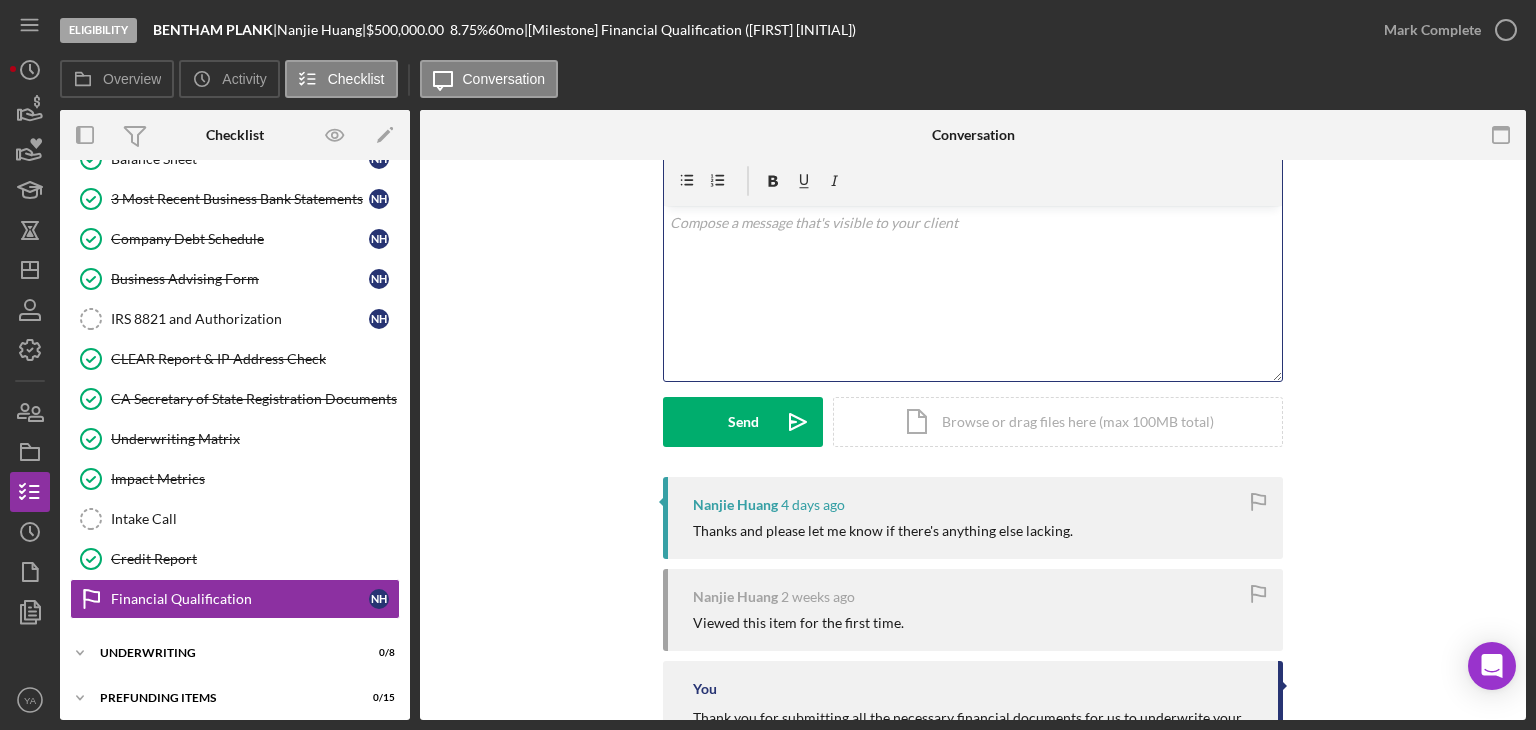 scroll, scrollTop: 0, scrollLeft: 0, axis: both 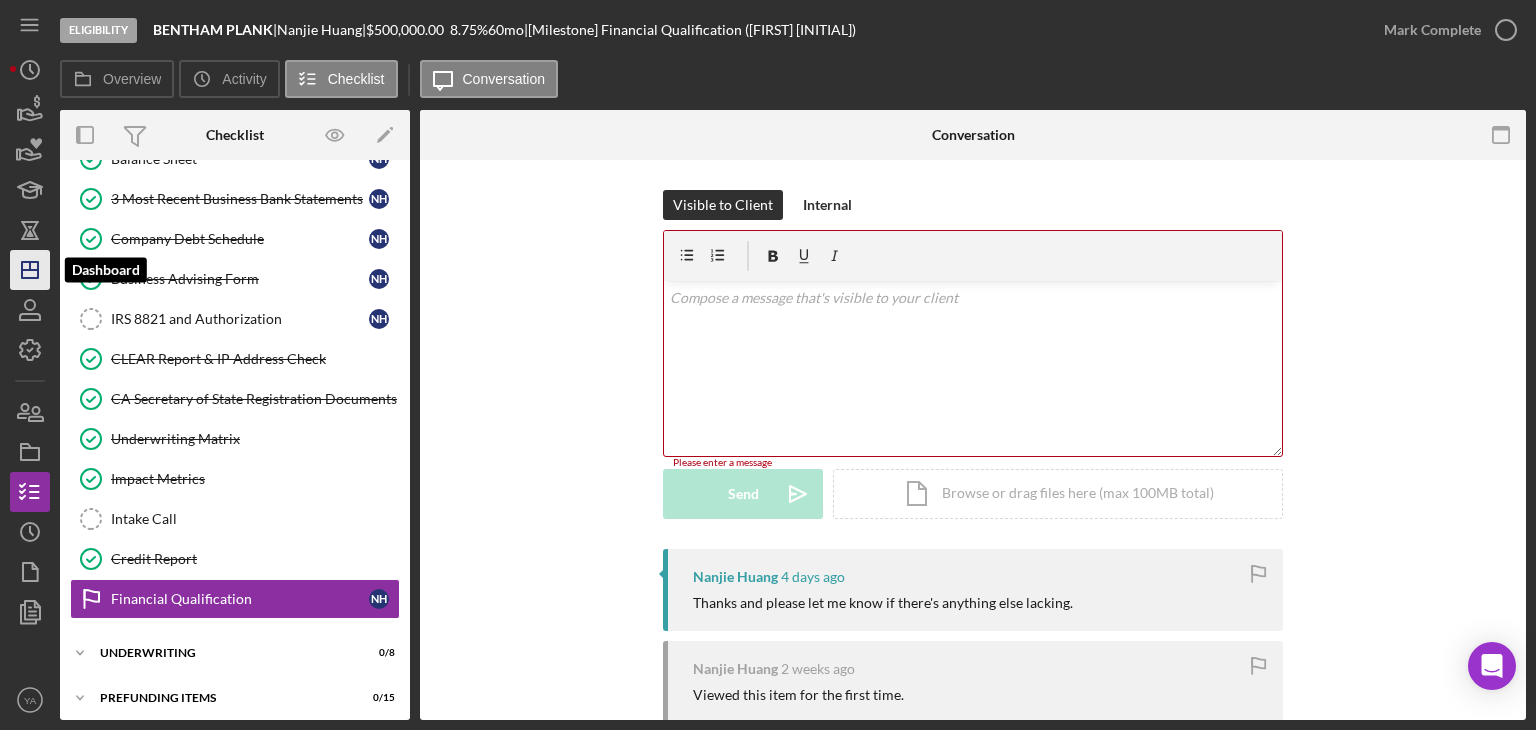 click on "Icon/Dashboard" 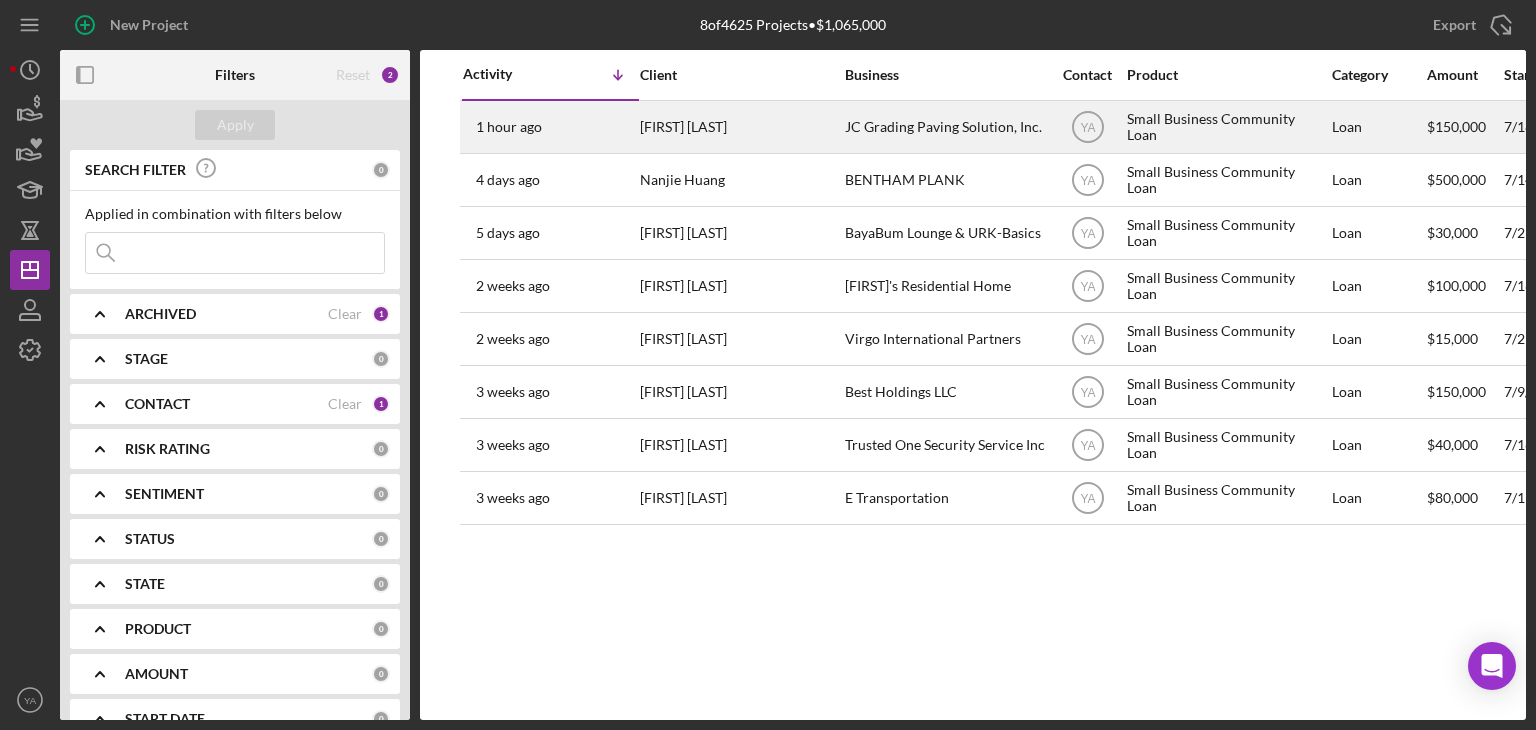 click on "JC Grading Paving Solution, Inc." at bounding box center [945, 127] 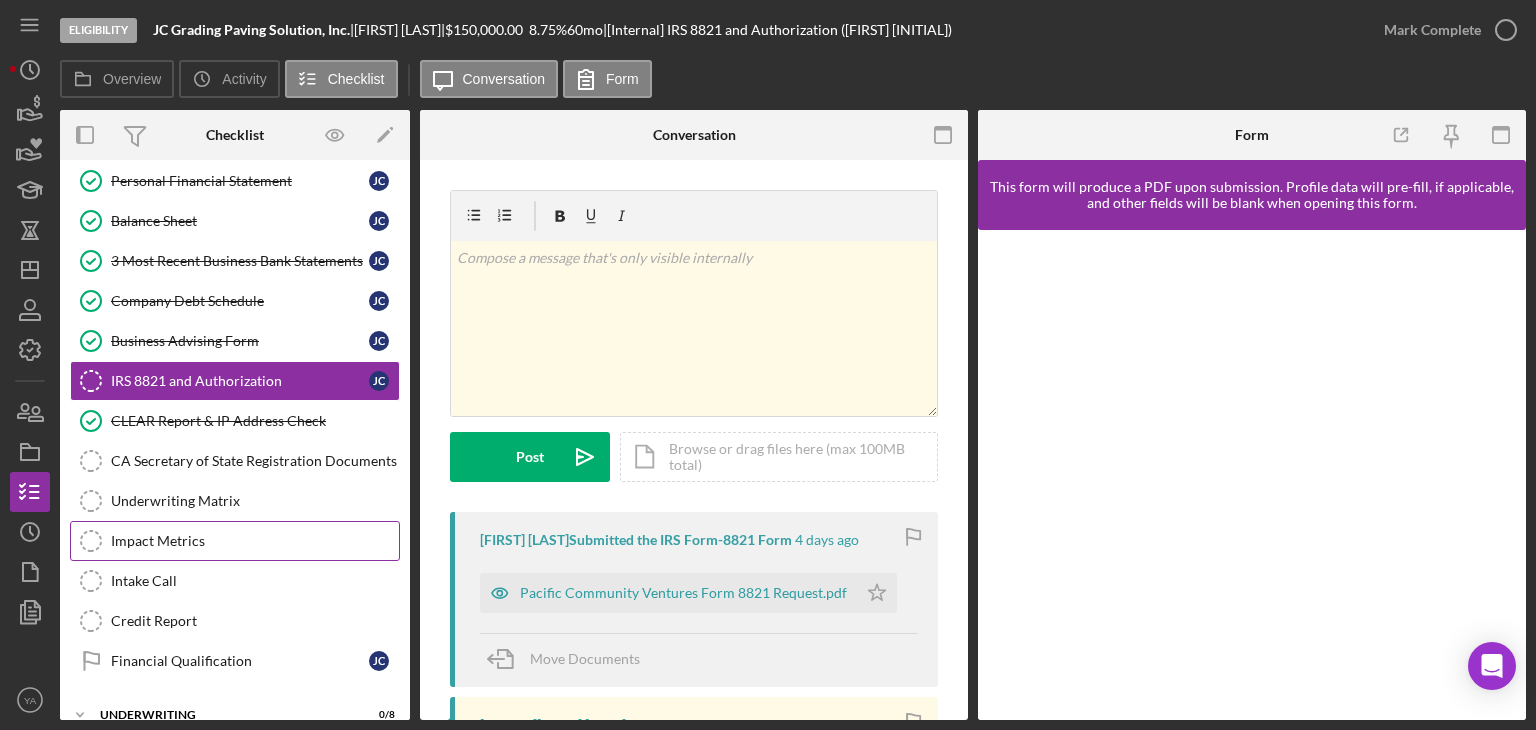 scroll, scrollTop: 437, scrollLeft: 0, axis: vertical 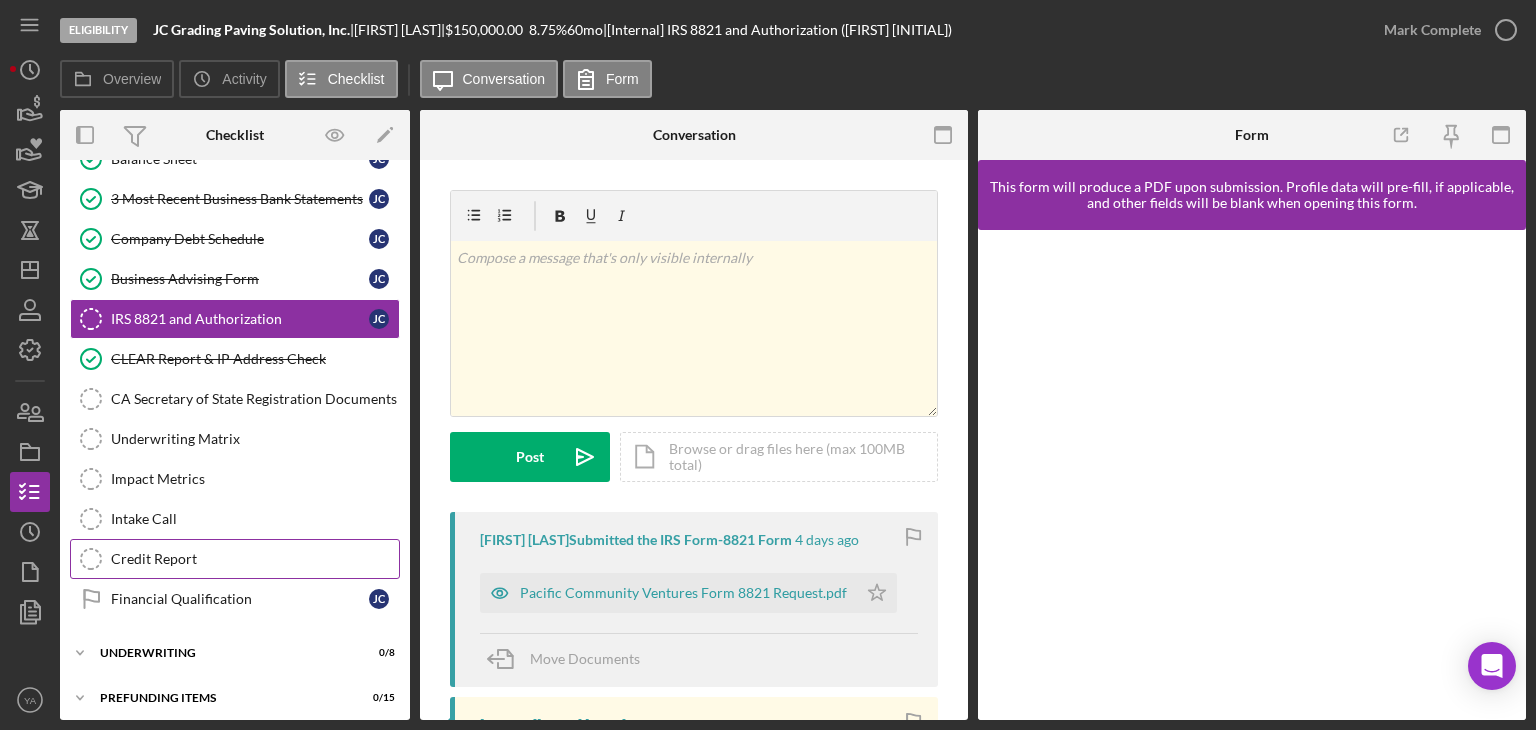 click on "Credit Report Credit Report" at bounding box center (235, 559) 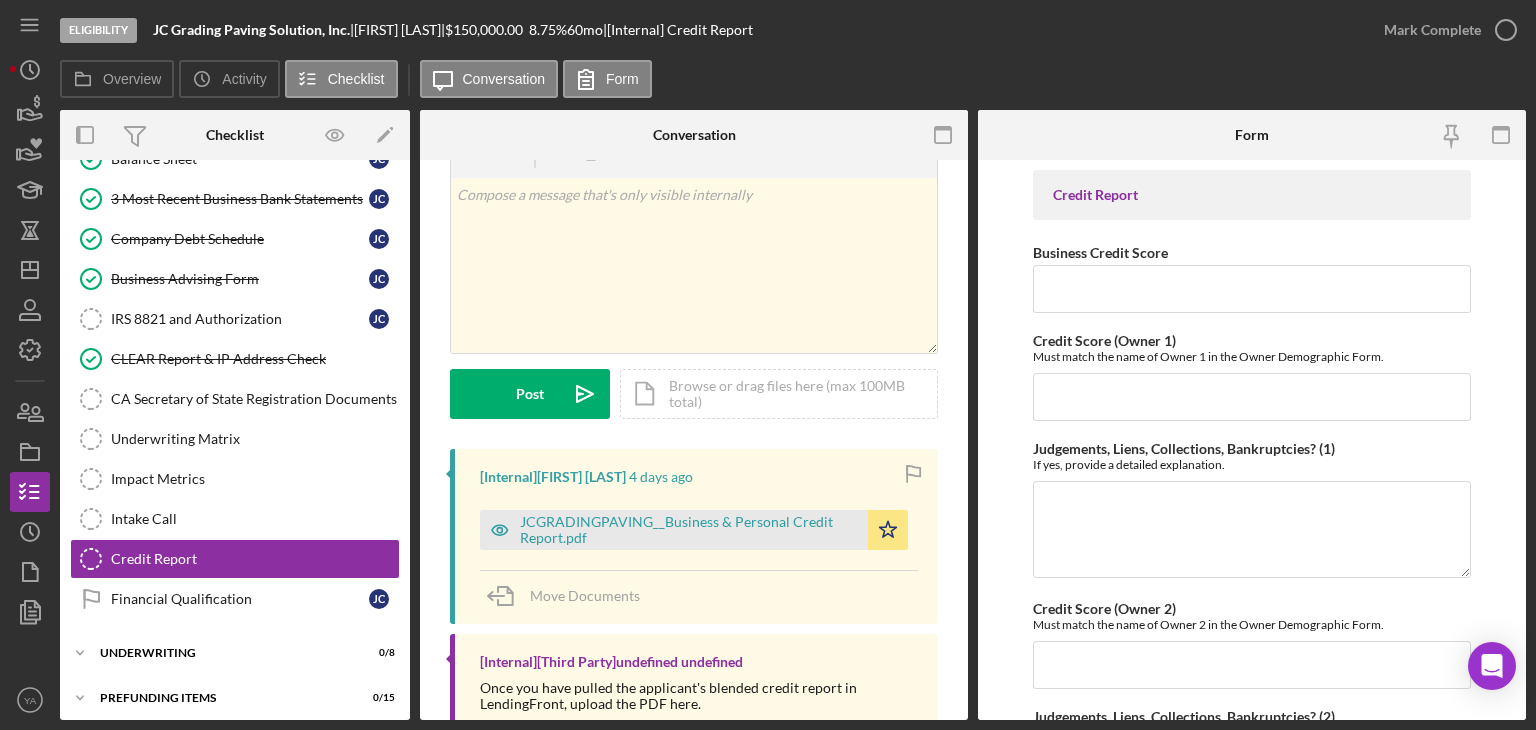scroll, scrollTop: 155, scrollLeft: 0, axis: vertical 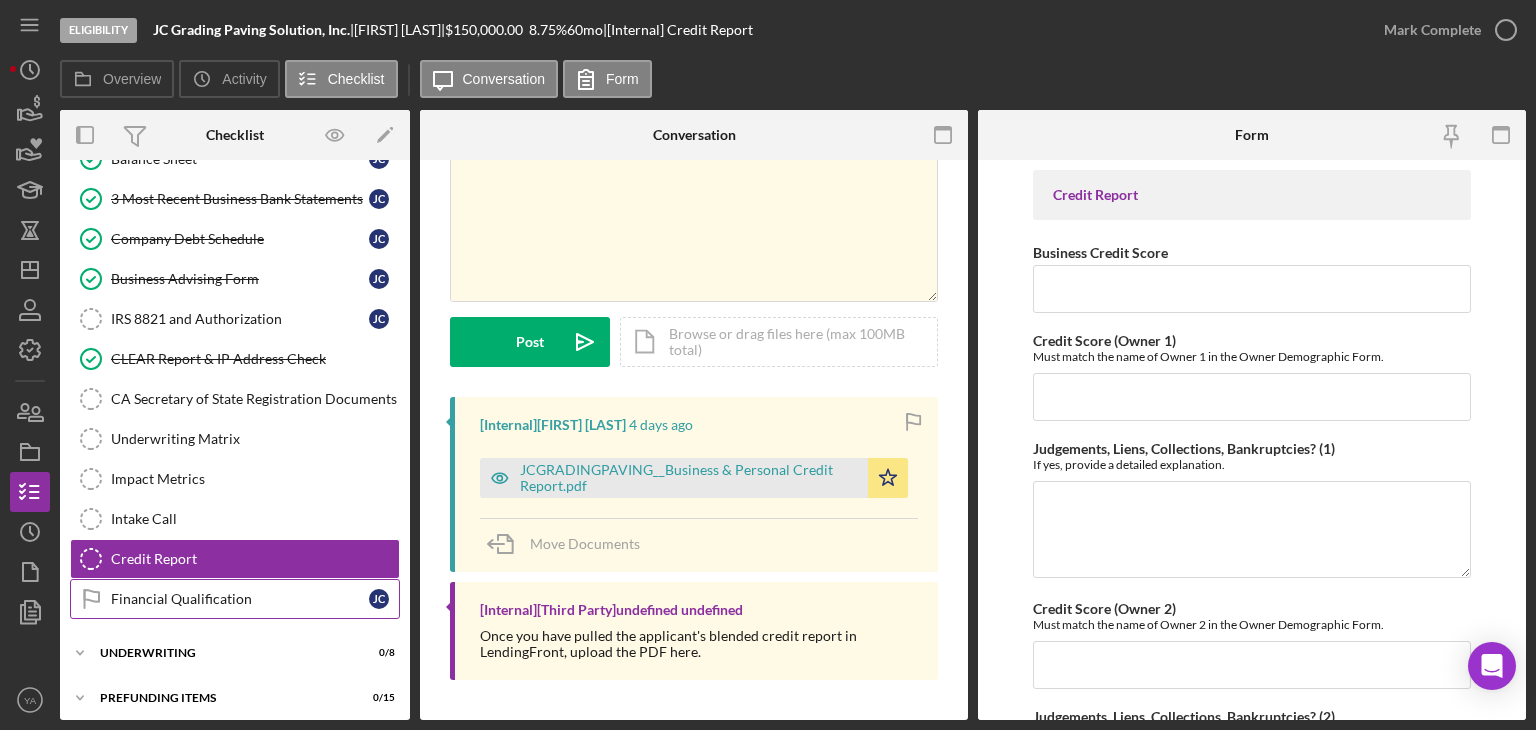 click on "Financial Qualification Financial Qualification J C" at bounding box center (235, 599) 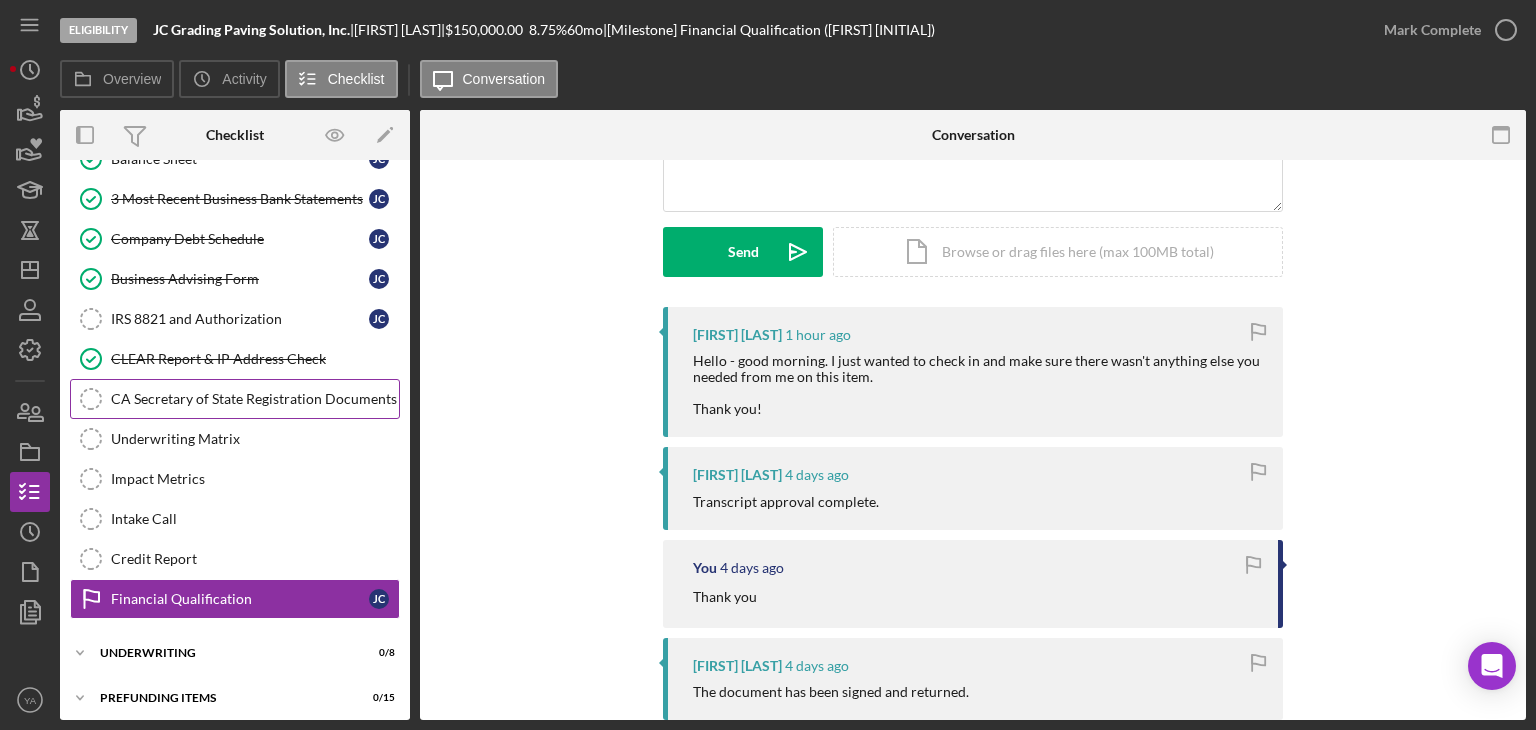scroll, scrollTop: 300, scrollLeft: 0, axis: vertical 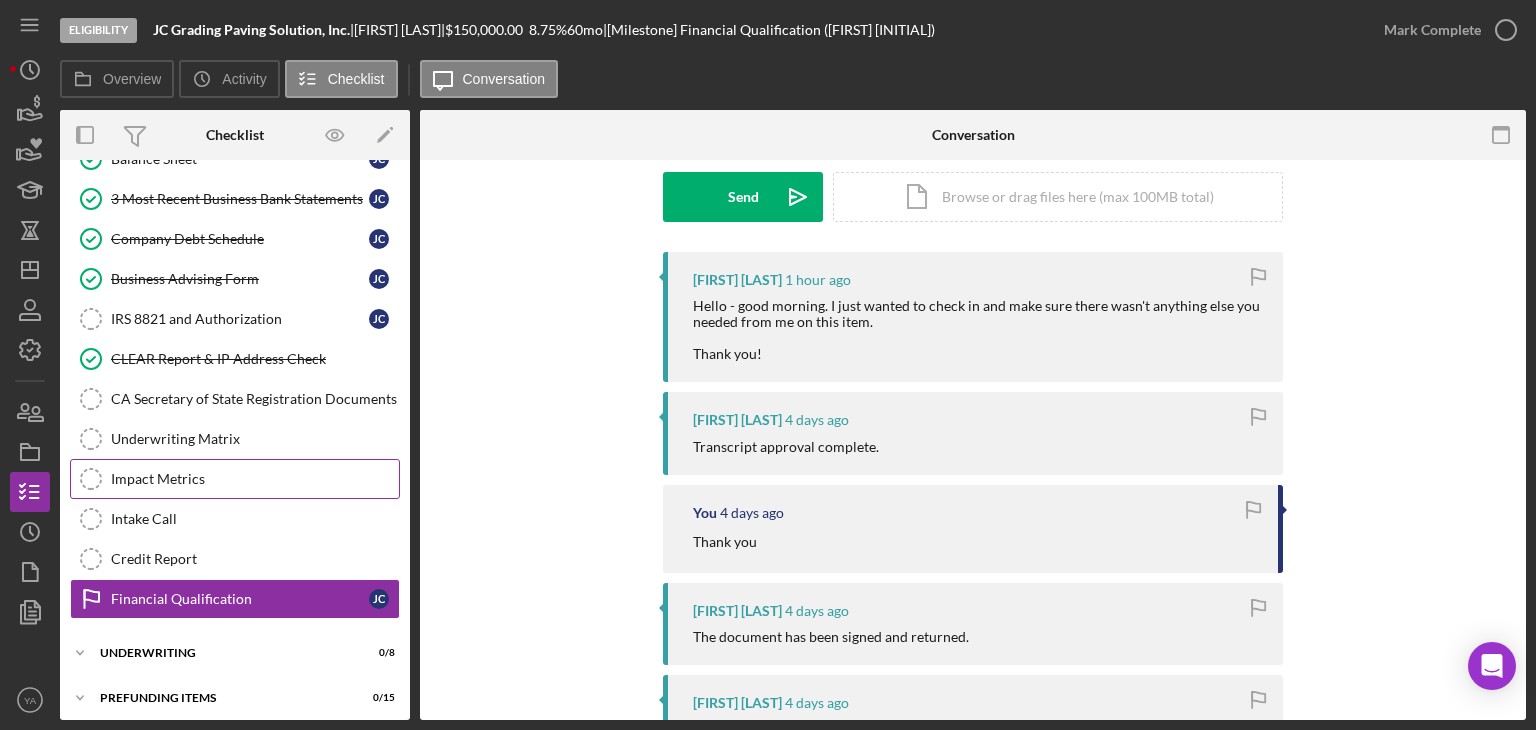 click on "Impact Metrics" at bounding box center (255, 479) 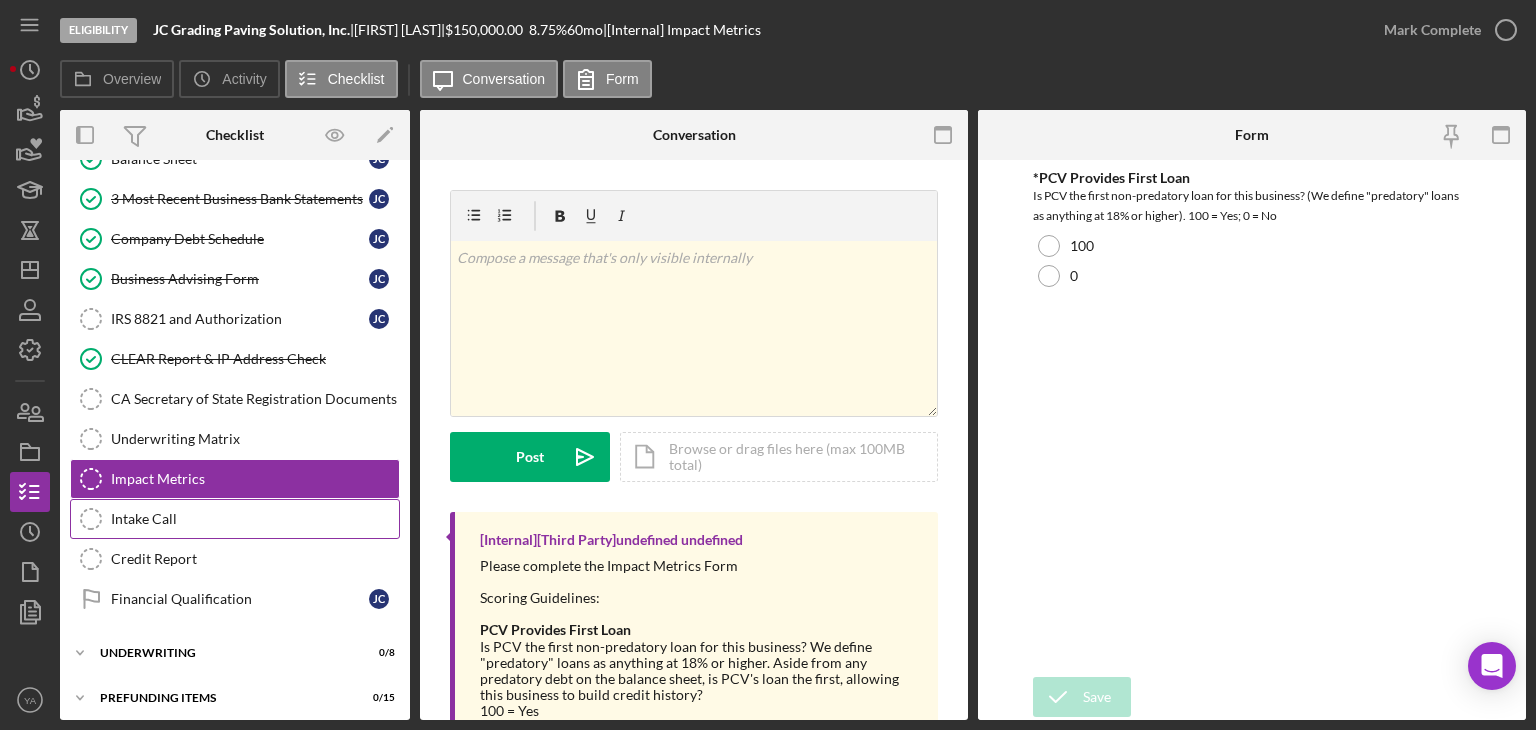 click on "Intake Call Intake Call" at bounding box center [235, 519] 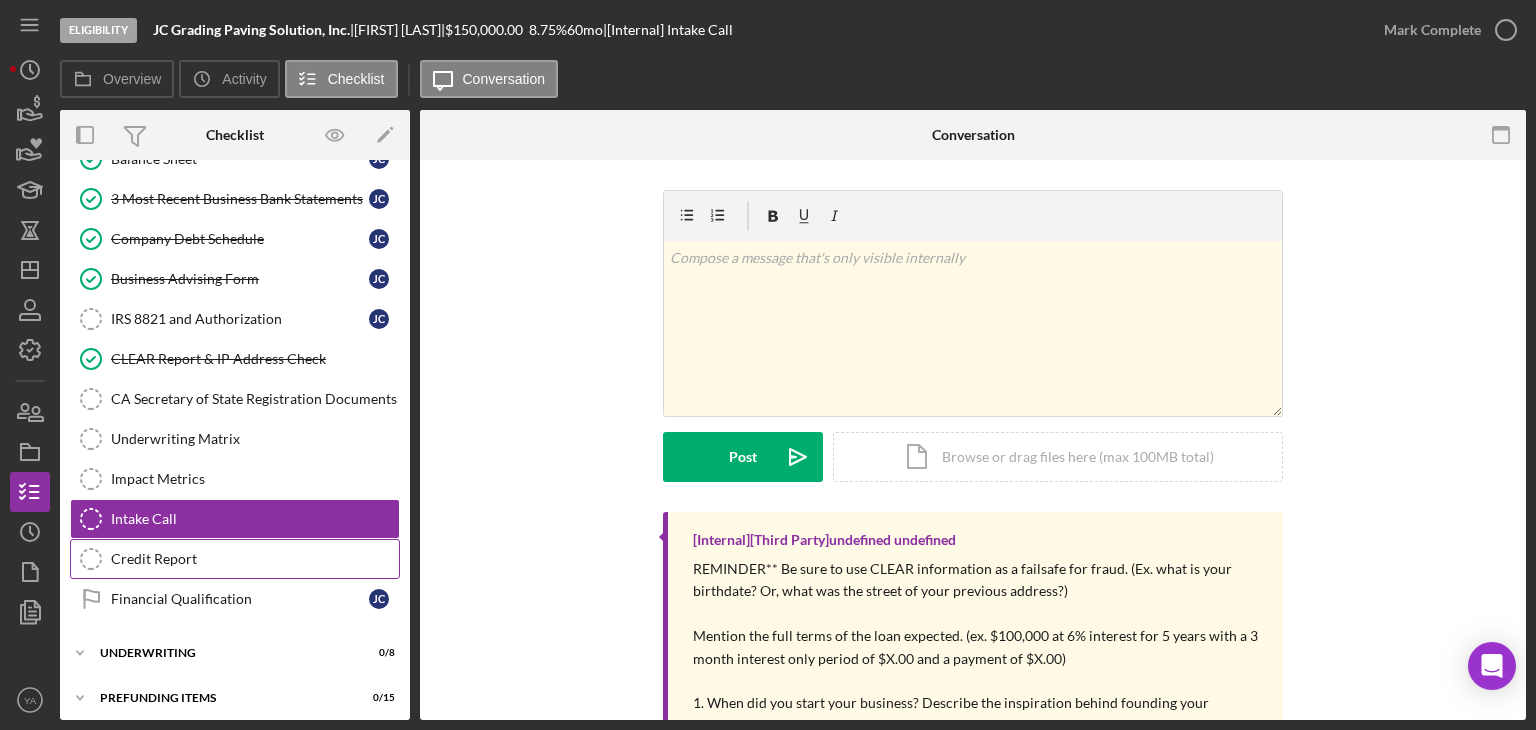 scroll, scrollTop: 437, scrollLeft: 0, axis: vertical 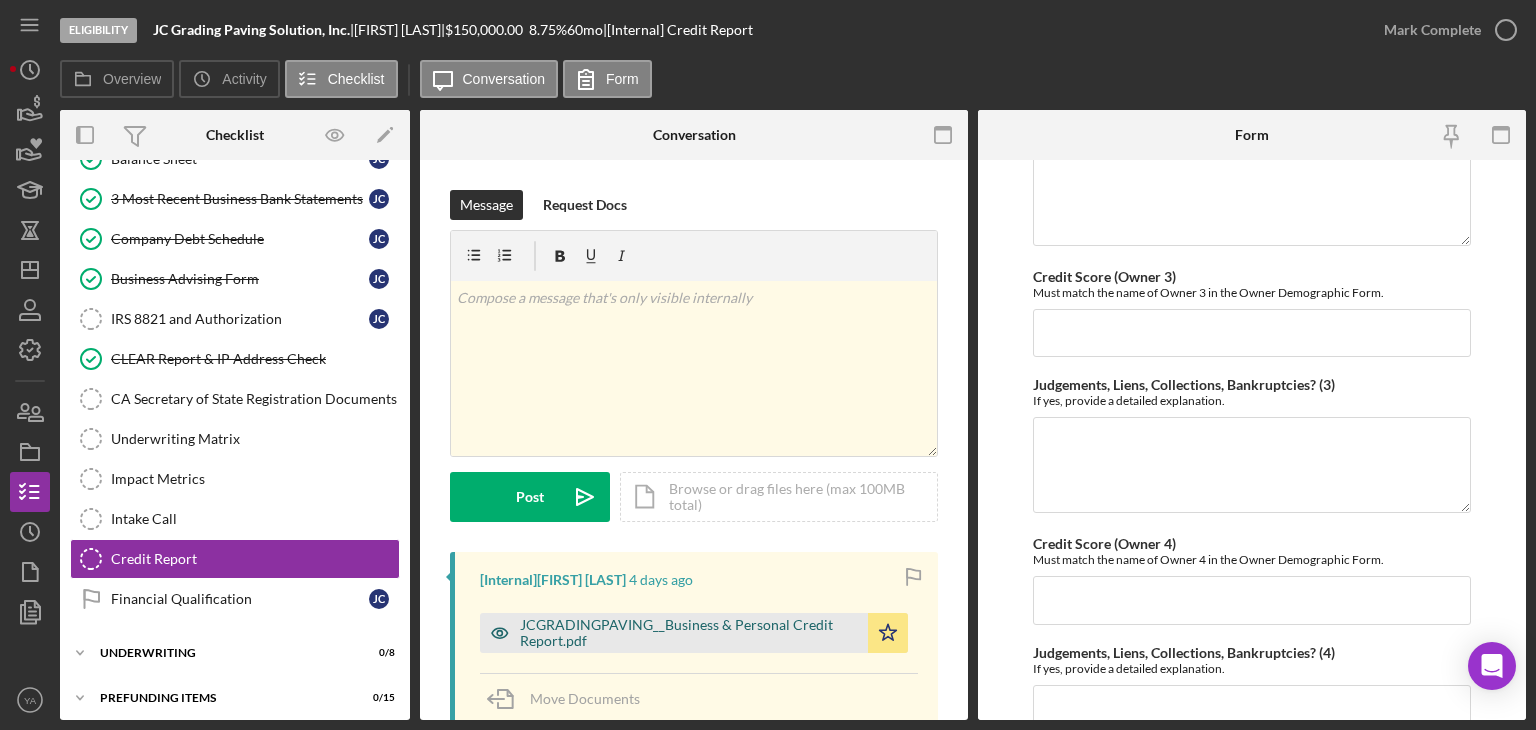 click on "JCGRADINGPAVING__Business & Personal Credit Report.pdf" at bounding box center [689, 633] 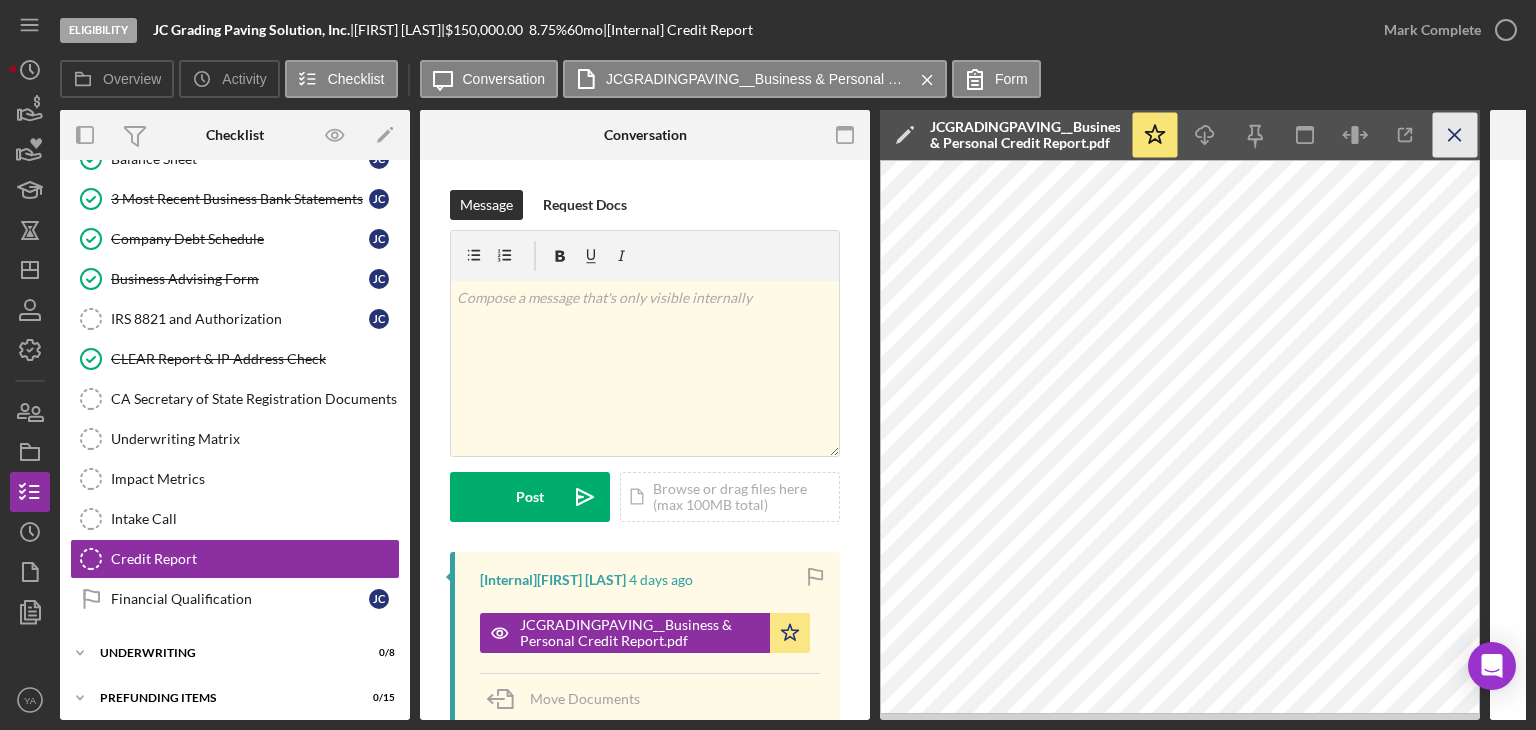 click on "Icon/Menu Close" 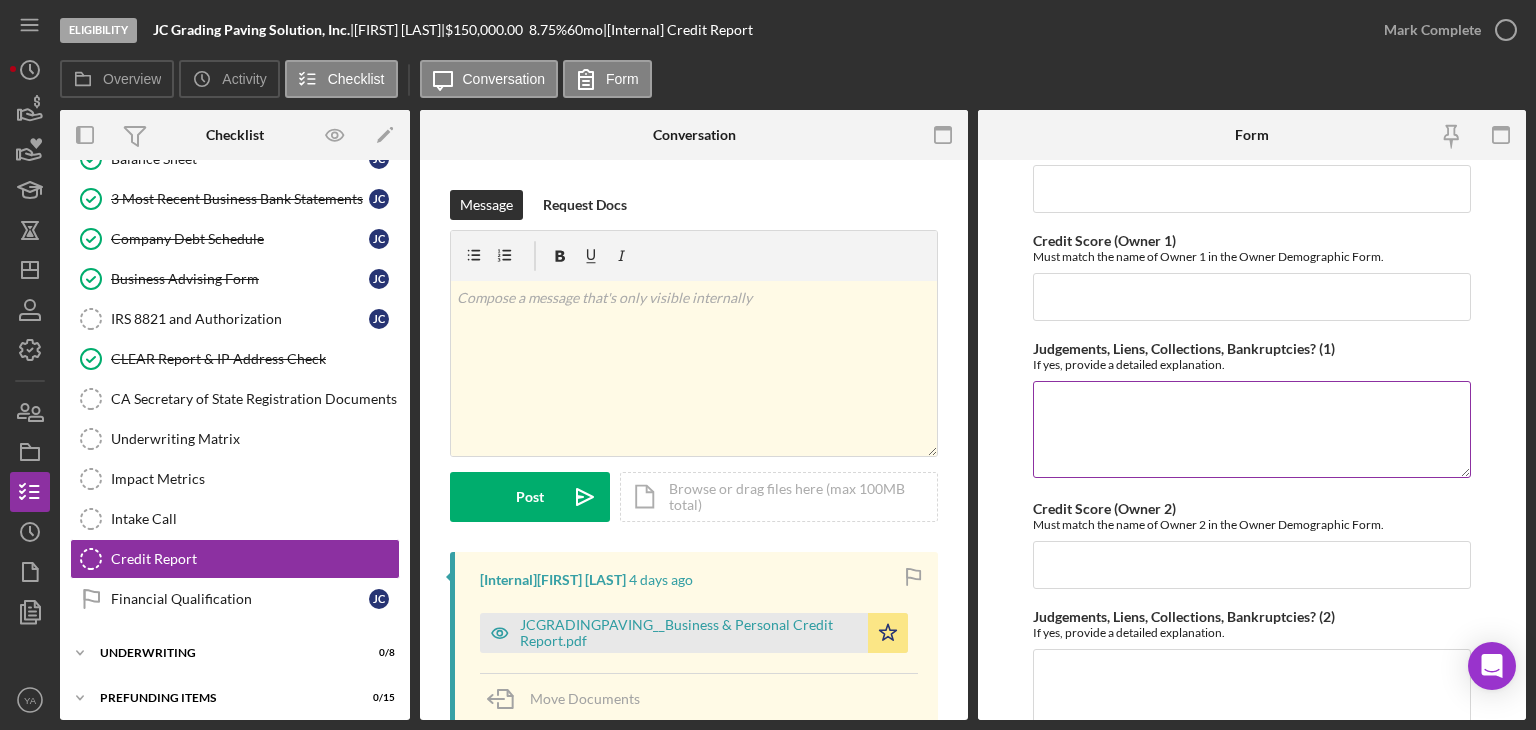 scroll, scrollTop: 0, scrollLeft: 0, axis: both 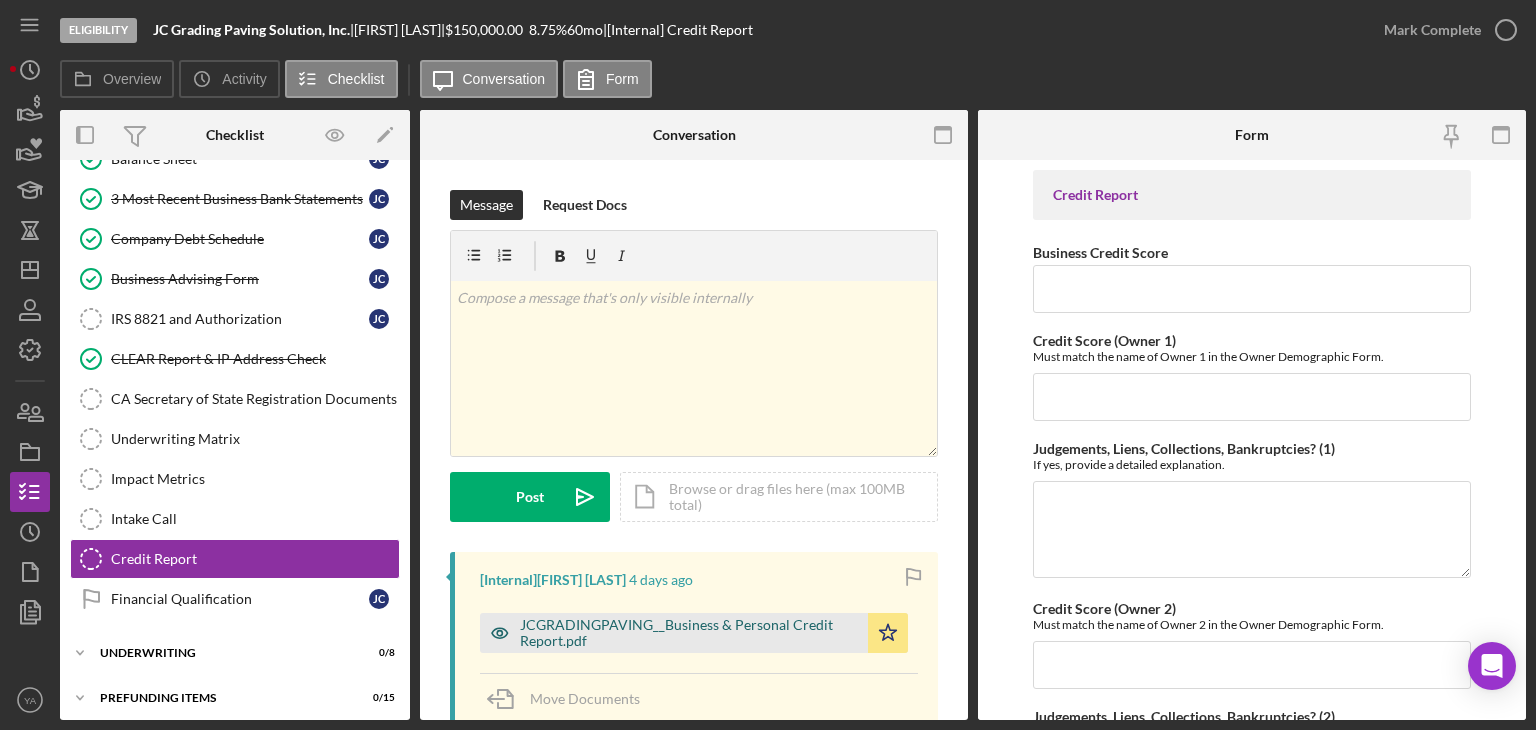 click on "JCGRADINGPAVING__Business & Personal Credit Report.pdf" at bounding box center (689, 633) 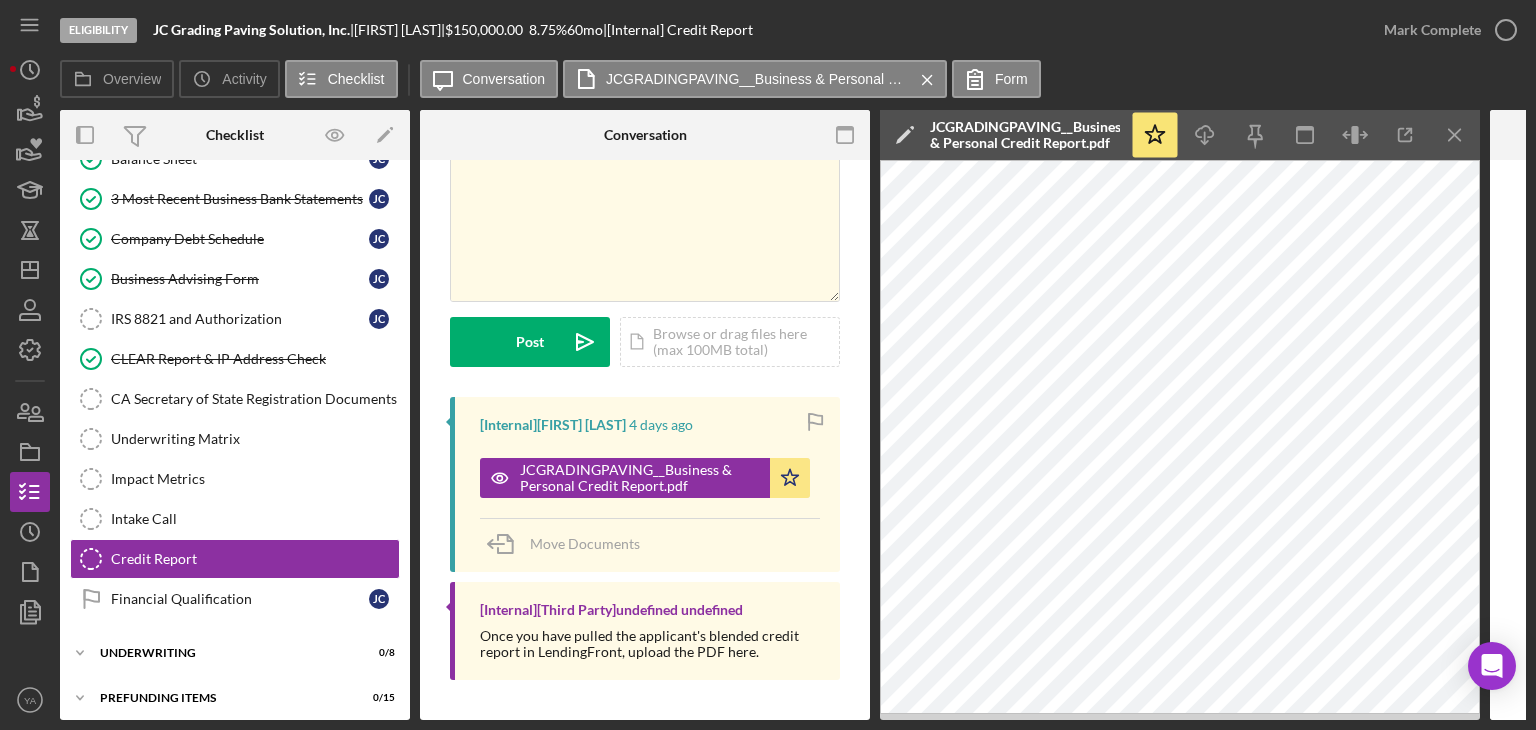 scroll, scrollTop: 160, scrollLeft: 0, axis: vertical 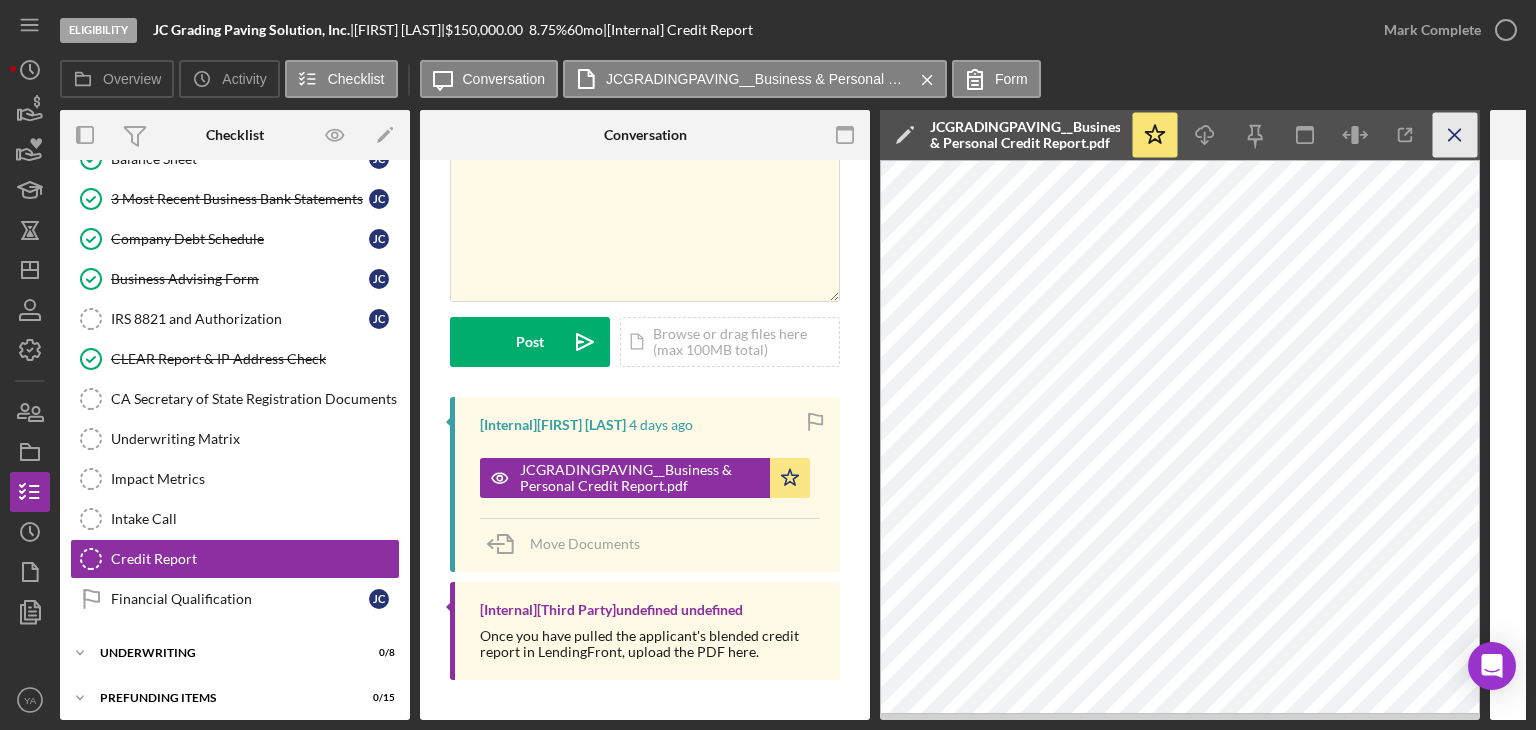 click 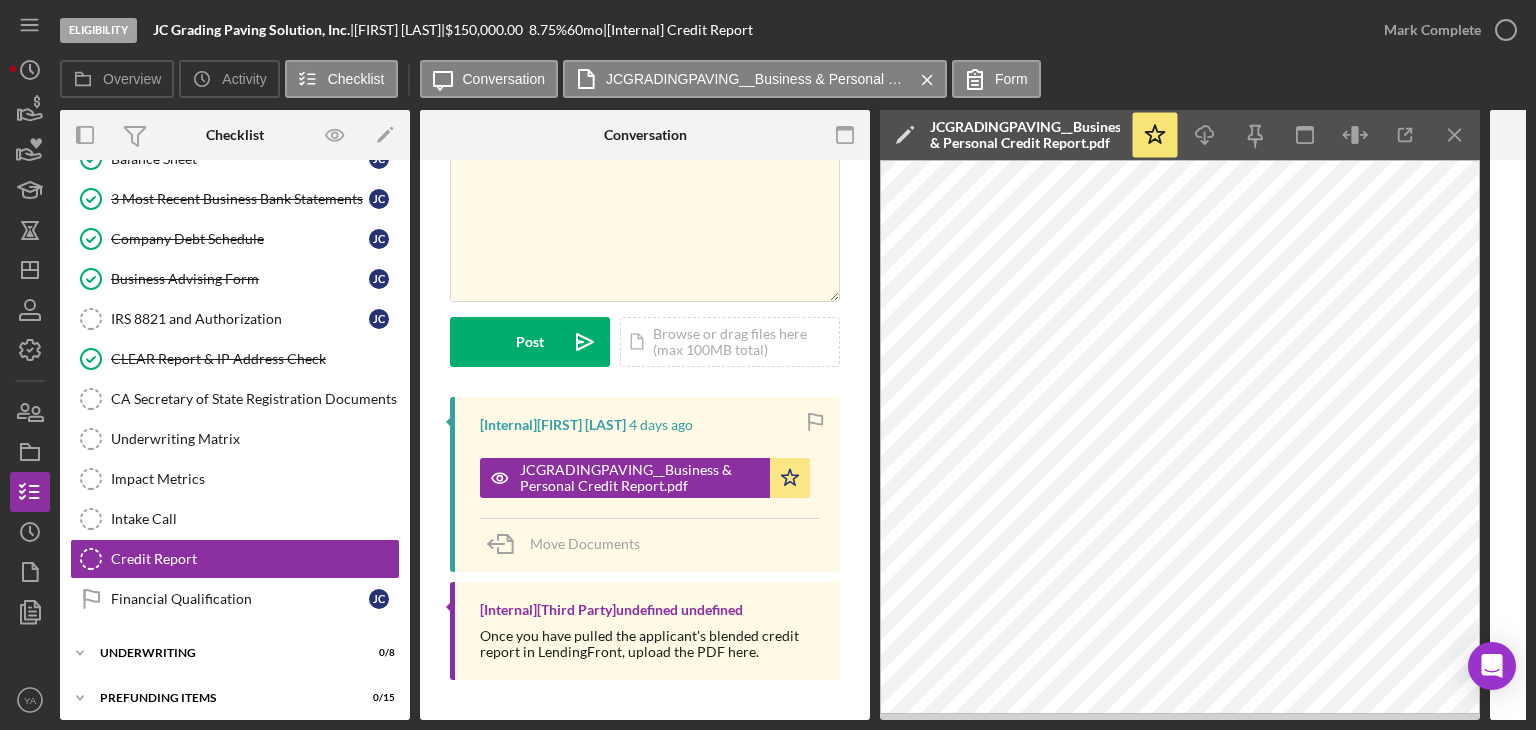 scroll, scrollTop: 155, scrollLeft: 0, axis: vertical 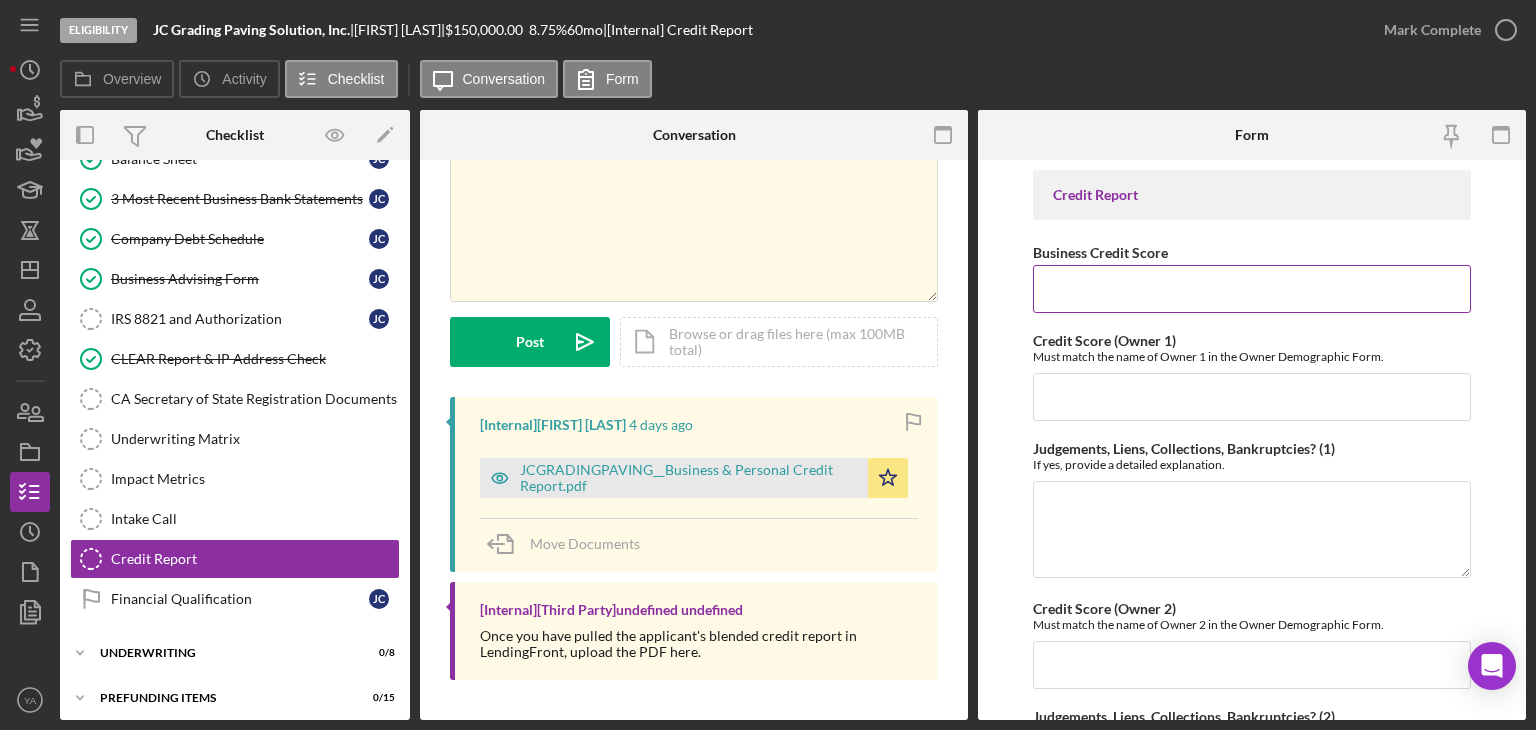click on "Business Credit Score" at bounding box center [1252, 289] 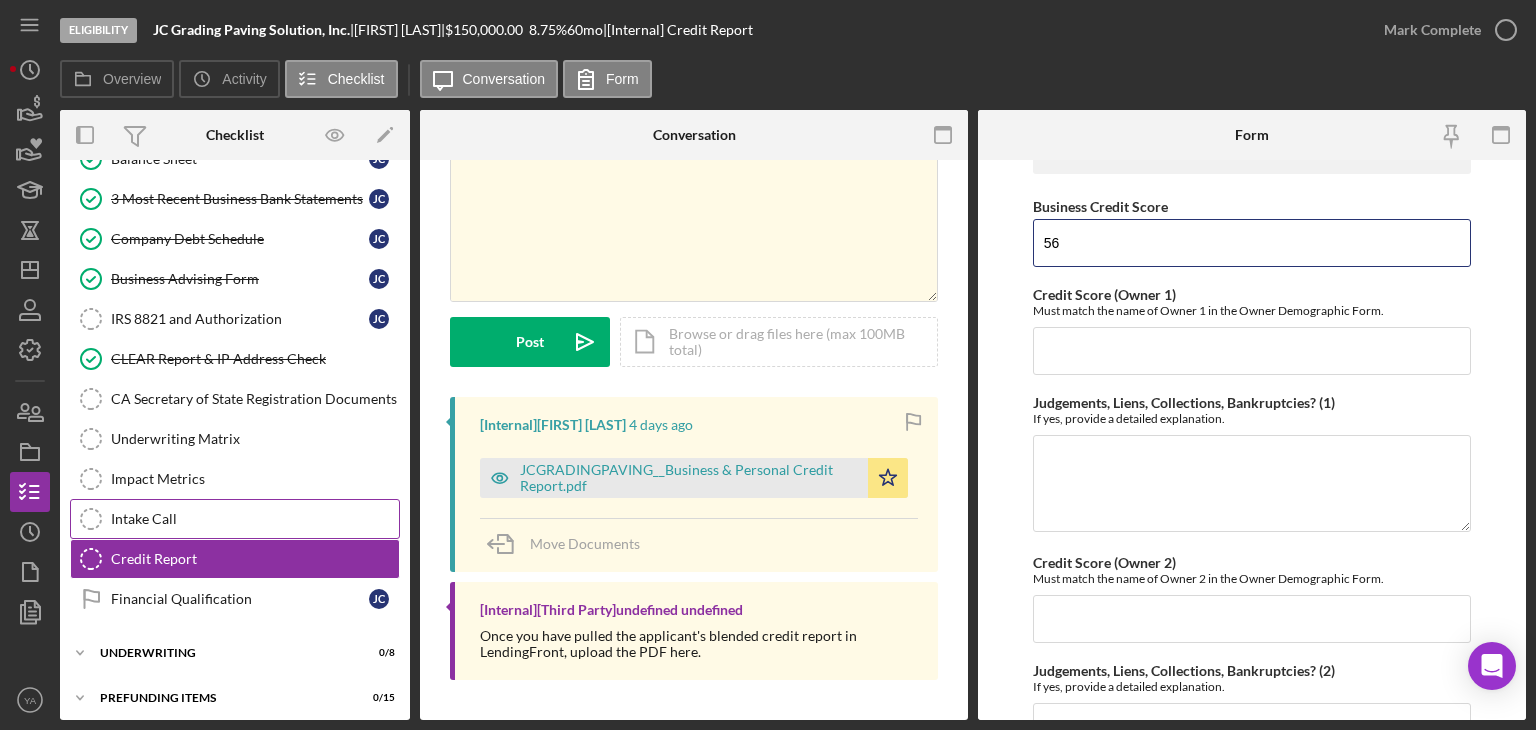 scroll, scrollTop: 2, scrollLeft: 0, axis: vertical 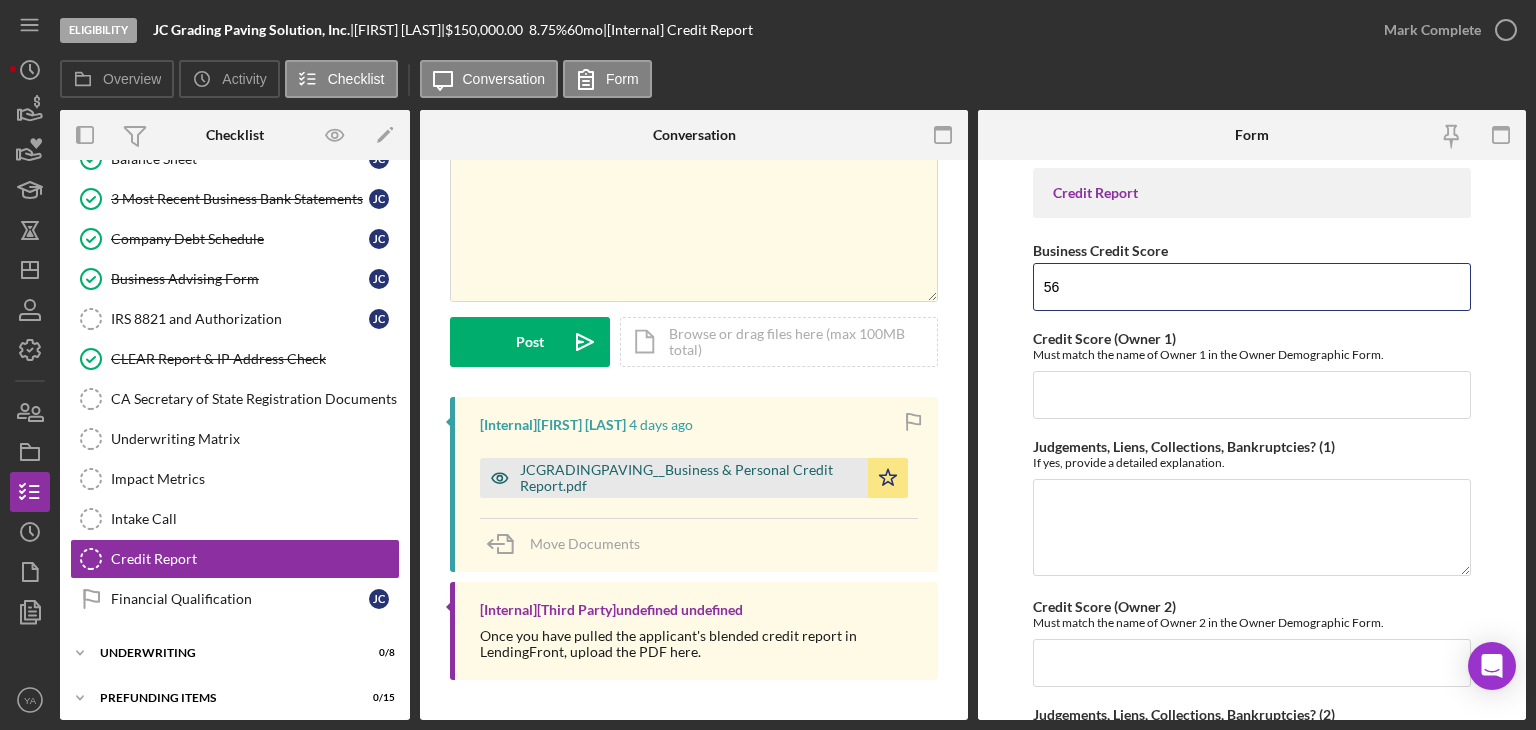 type on "56" 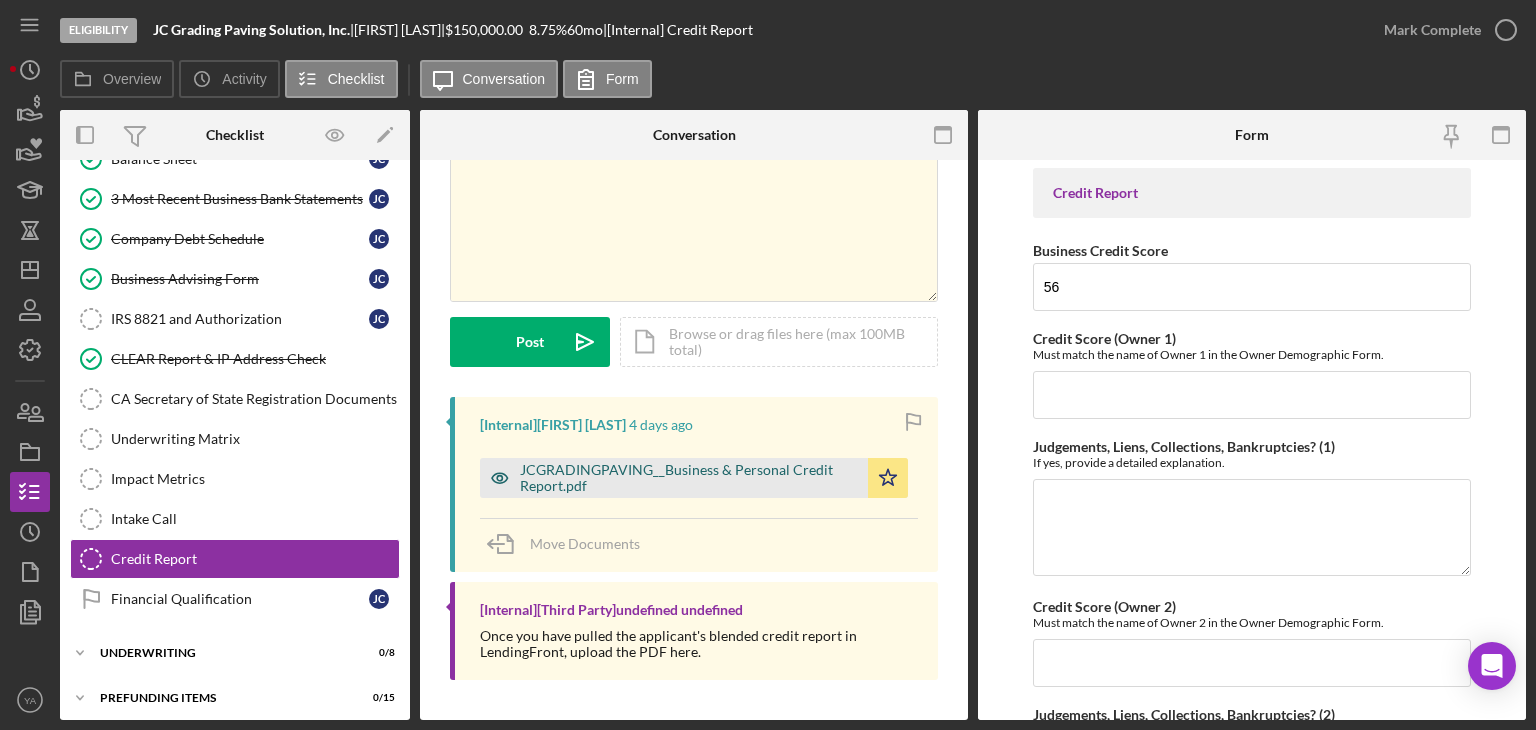 click on "JCGRADINGPAVING__Business & Personal Credit Report.pdf" at bounding box center [689, 478] 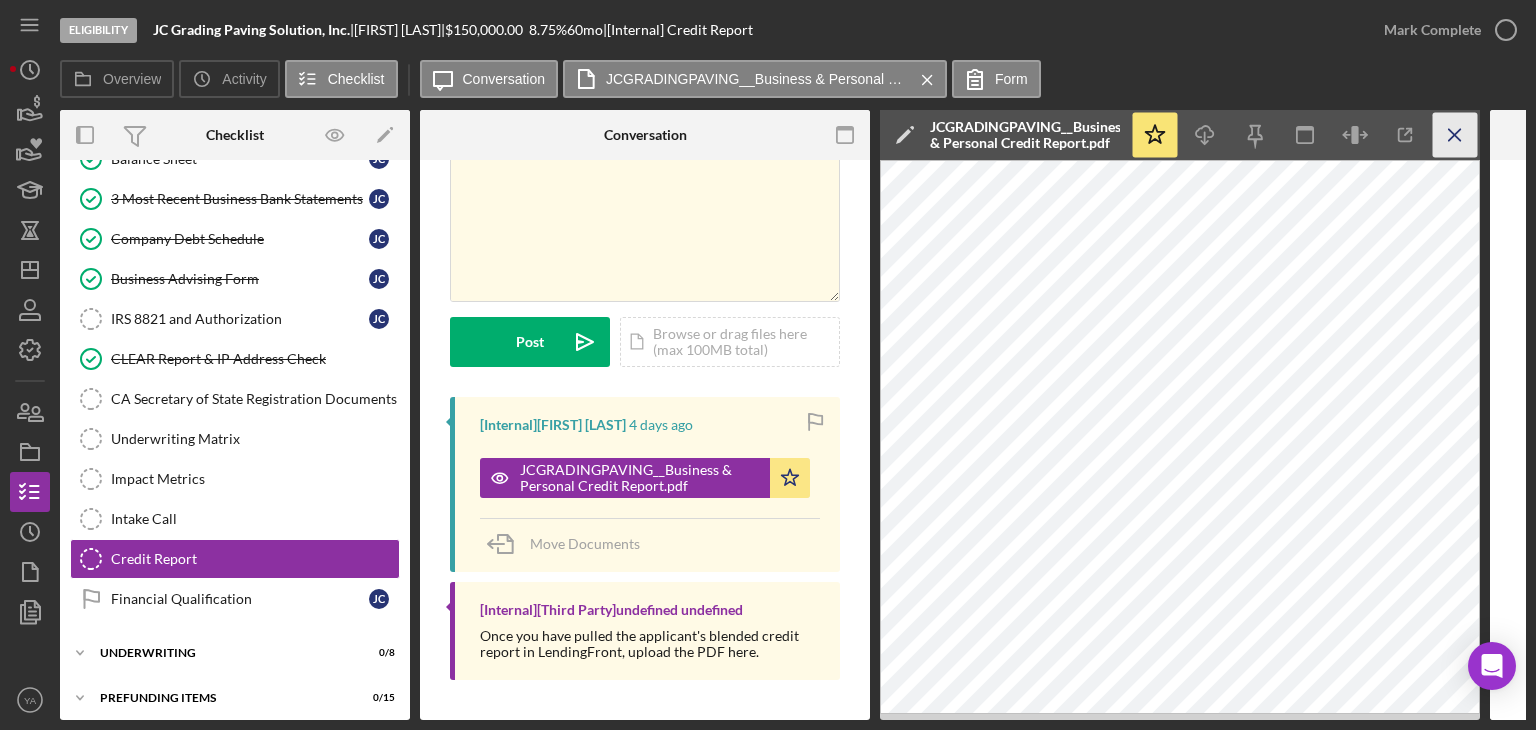 click on "Icon/Menu Close" 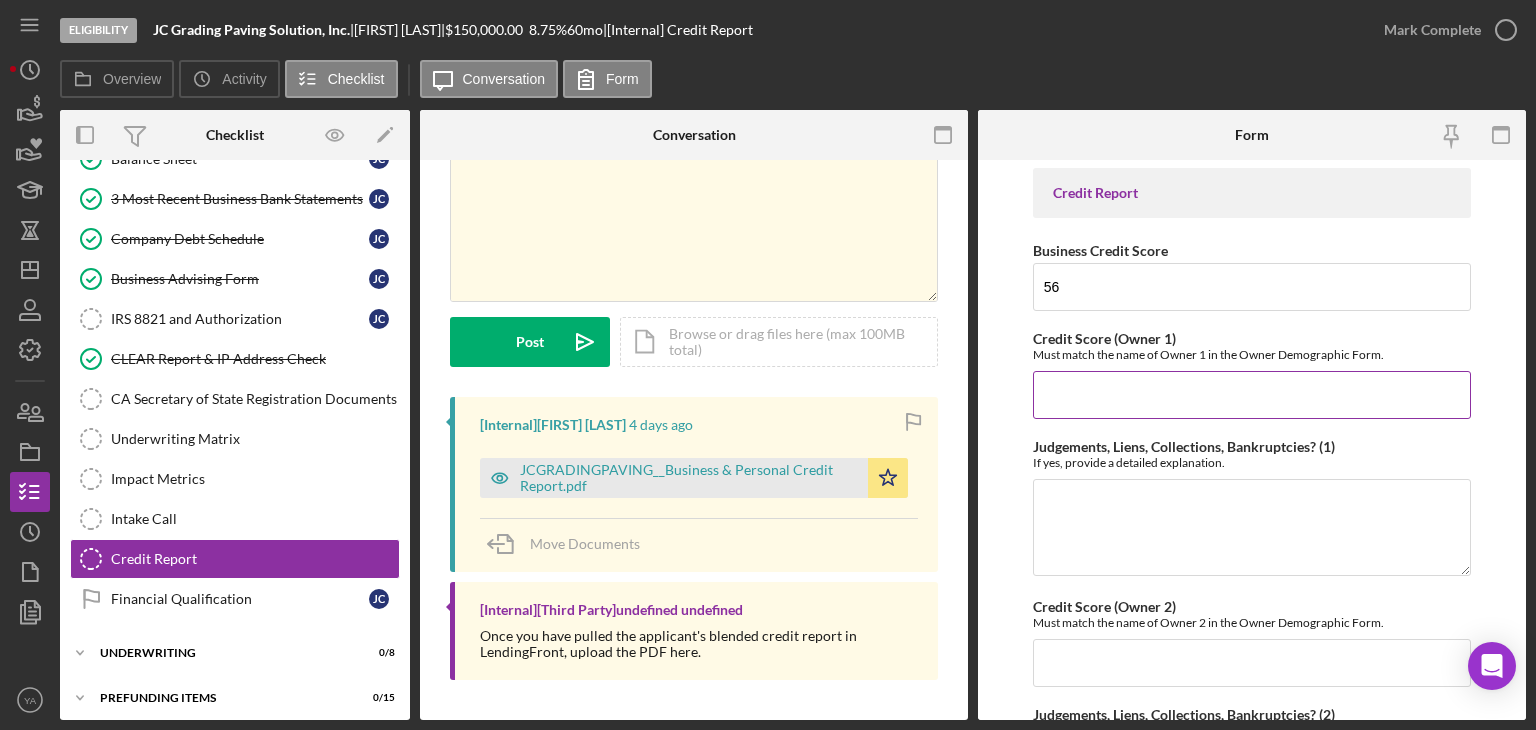 click on "Credit Score (Owner 1)" at bounding box center (1252, 395) 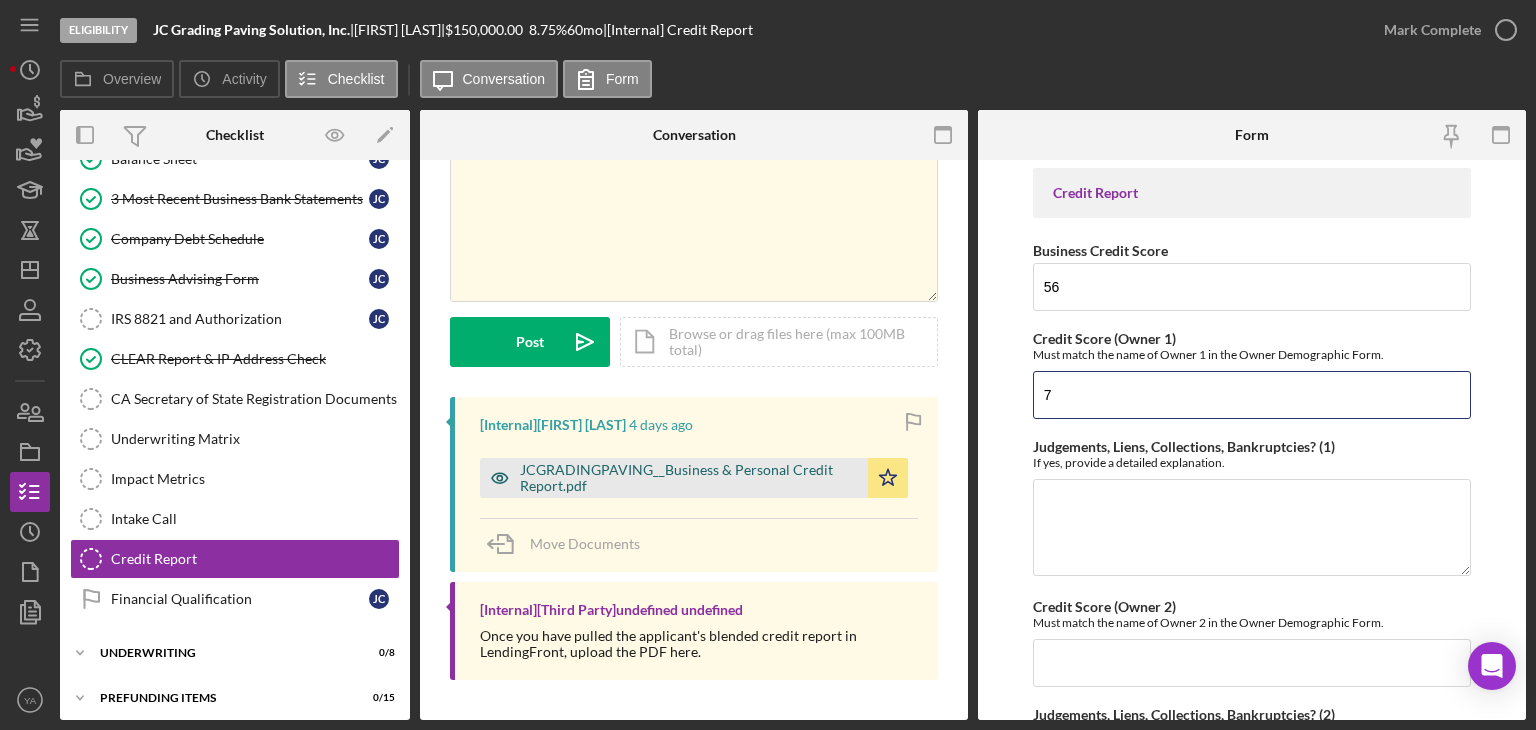 type on "7" 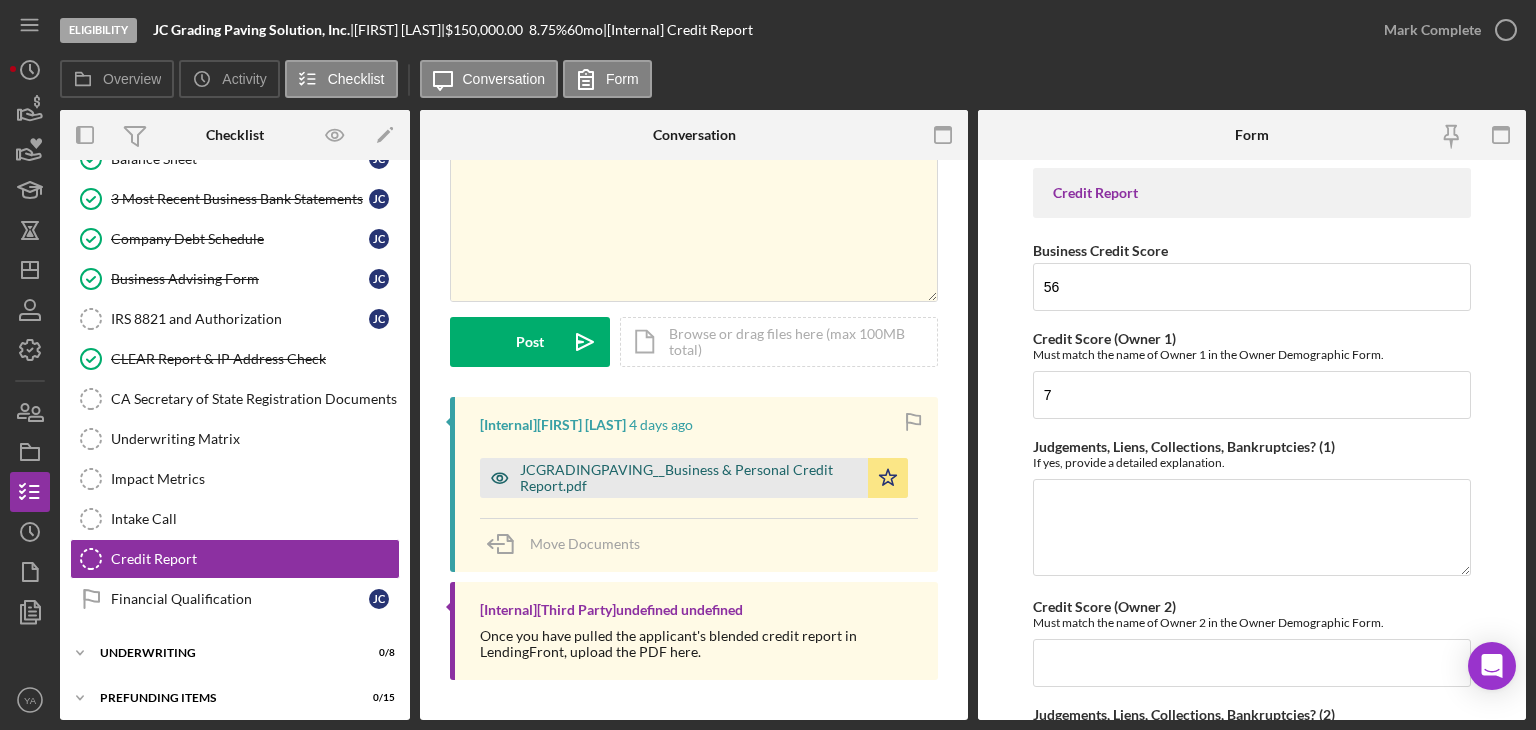 click on "JCGRADINGPAVING__Business & Personal Credit Report.pdf" at bounding box center [689, 478] 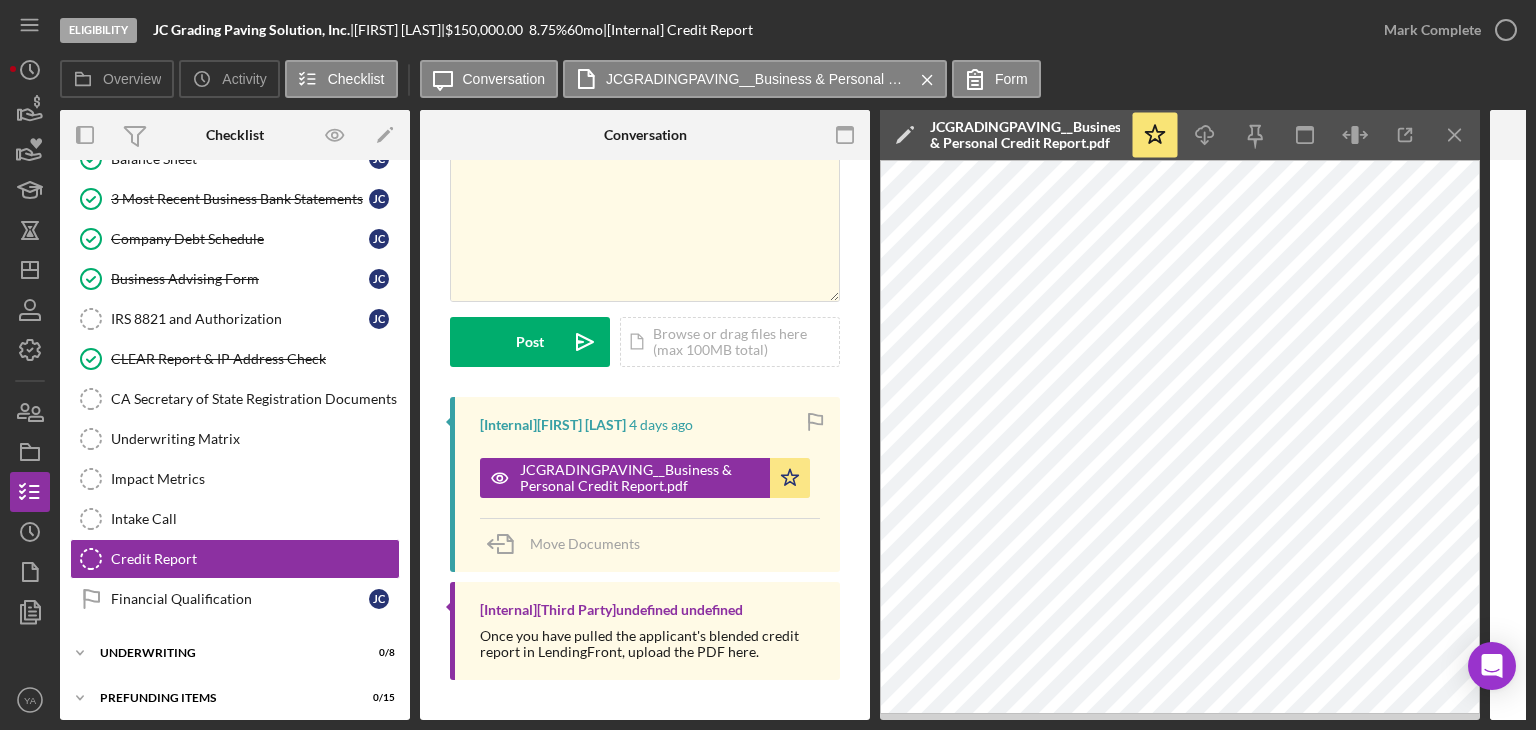 scroll, scrollTop: 443, scrollLeft: 0, axis: vertical 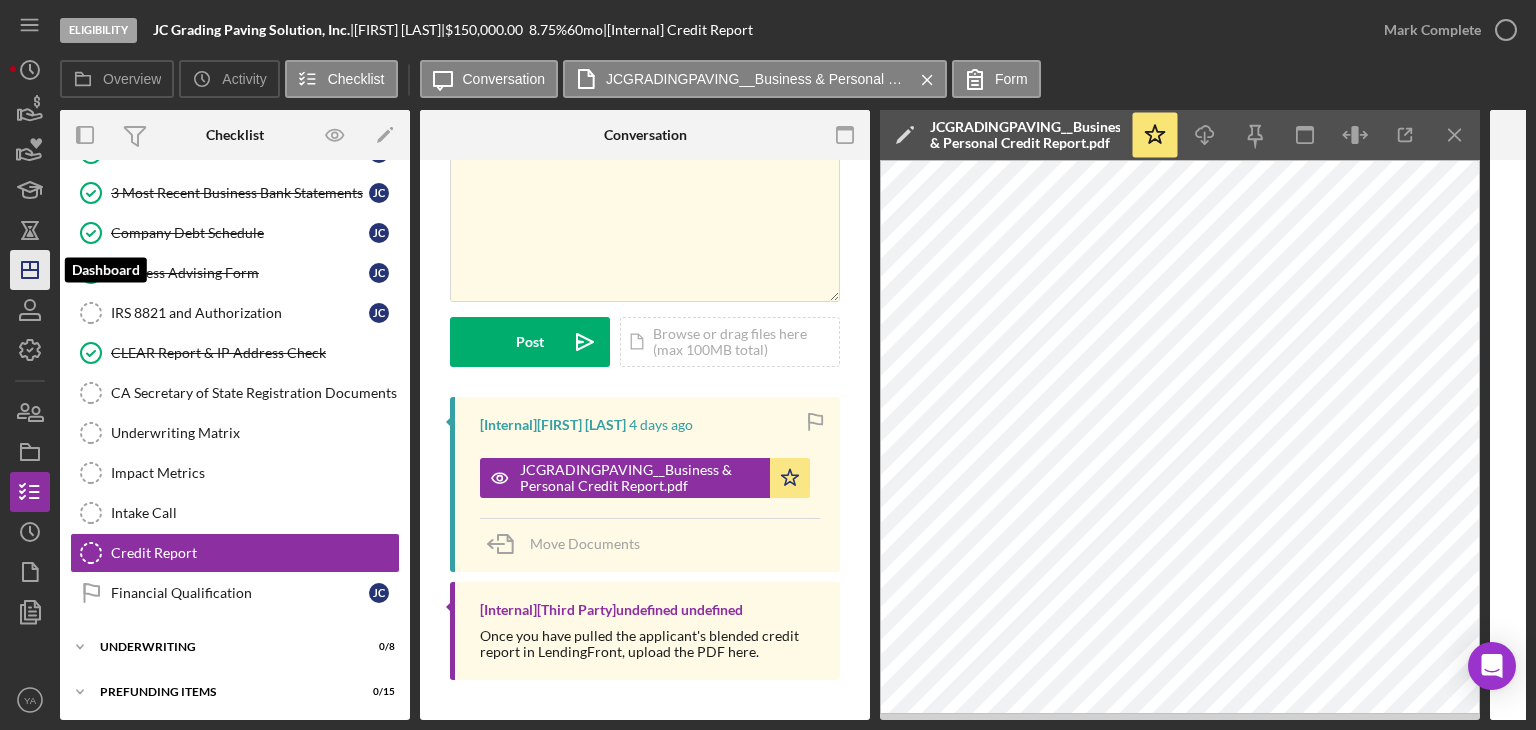click 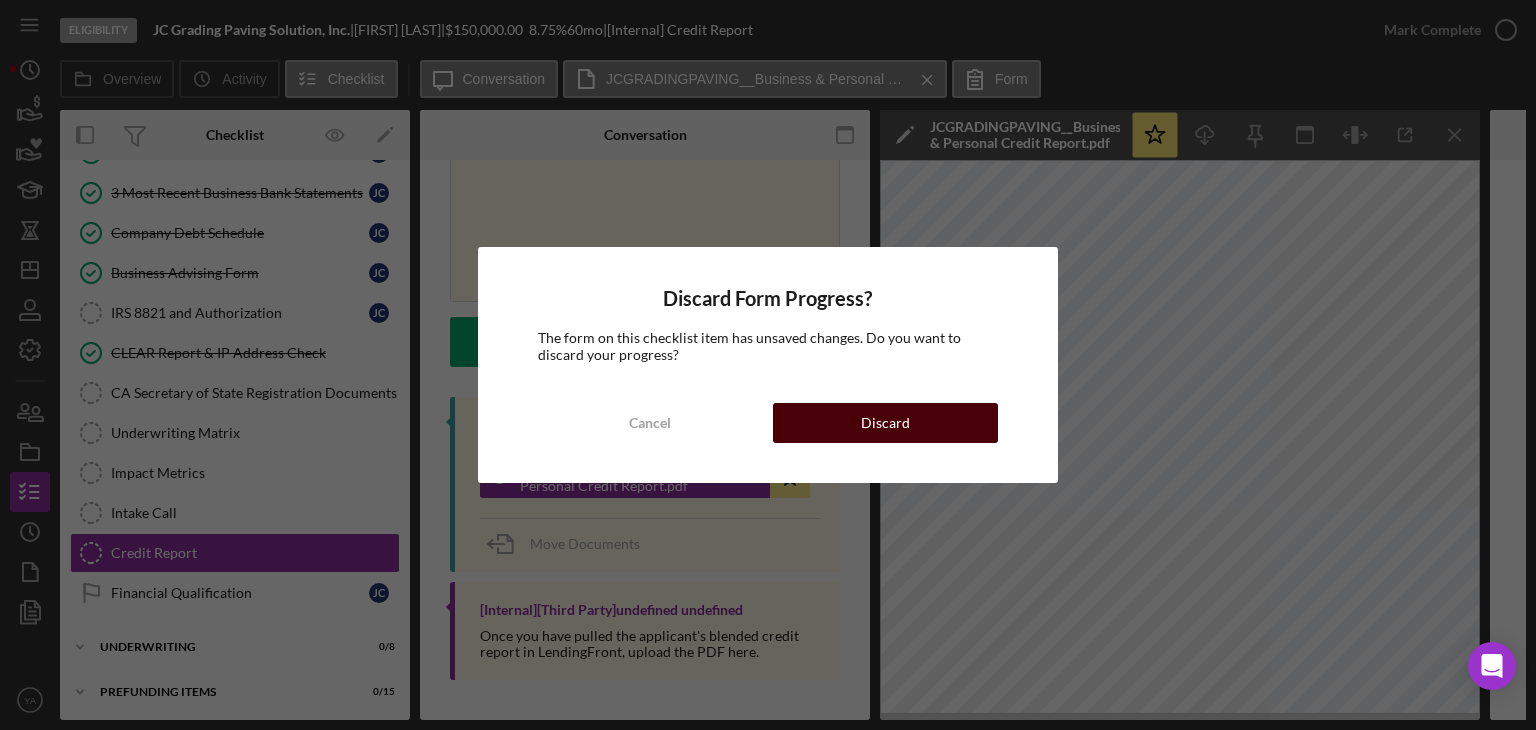 click on "Discard" at bounding box center (885, 423) 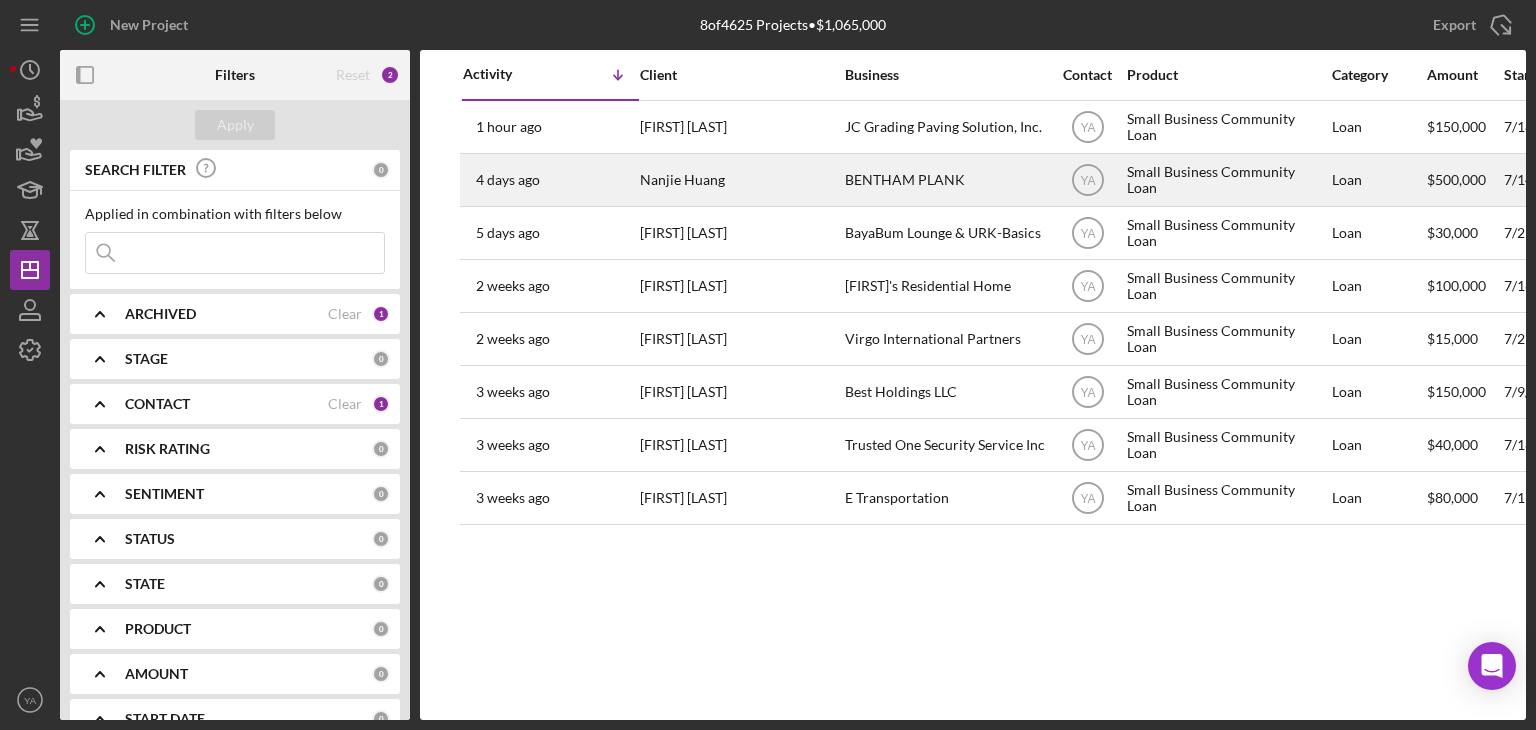 click on "BENTHAM PLANK" at bounding box center [945, 180] 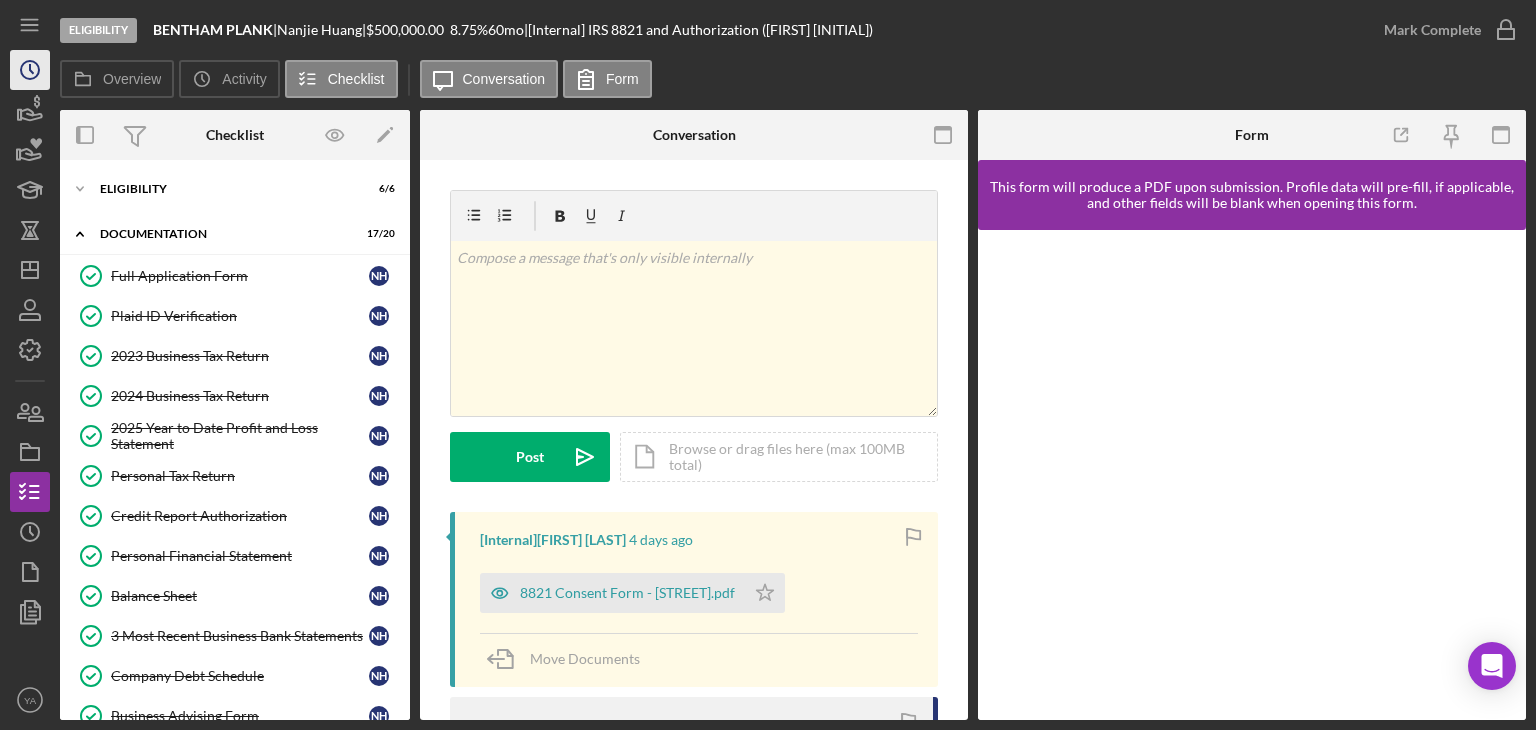scroll, scrollTop: 311, scrollLeft: 0, axis: vertical 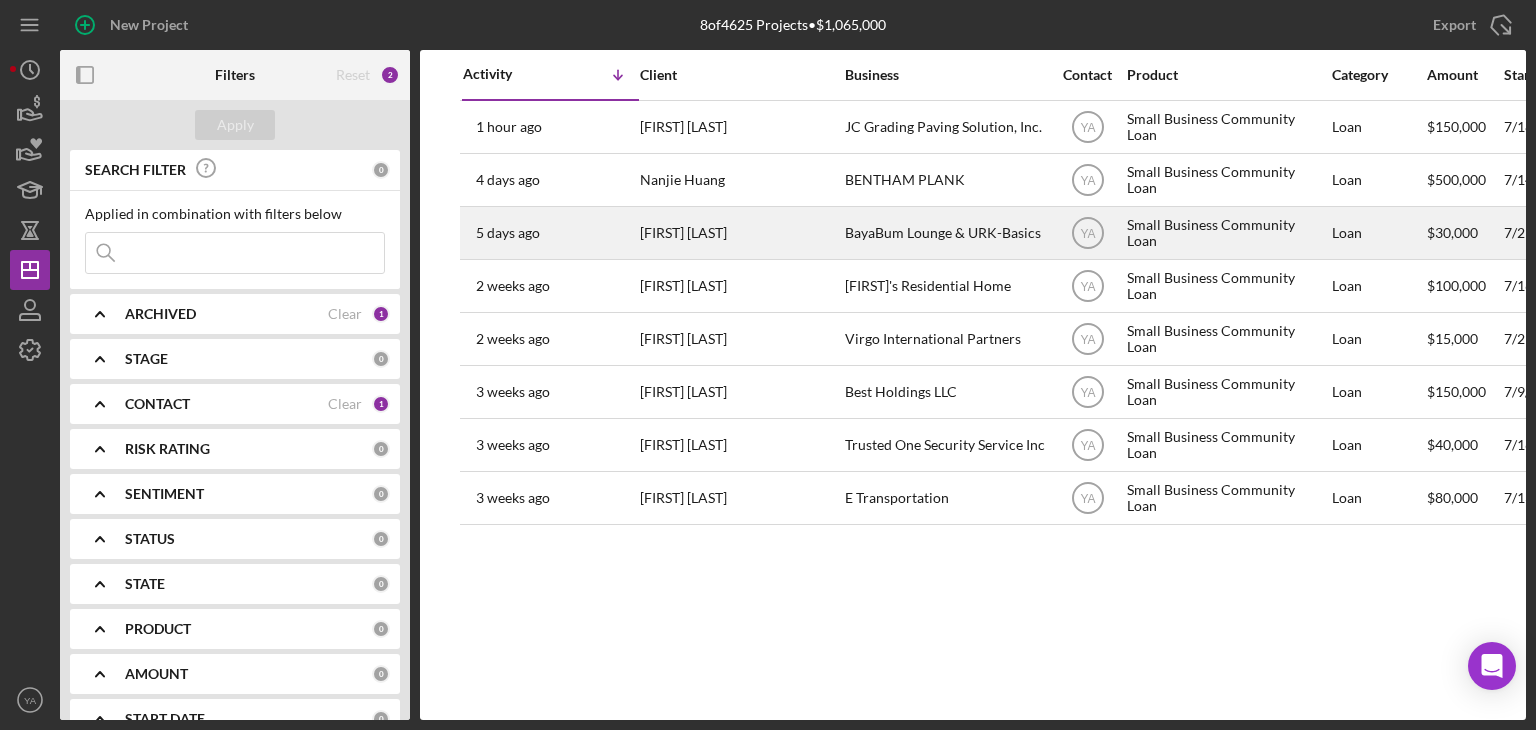 click on "[FIRST] [LAST]" at bounding box center [740, 233] 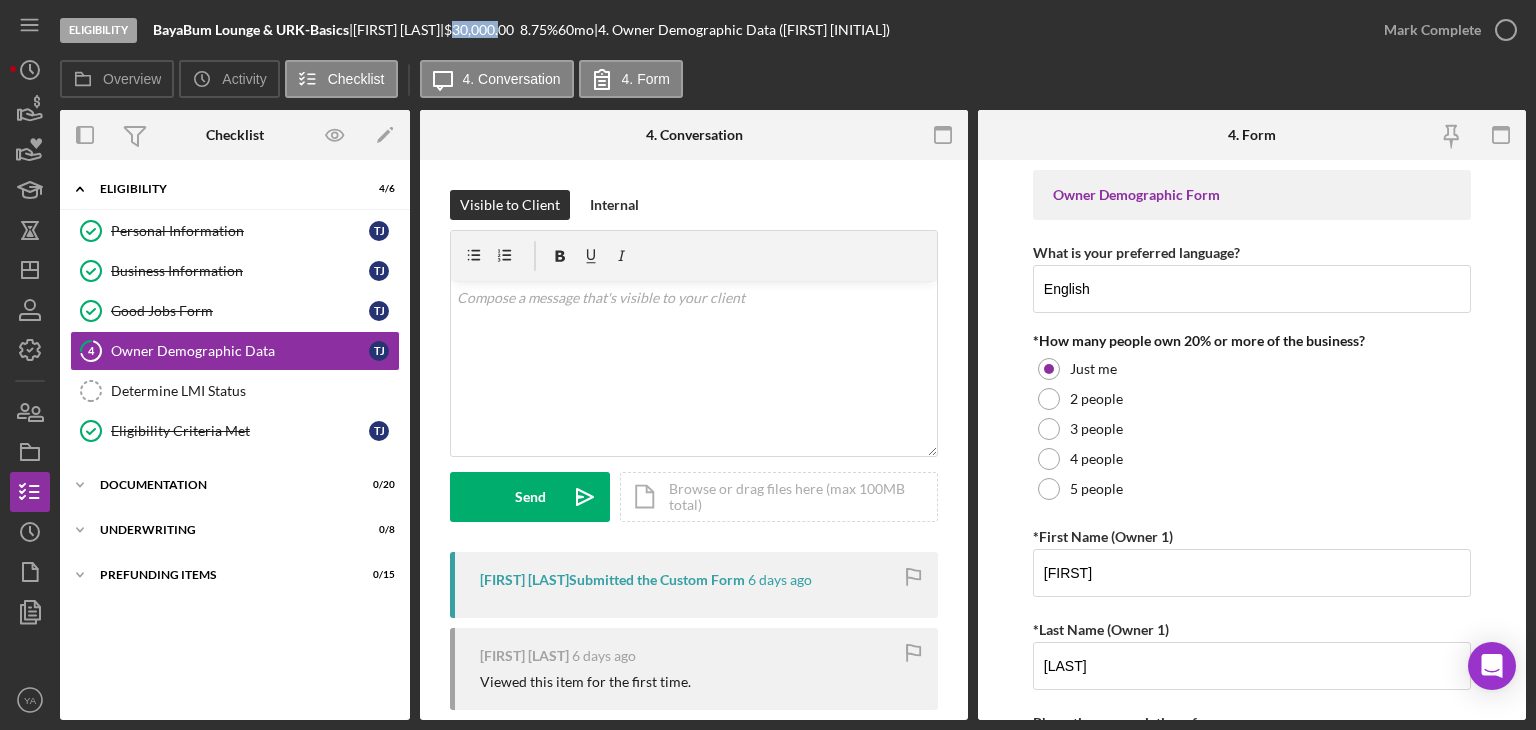 drag, startPoint x: 490, startPoint y: 30, endPoint x: 536, endPoint y: 28, distance: 46.043457 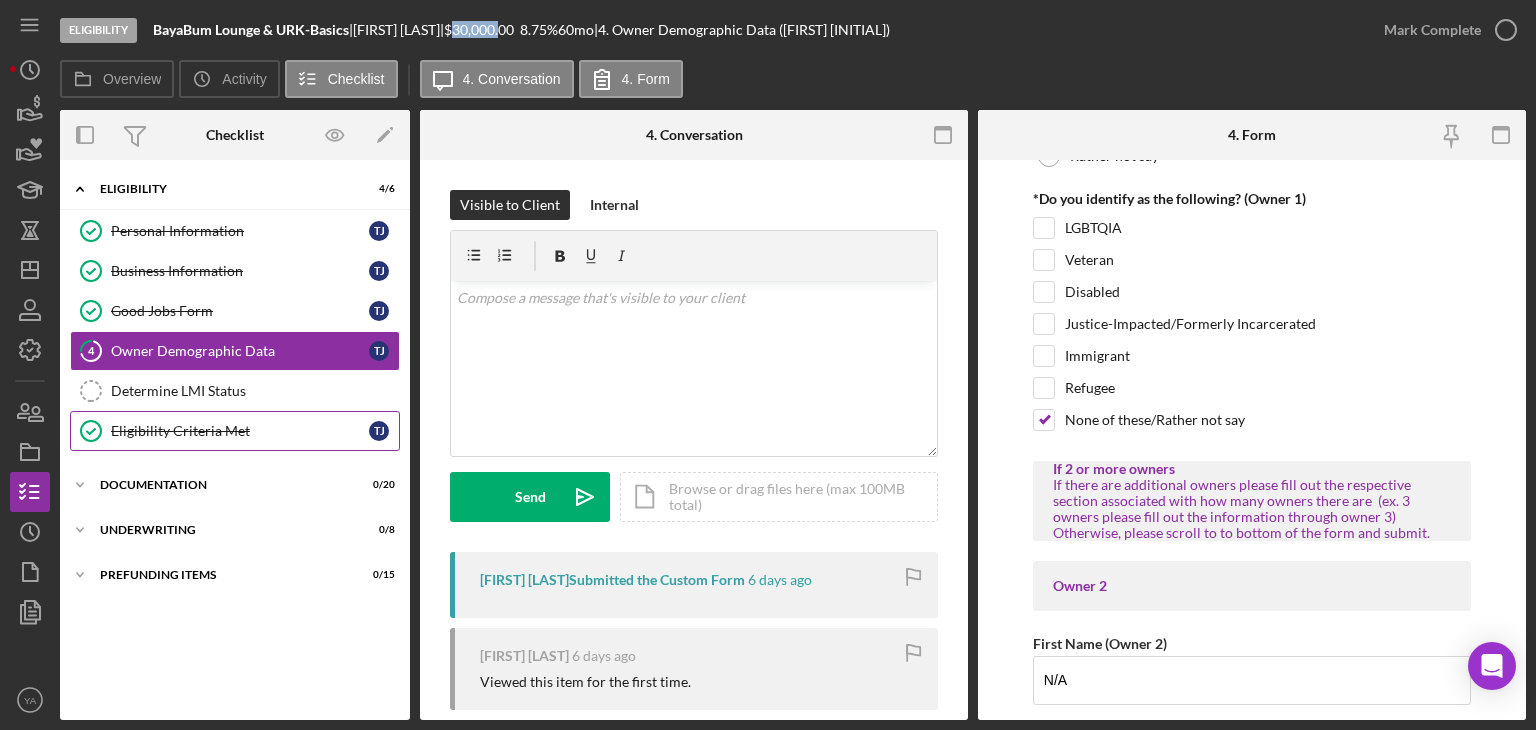 scroll, scrollTop: 1900, scrollLeft: 0, axis: vertical 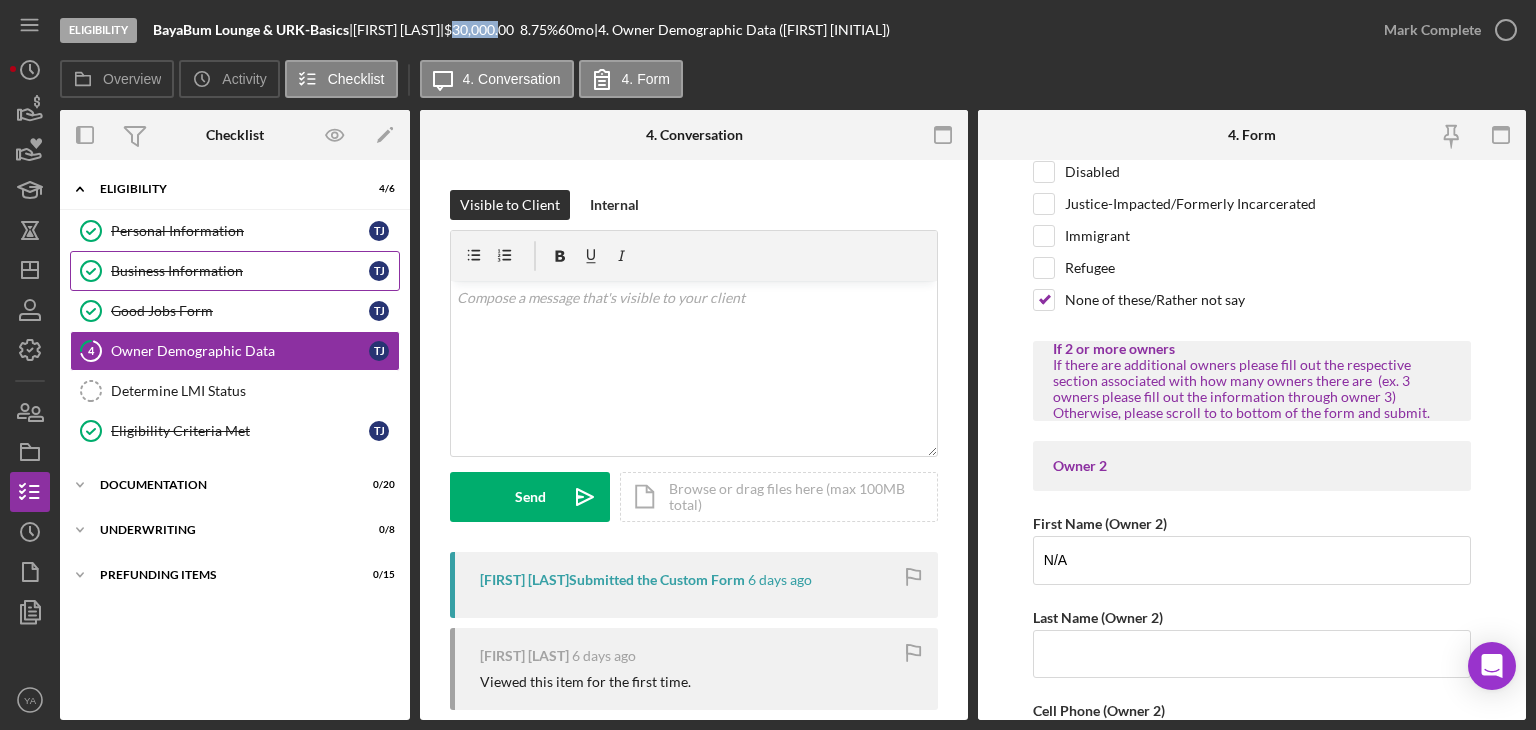 click on "Business Information Business Information T [INITIAL]" at bounding box center [235, 271] 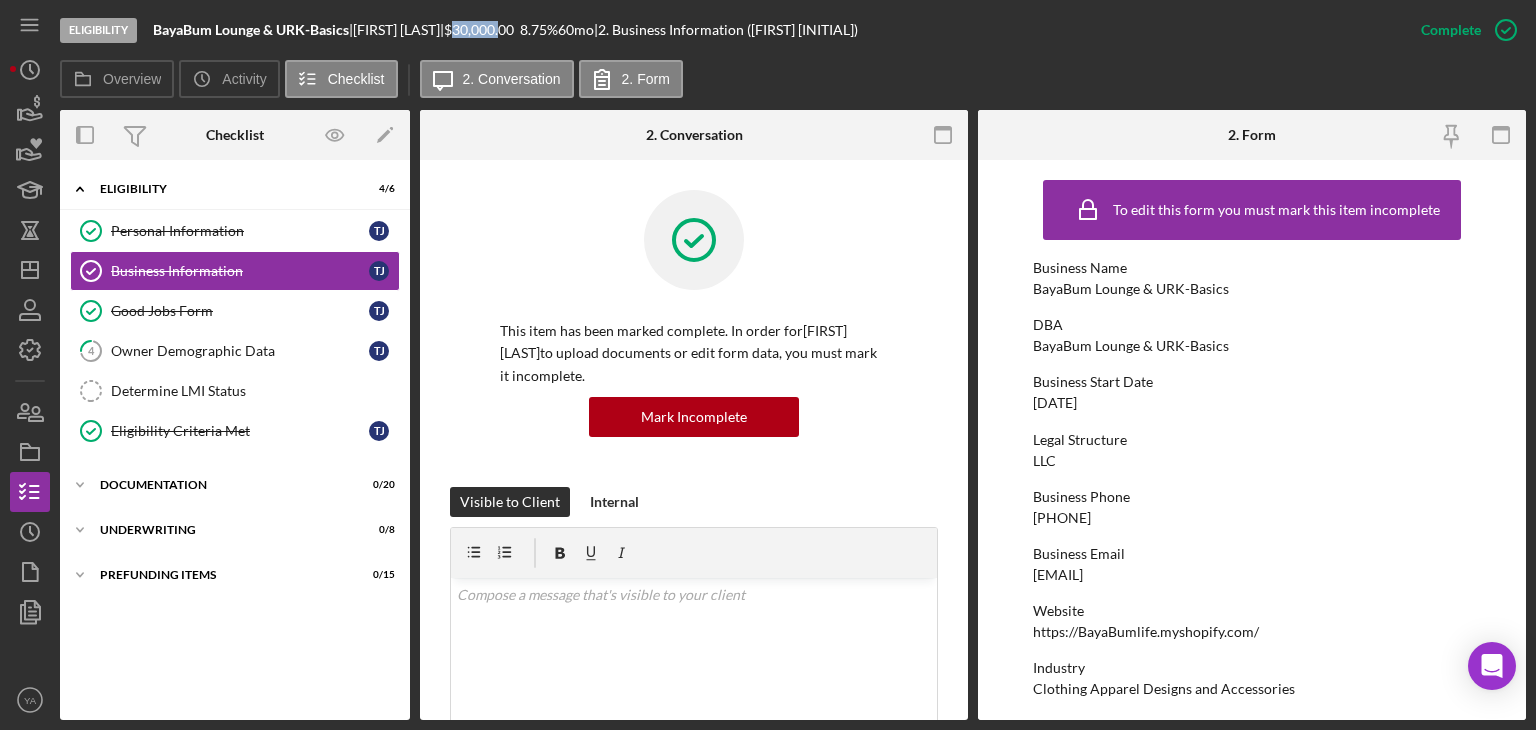 drag, startPoint x: 1036, startPoint y: 396, endPoint x: 1124, endPoint y: 393, distance: 88.051125 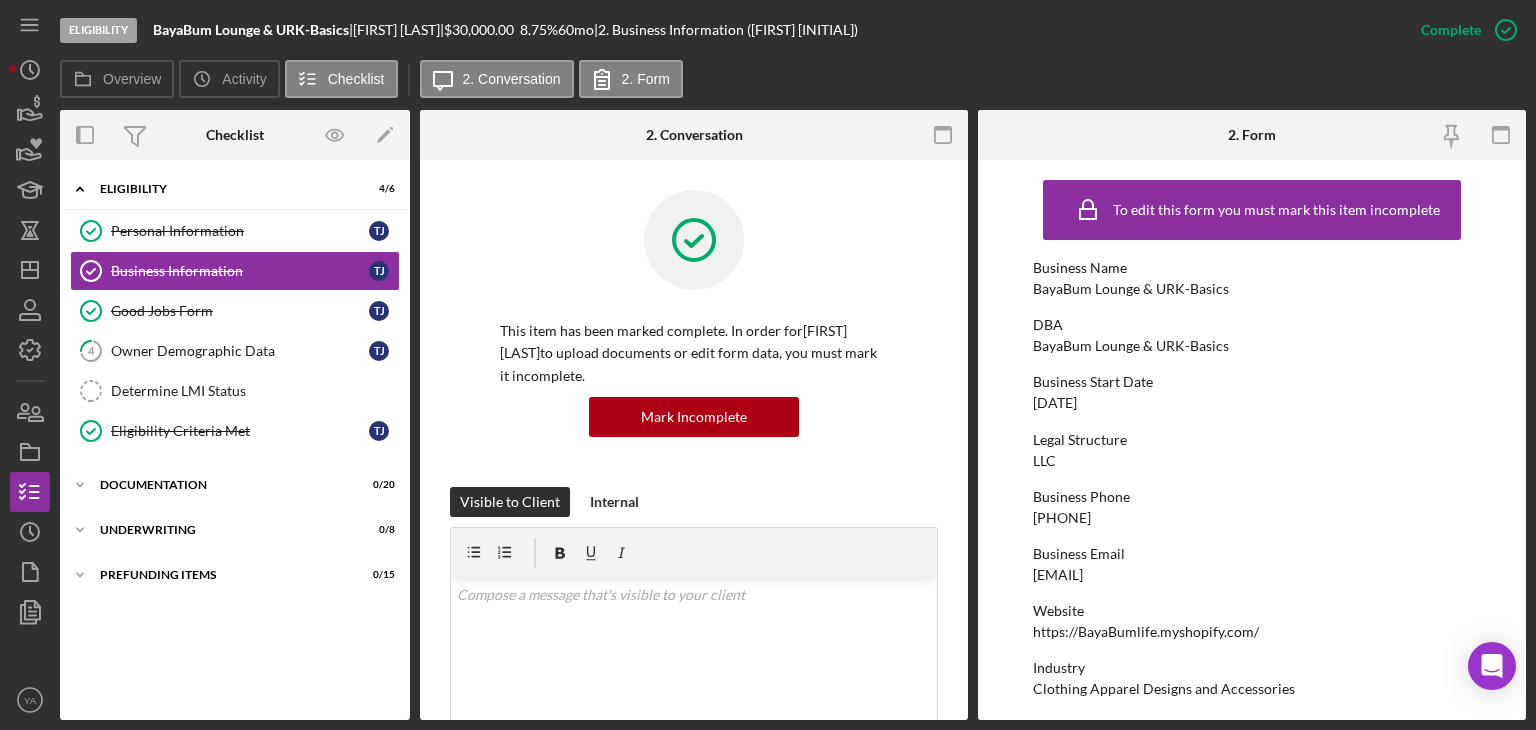 drag, startPoint x: 1108, startPoint y: 403, endPoint x: 992, endPoint y: 408, distance: 116.10771 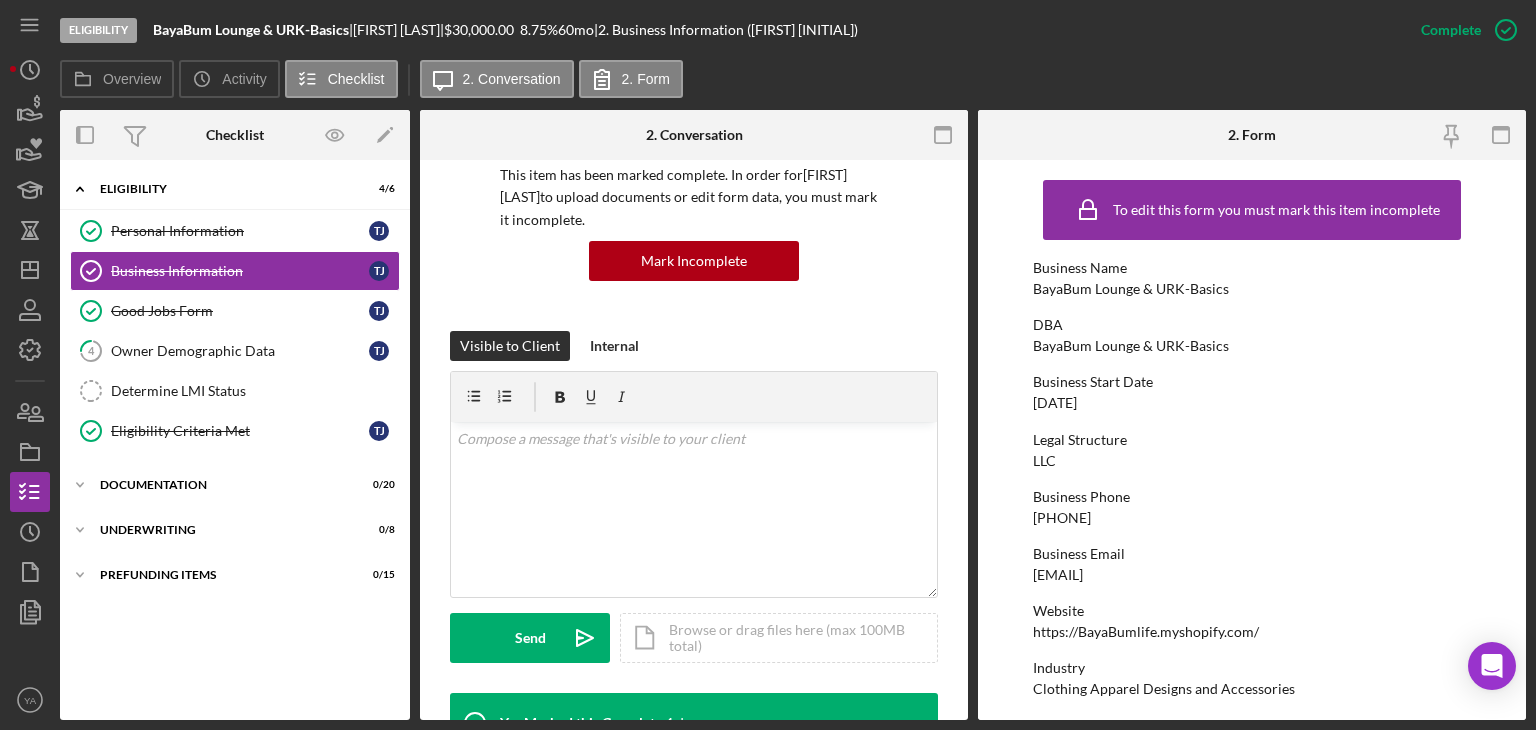 scroll, scrollTop: 300, scrollLeft: 0, axis: vertical 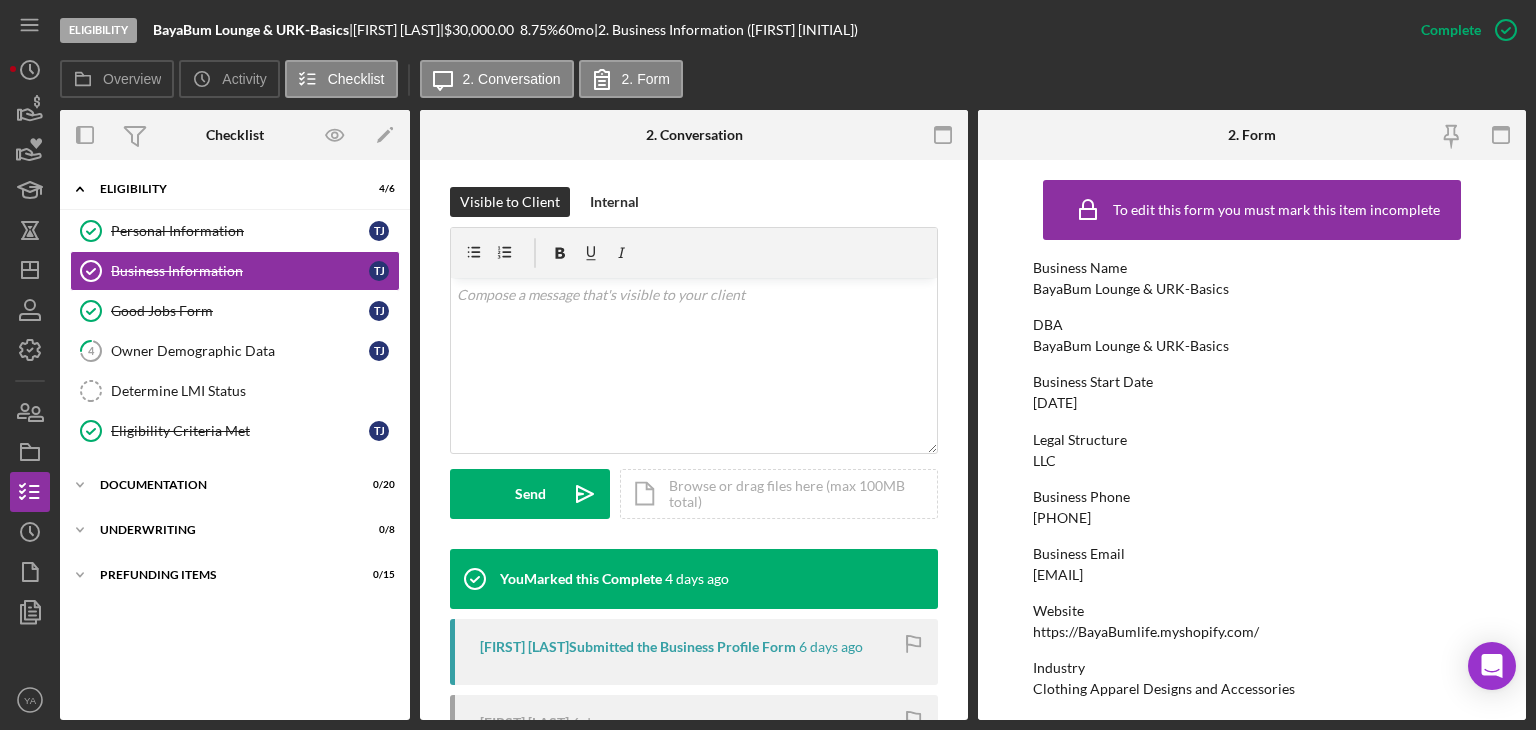 click on "[DATE]" at bounding box center [1055, 403] 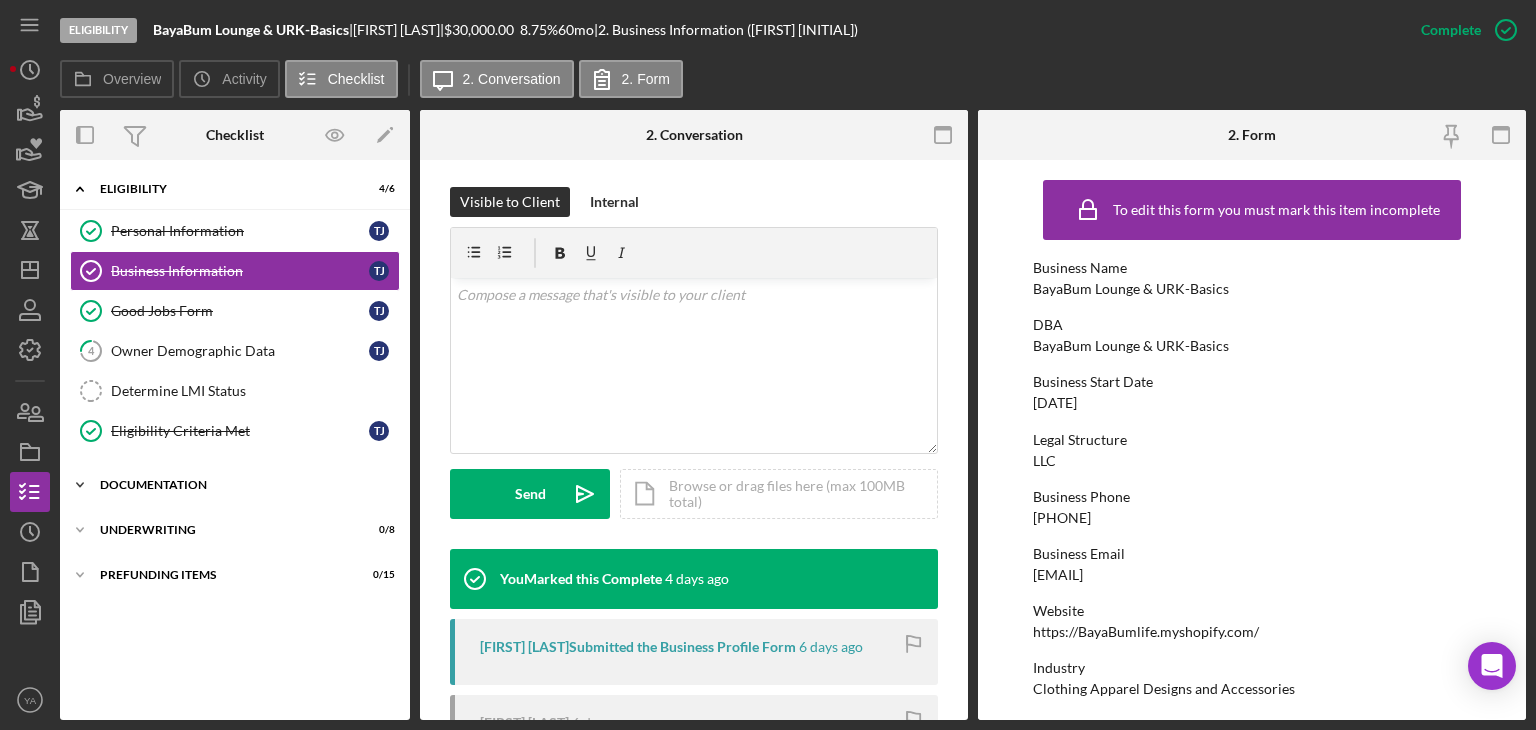 click on "Icon/Expander Documentation 0 / 20" at bounding box center [235, 485] 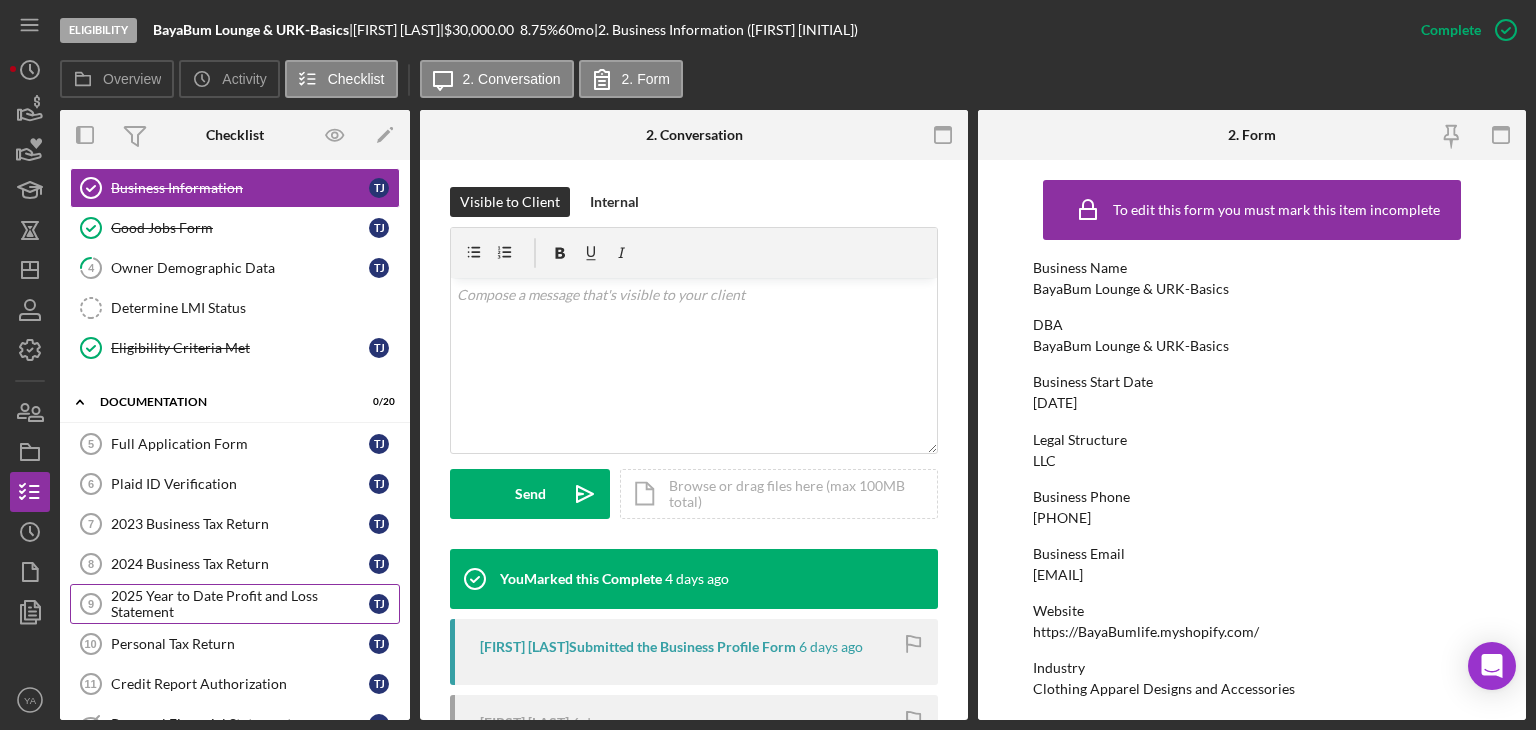 scroll, scrollTop: 200, scrollLeft: 0, axis: vertical 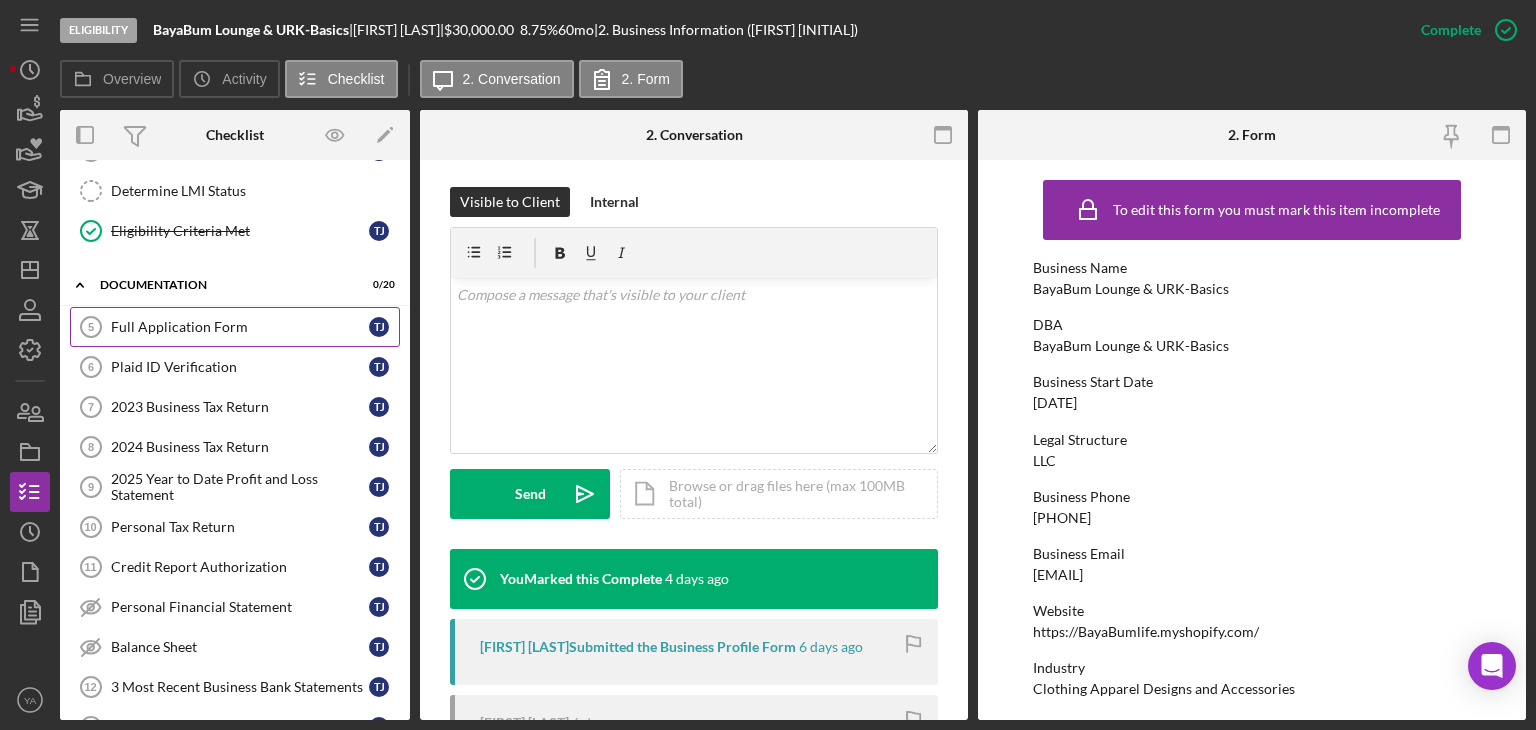 click on "Full Application Form" at bounding box center [240, 327] 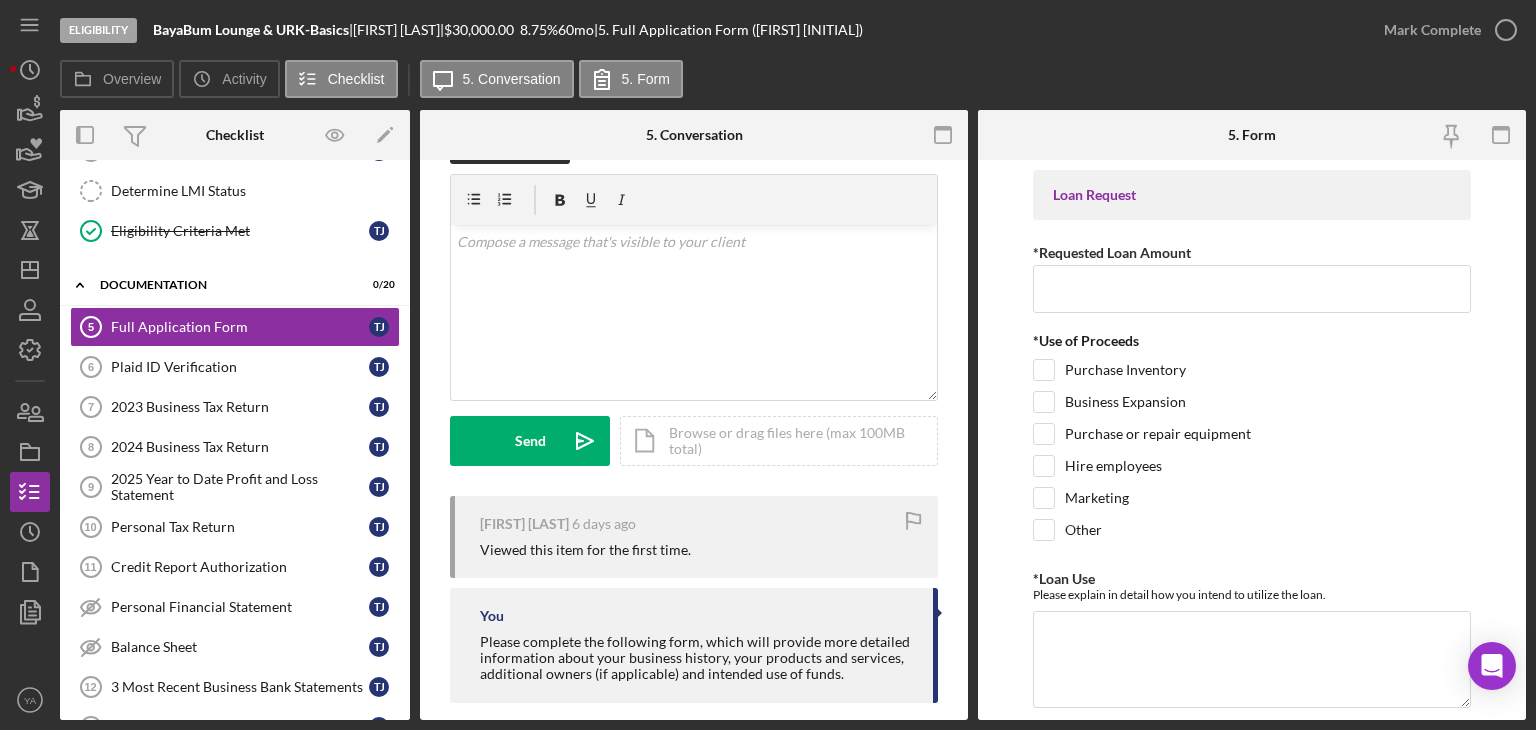 scroll, scrollTop: 78, scrollLeft: 0, axis: vertical 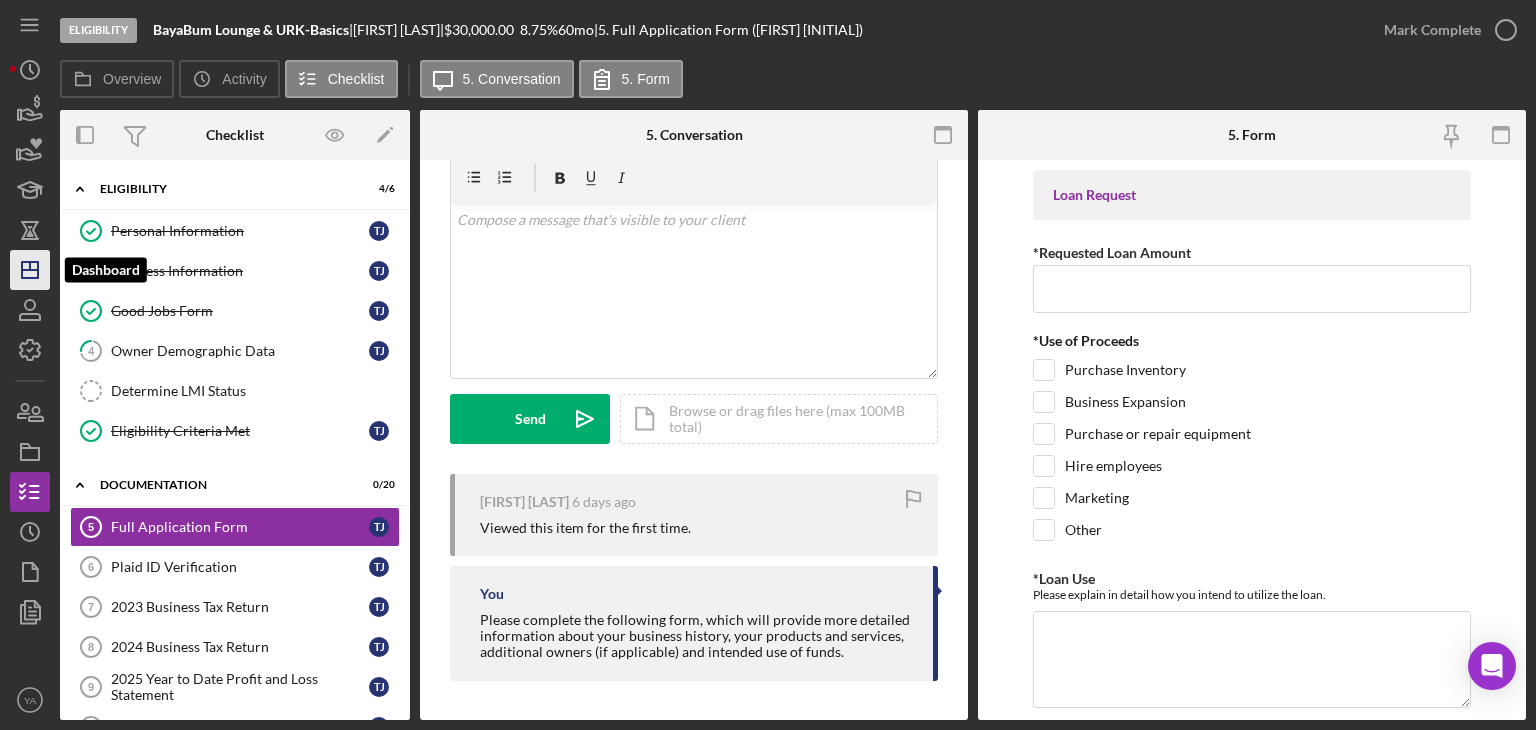 click 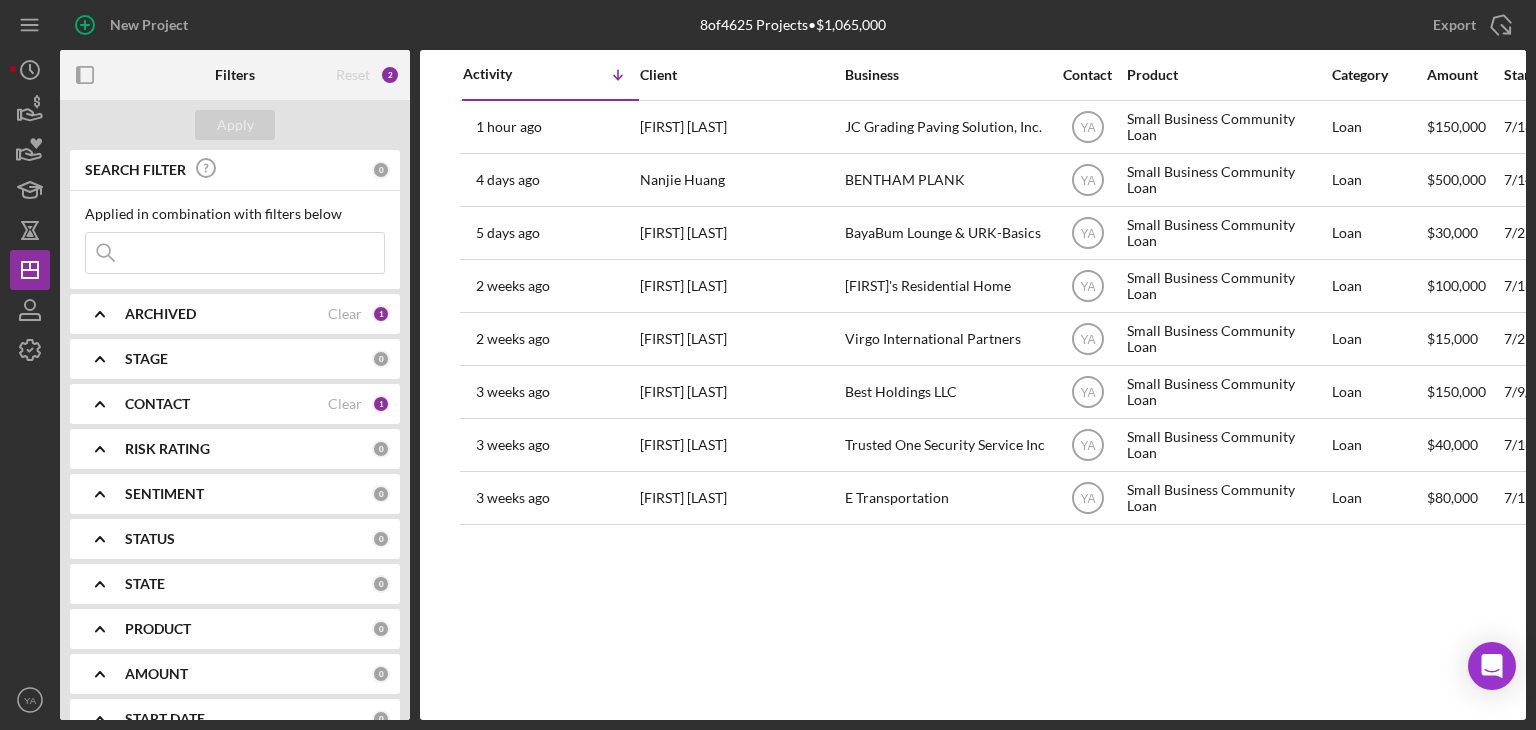 click on "ARCHIVED" at bounding box center (160, 314) 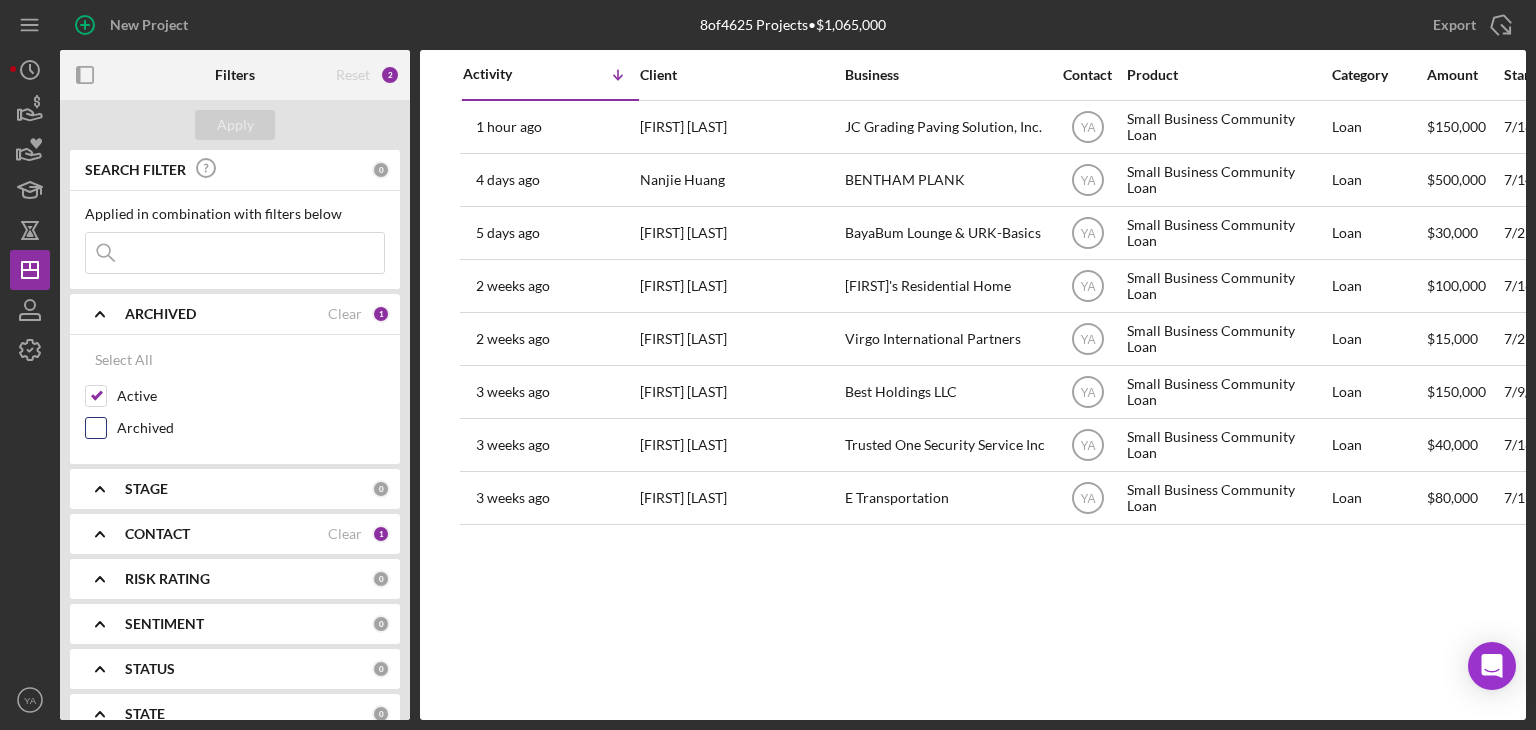 click on "Archived" at bounding box center [96, 428] 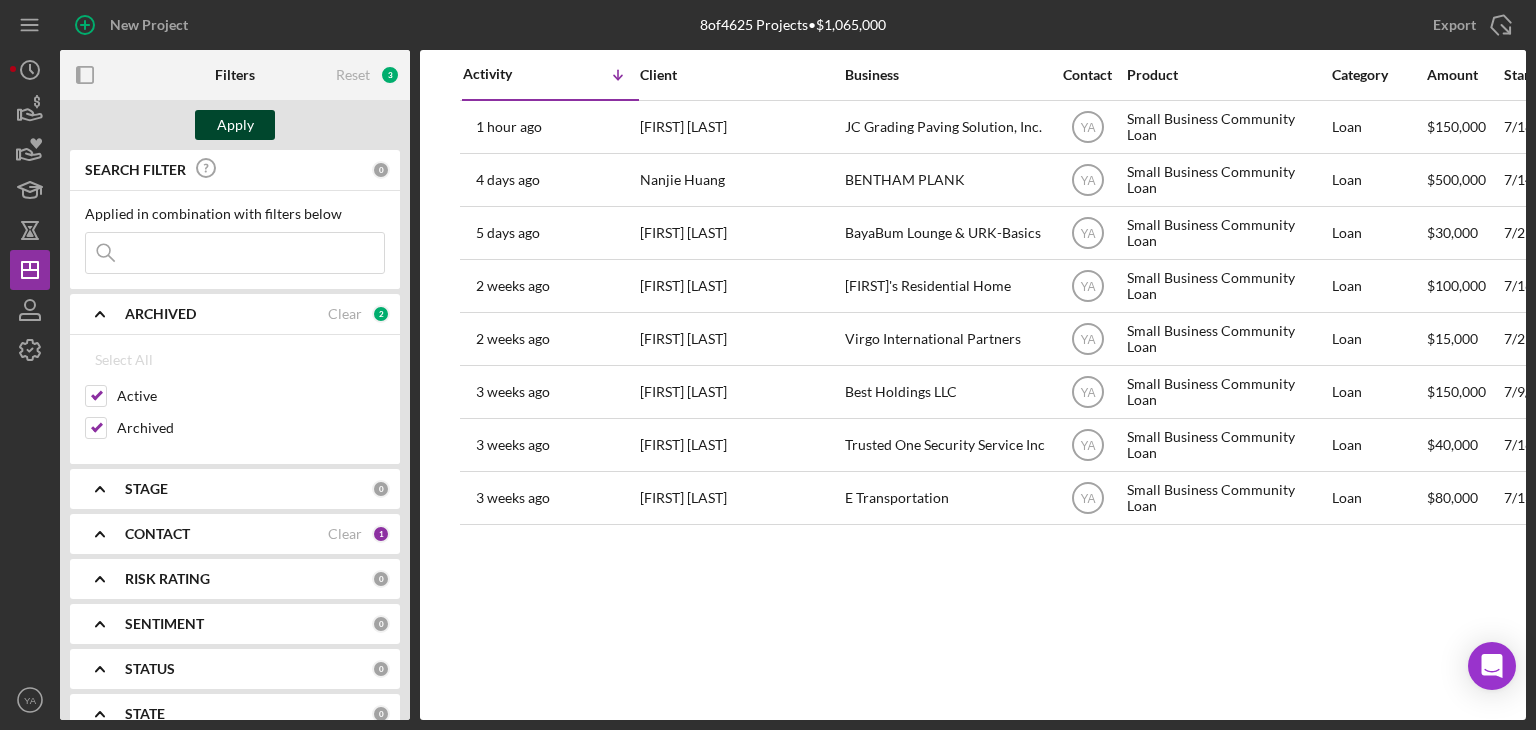 click on "Apply" at bounding box center [235, 125] 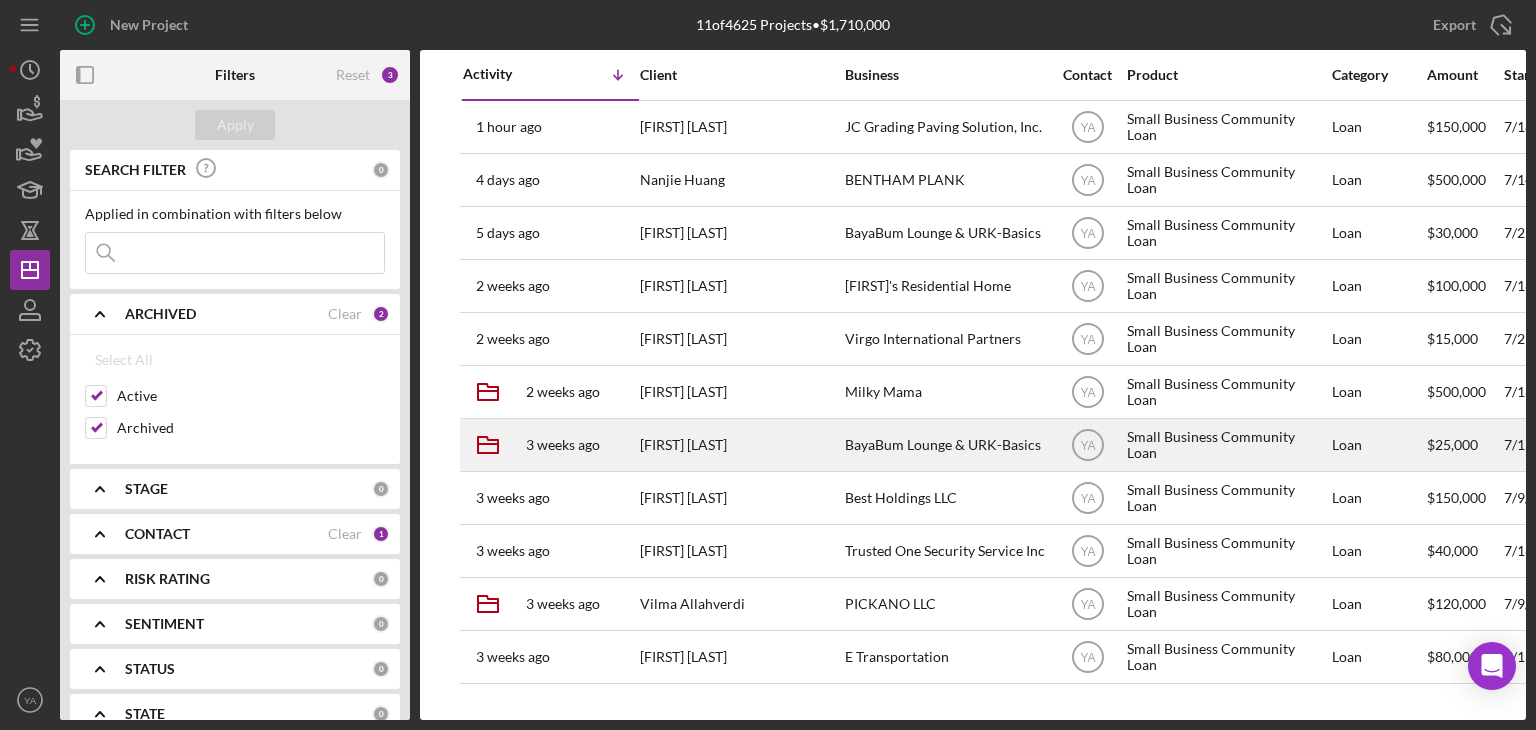 click on "BayaBum Lounge & URK-Basics" at bounding box center (945, 445) 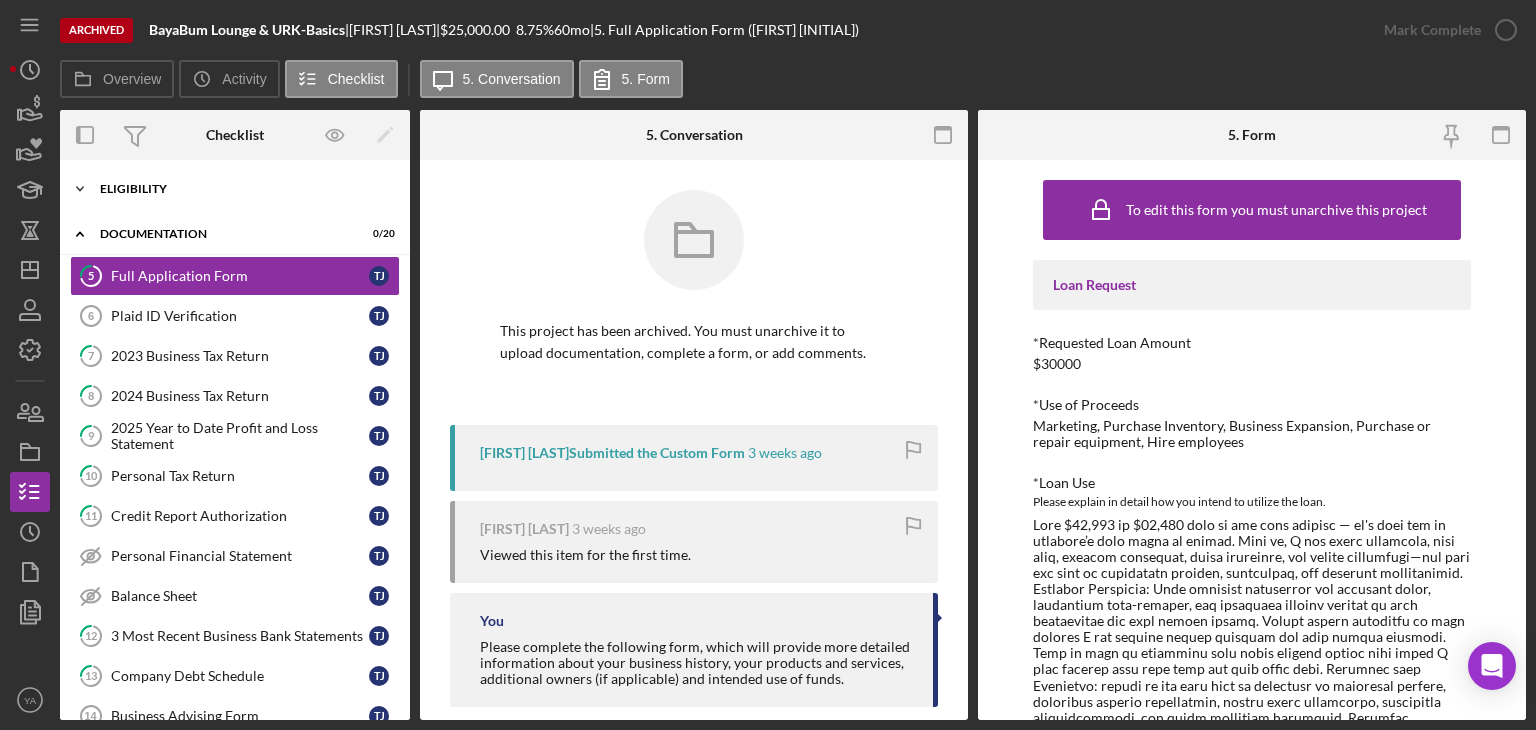 click on "Icon/Expander Eligibility 6 / 6" at bounding box center (235, 189) 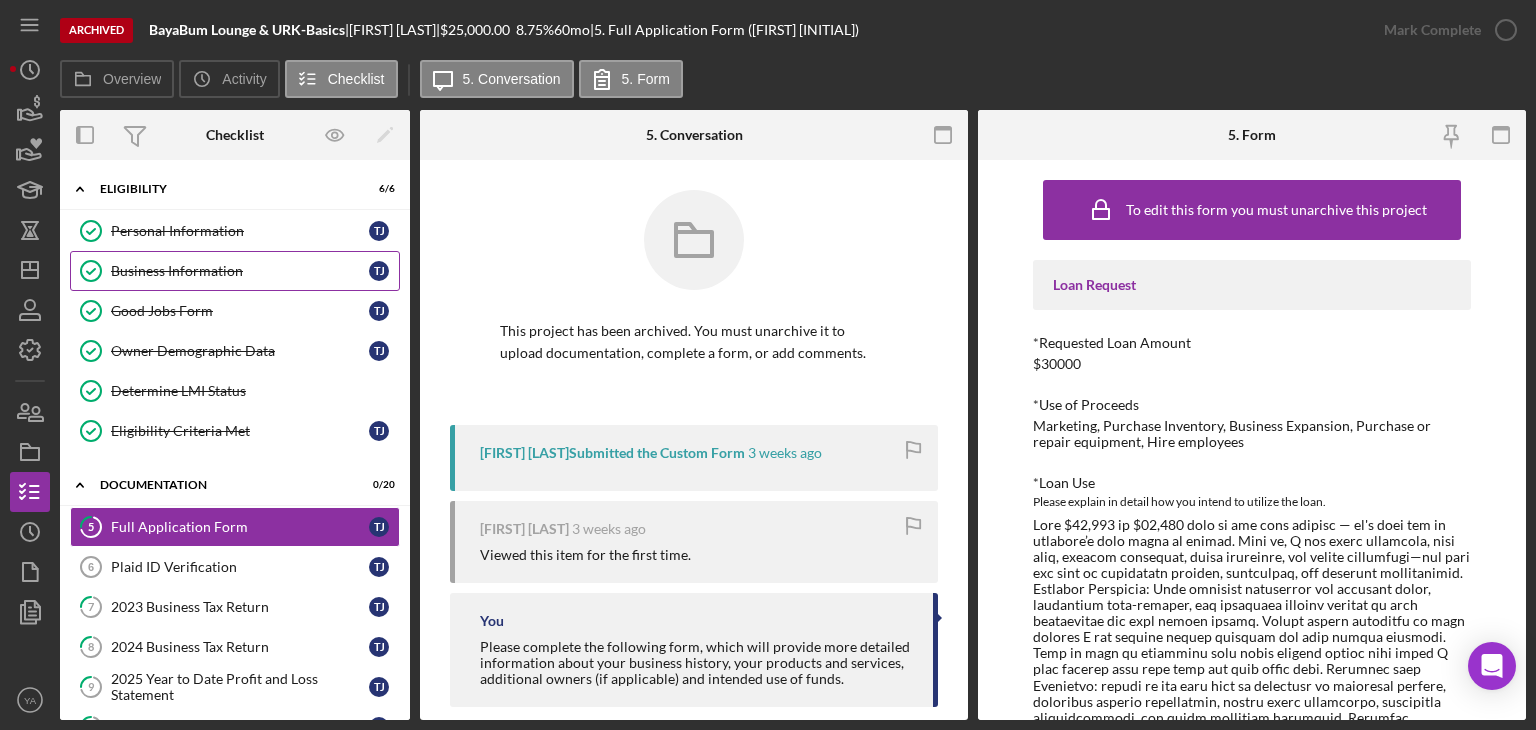 click on "Business Information" at bounding box center (240, 271) 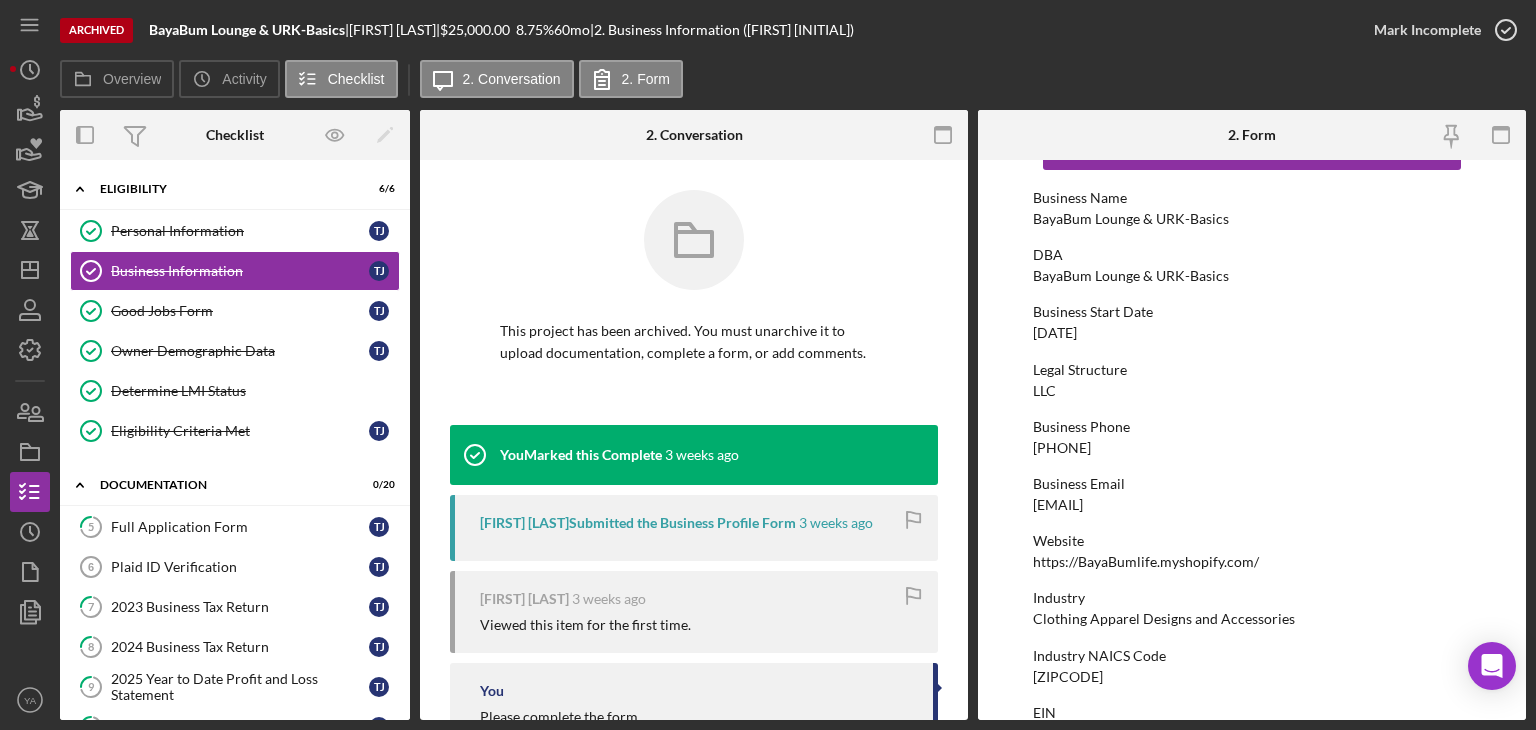 scroll, scrollTop: 100, scrollLeft: 0, axis: vertical 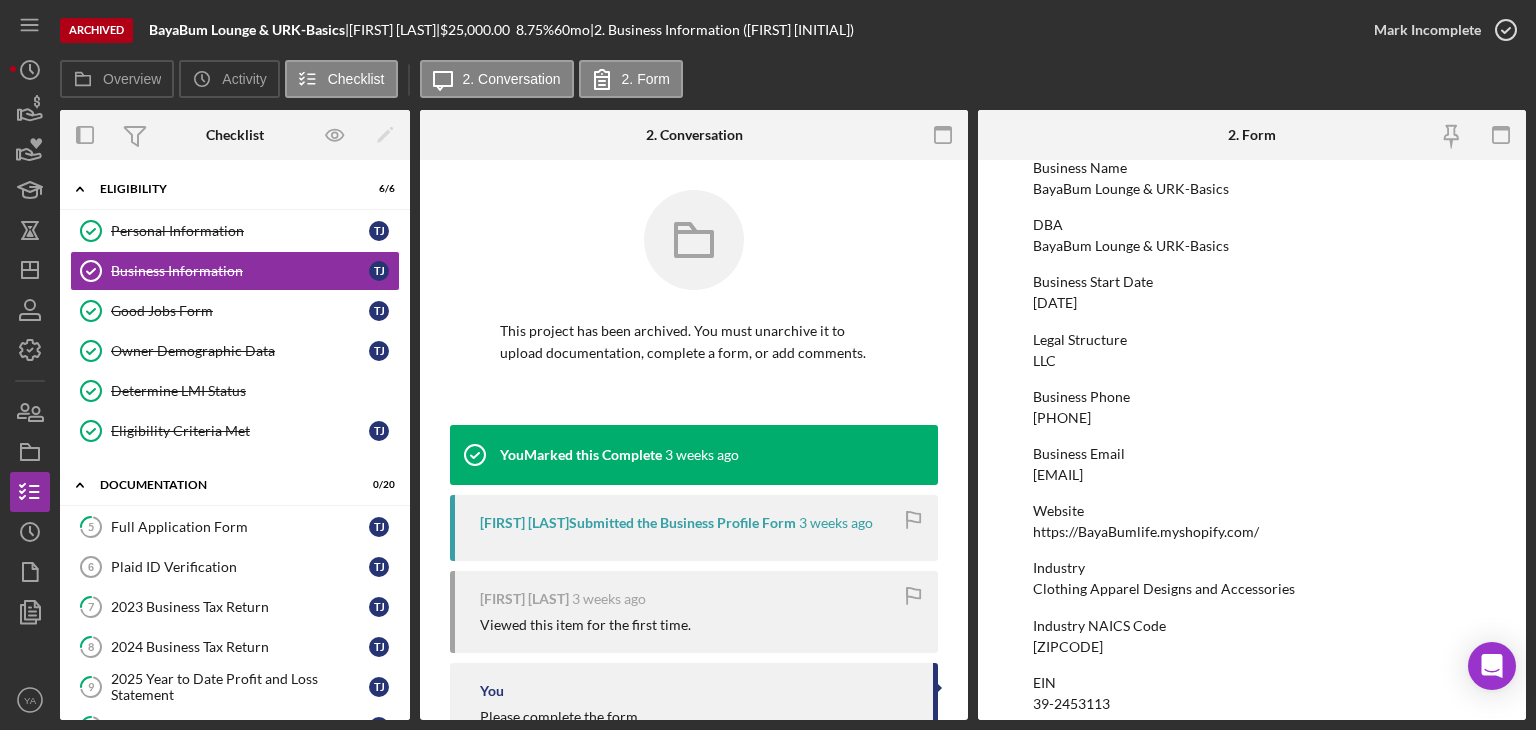 drag, startPoint x: 1100, startPoint y: 304, endPoint x: 1052, endPoint y: 304, distance: 48 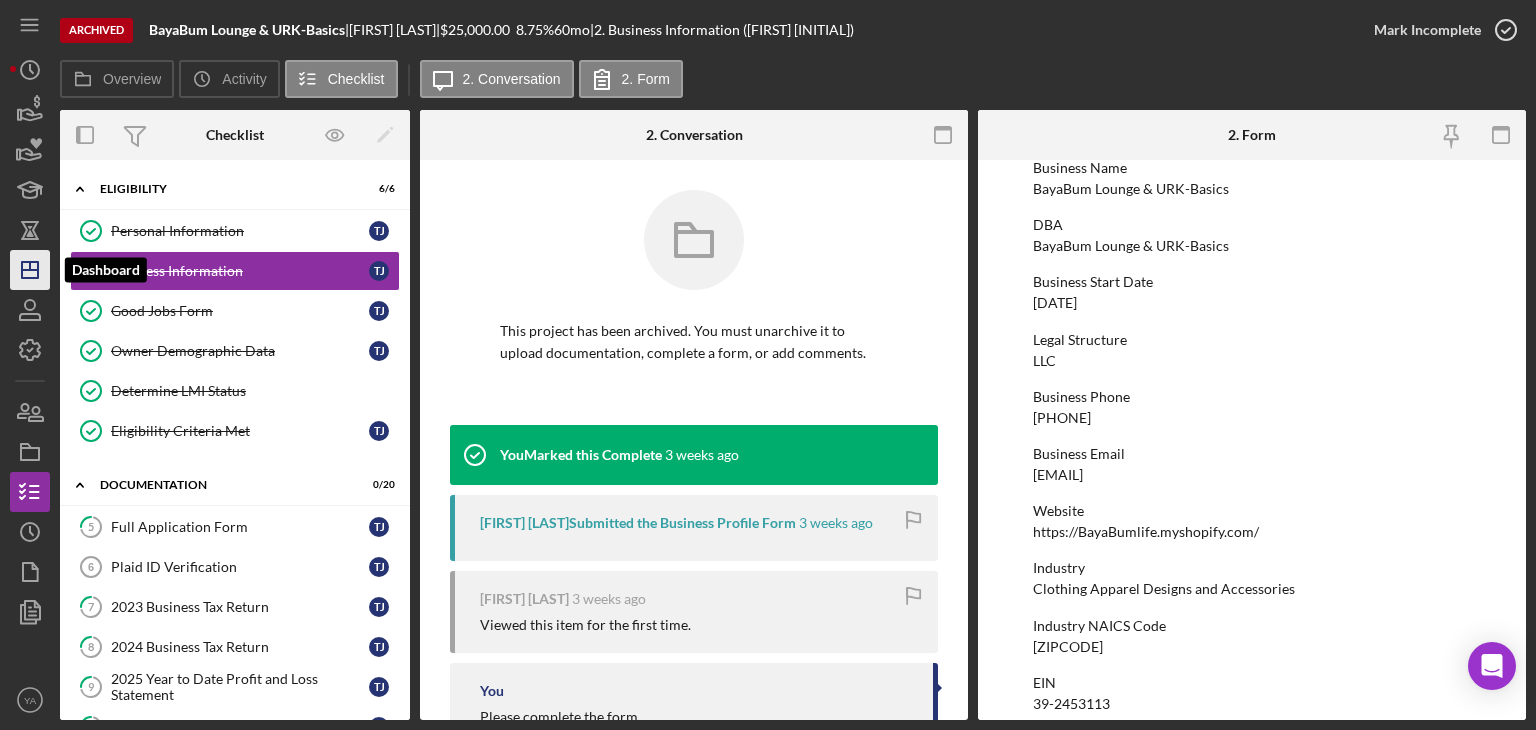 click on "Icon/Dashboard" 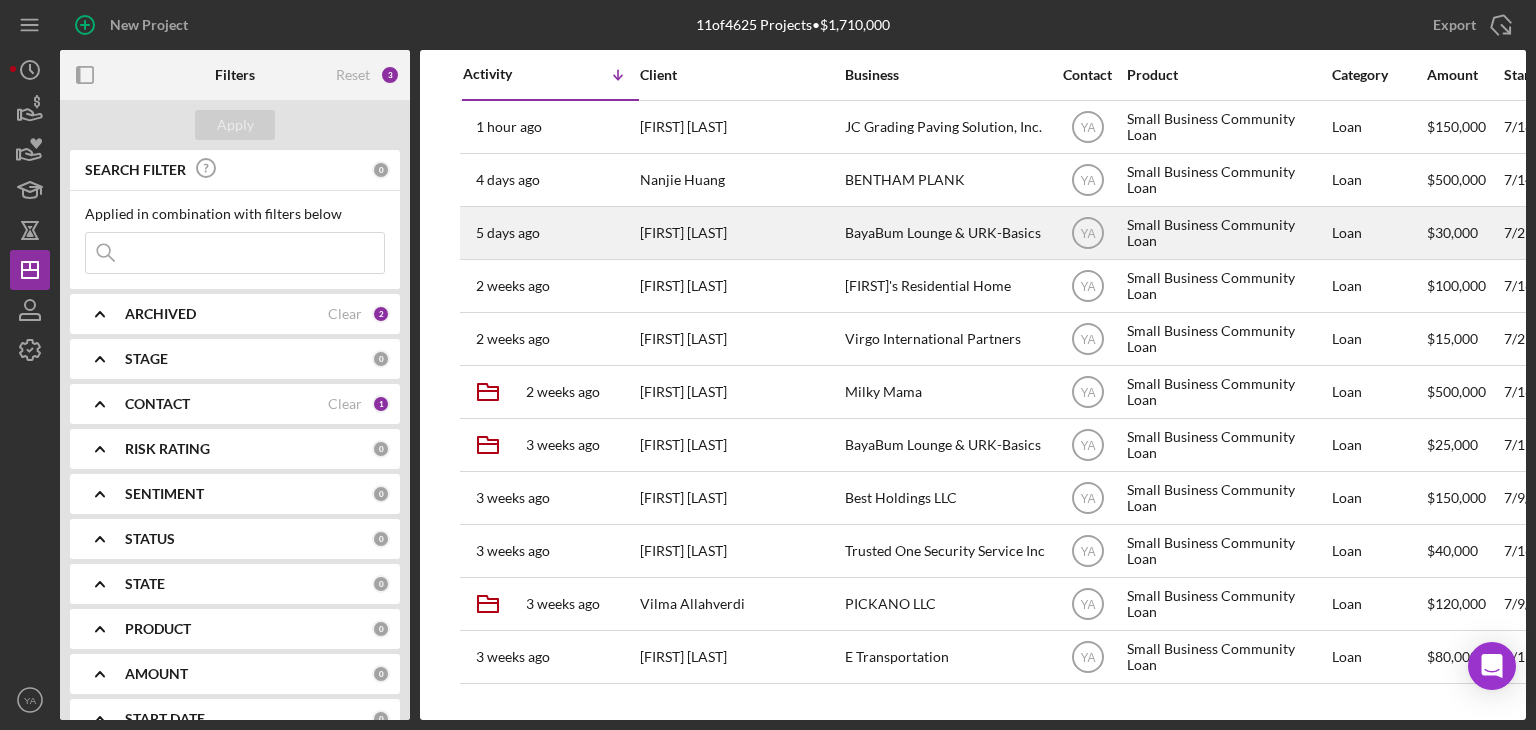 click on "BayaBum Lounge & URK-Basics" at bounding box center [945, 233] 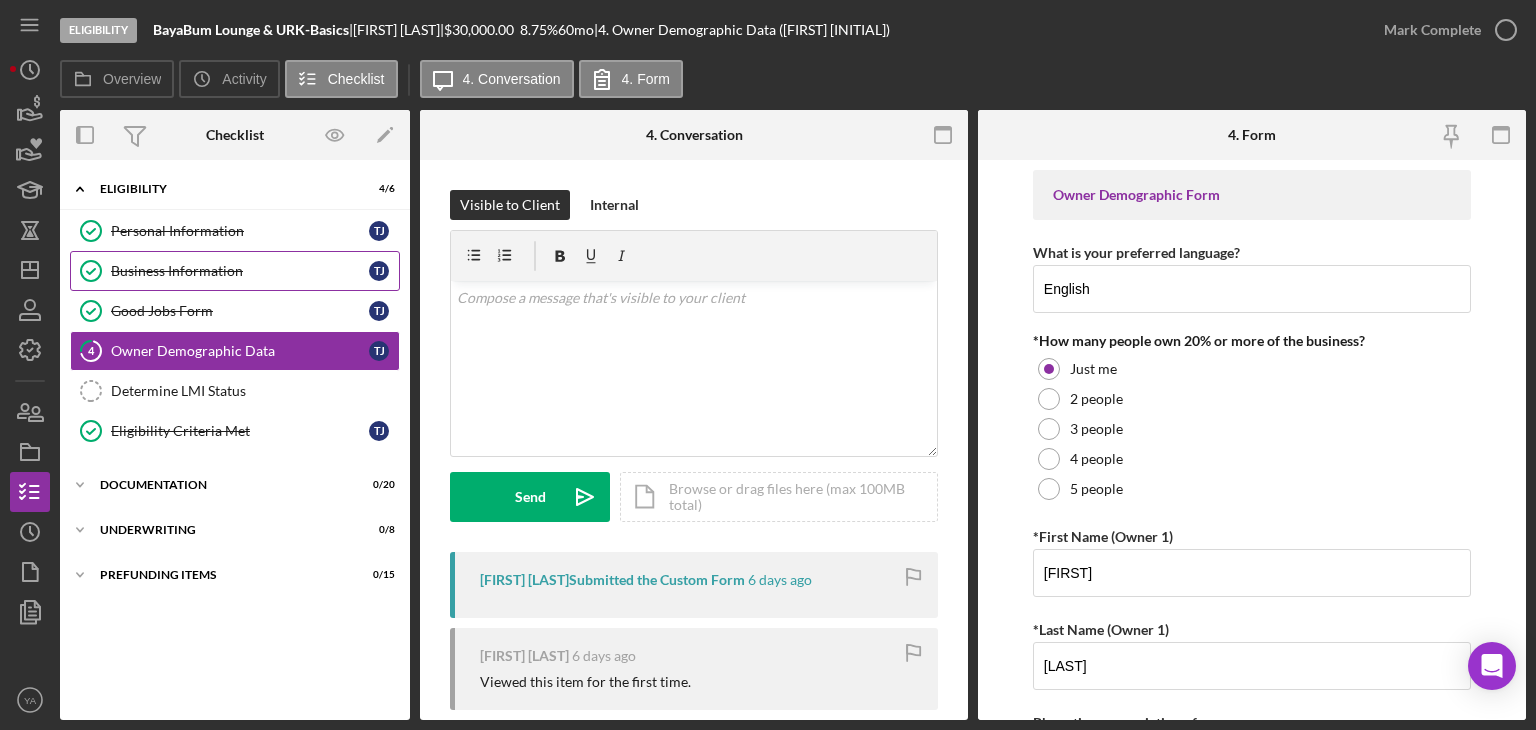 click on "Business Information" at bounding box center [240, 271] 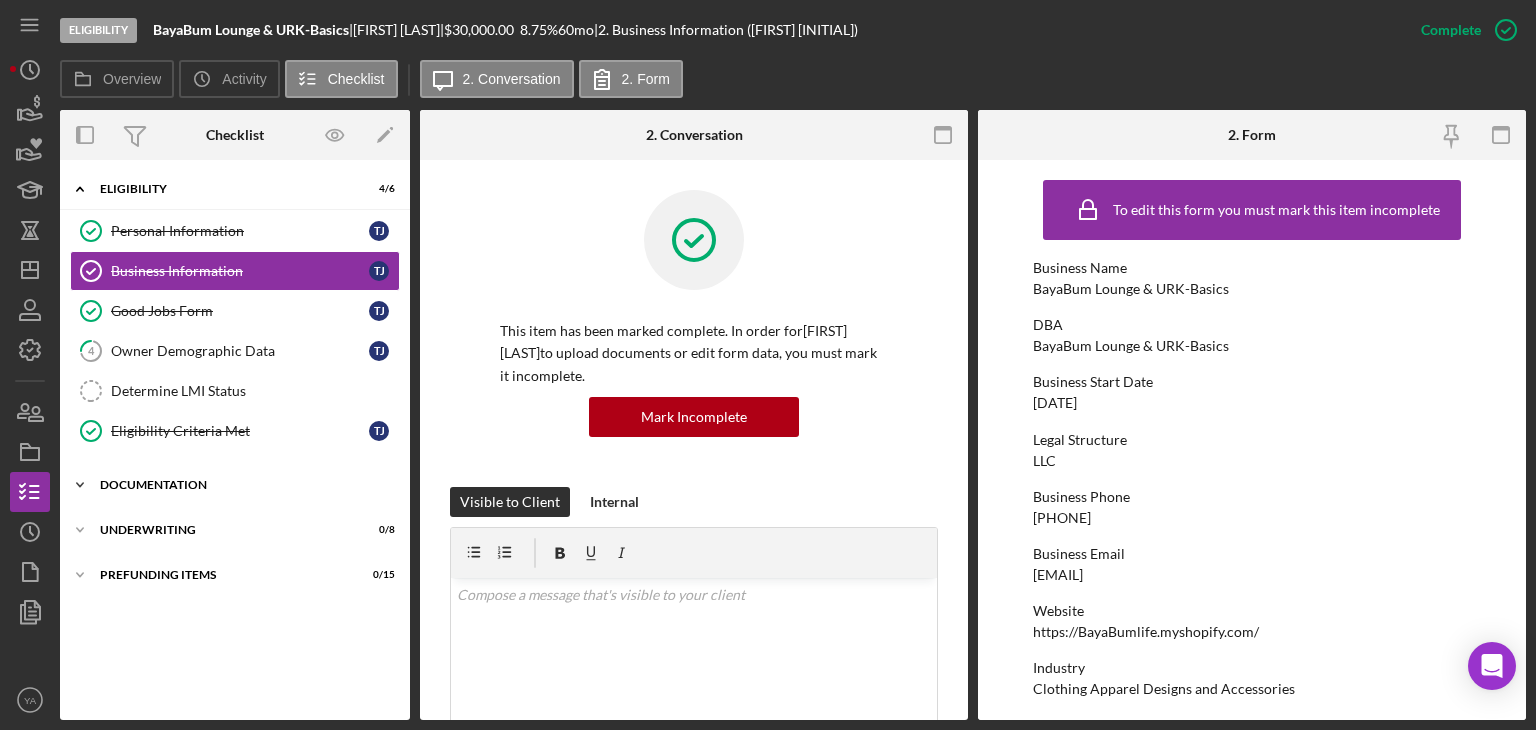 click on "Icon/Expander Documentation 0 / 20" at bounding box center (235, 485) 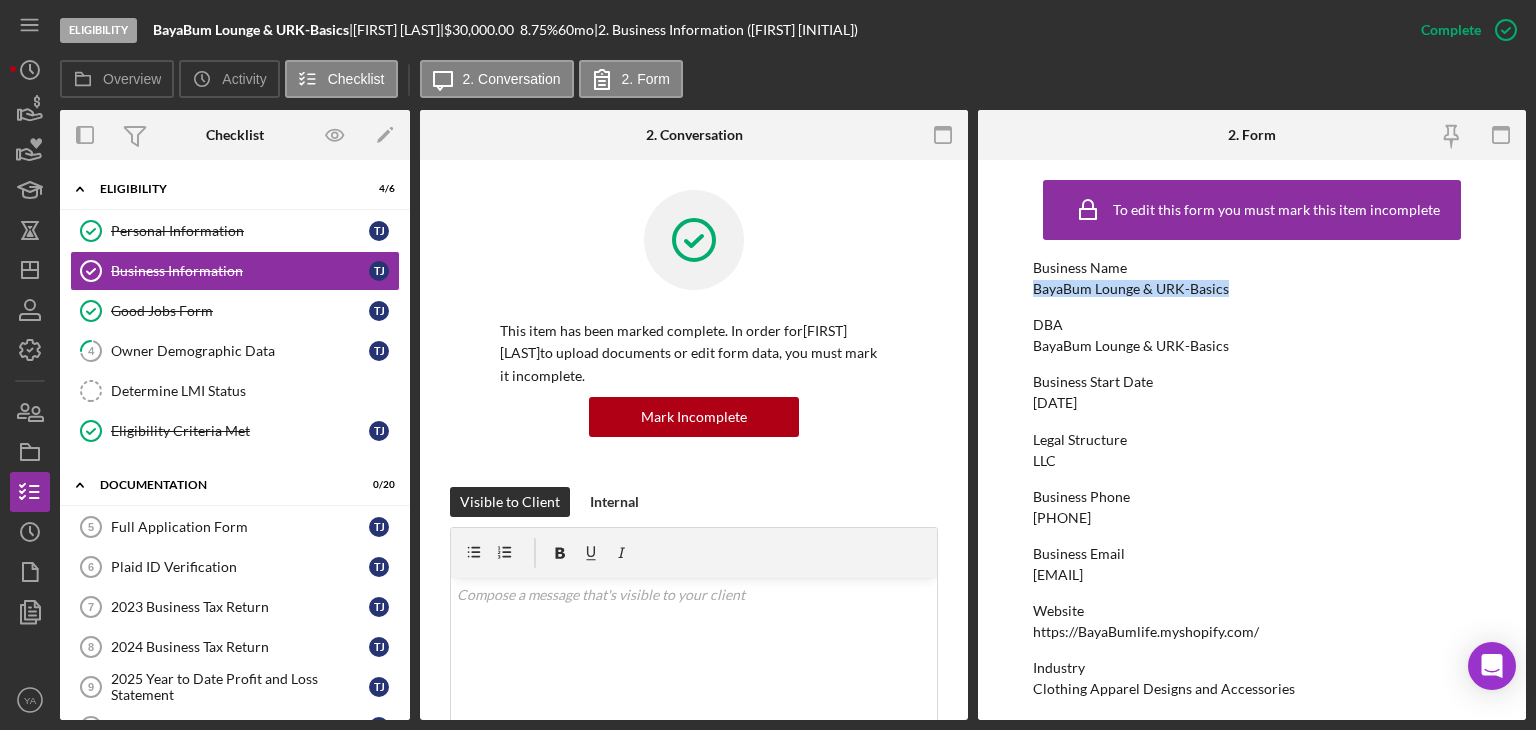 drag, startPoint x: 1036, startPoint y: 284, endPoint x: 1268, endPoint y: 293, distance: 232.1745 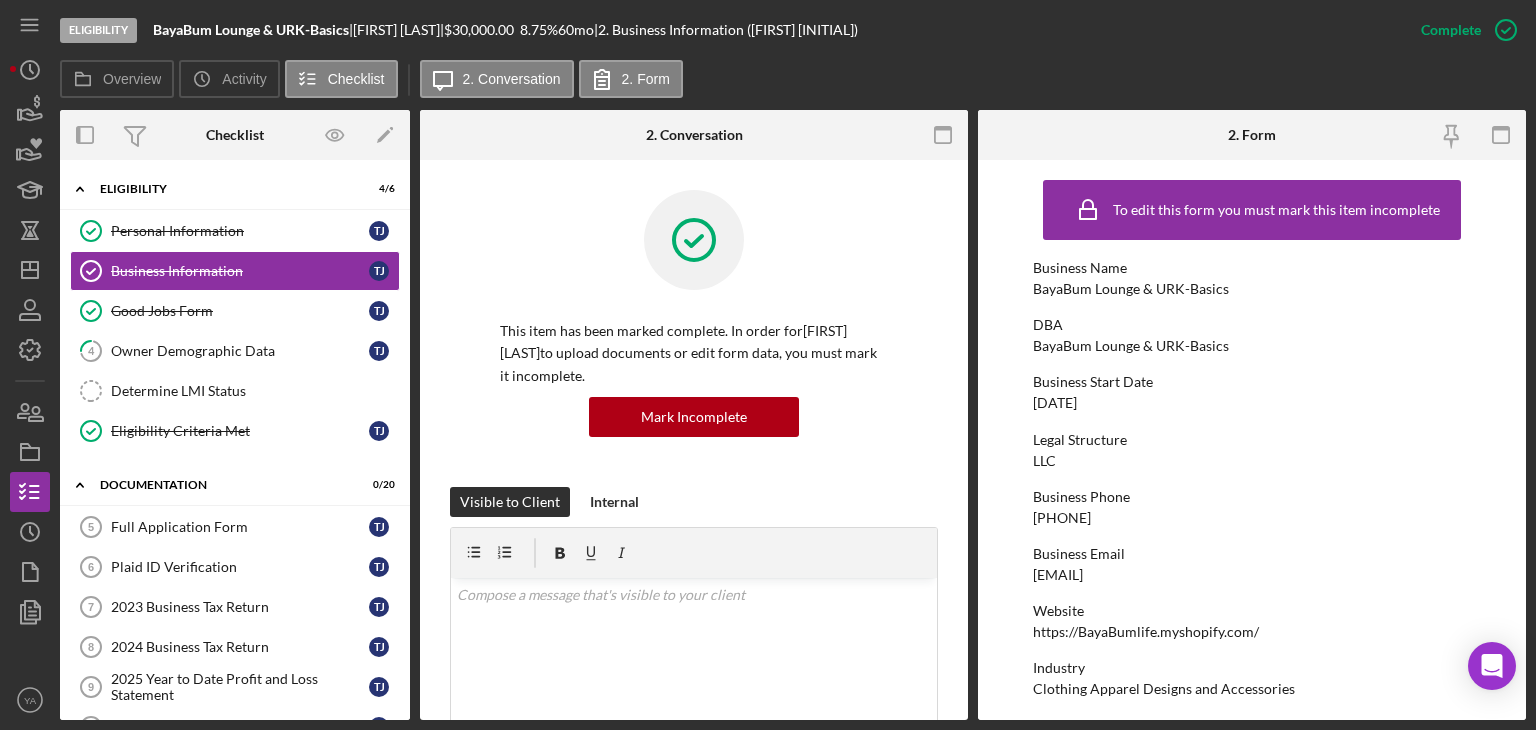 click on "Legal Structure LLC" at bounding box center (1252, 450) 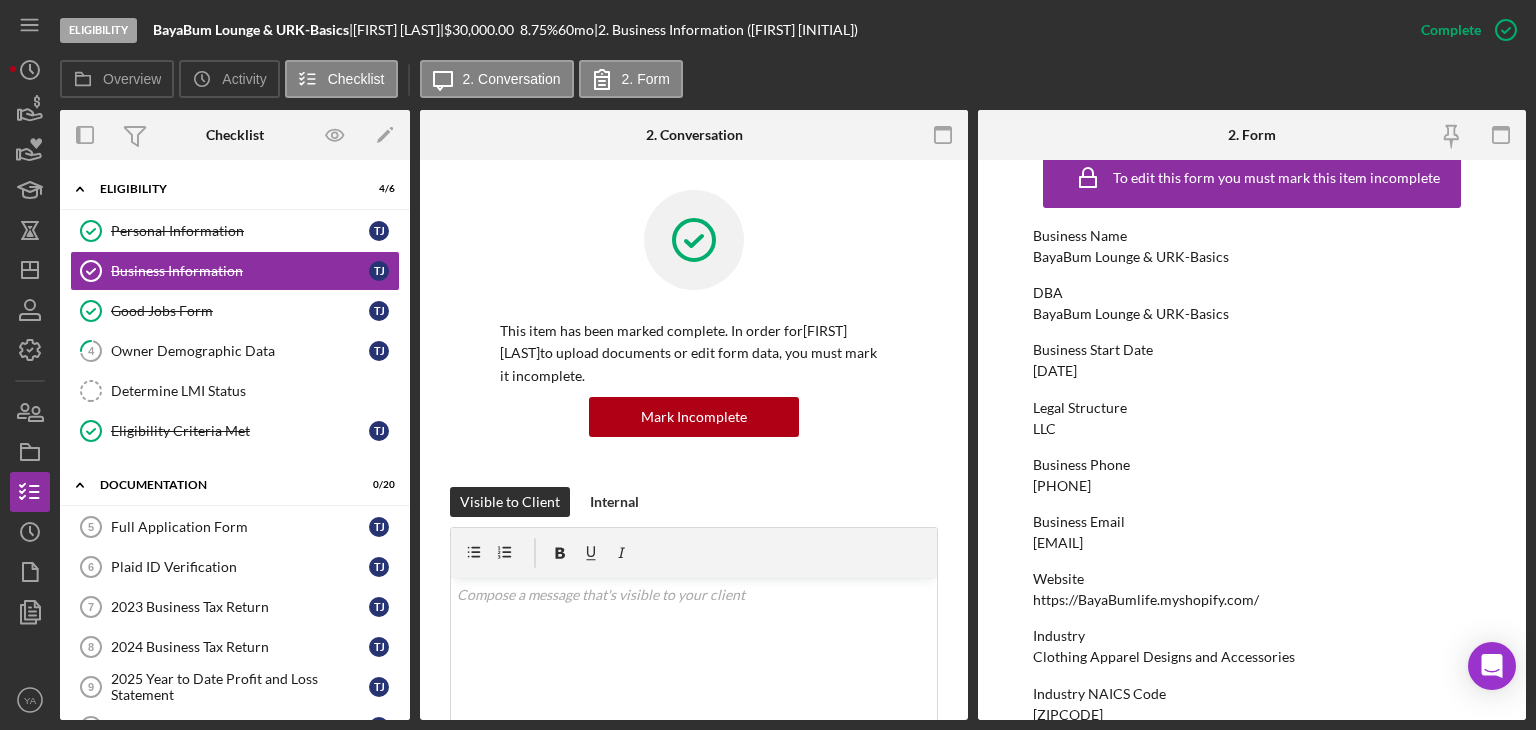 scroll, scrollTop: 0, scrollLeft: 0, axis: both 